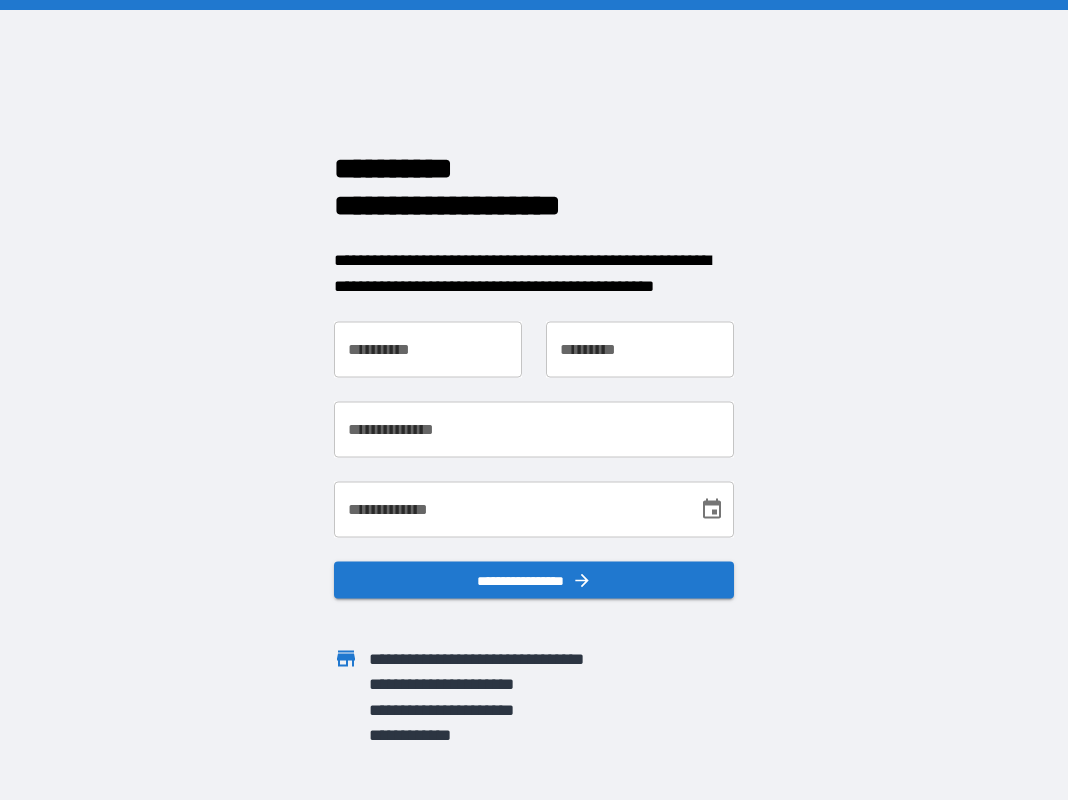 scroll, scrollTop: 0, scrollLeft: 0, axis: both 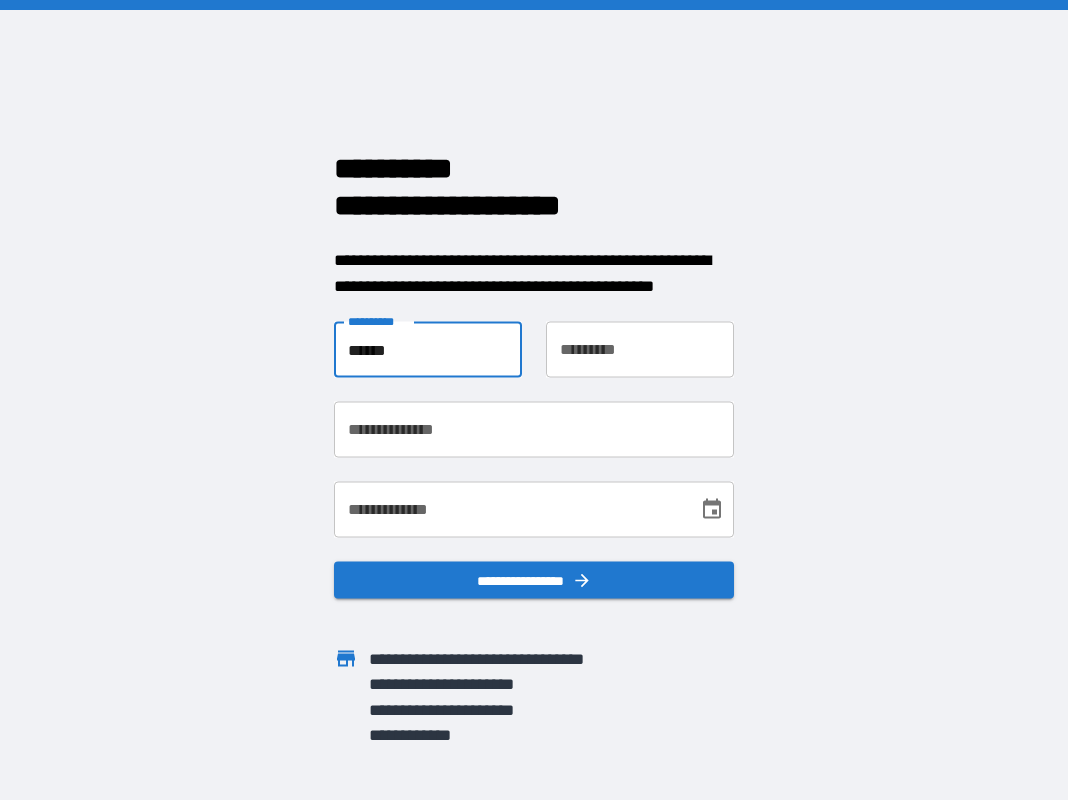 type on "******" 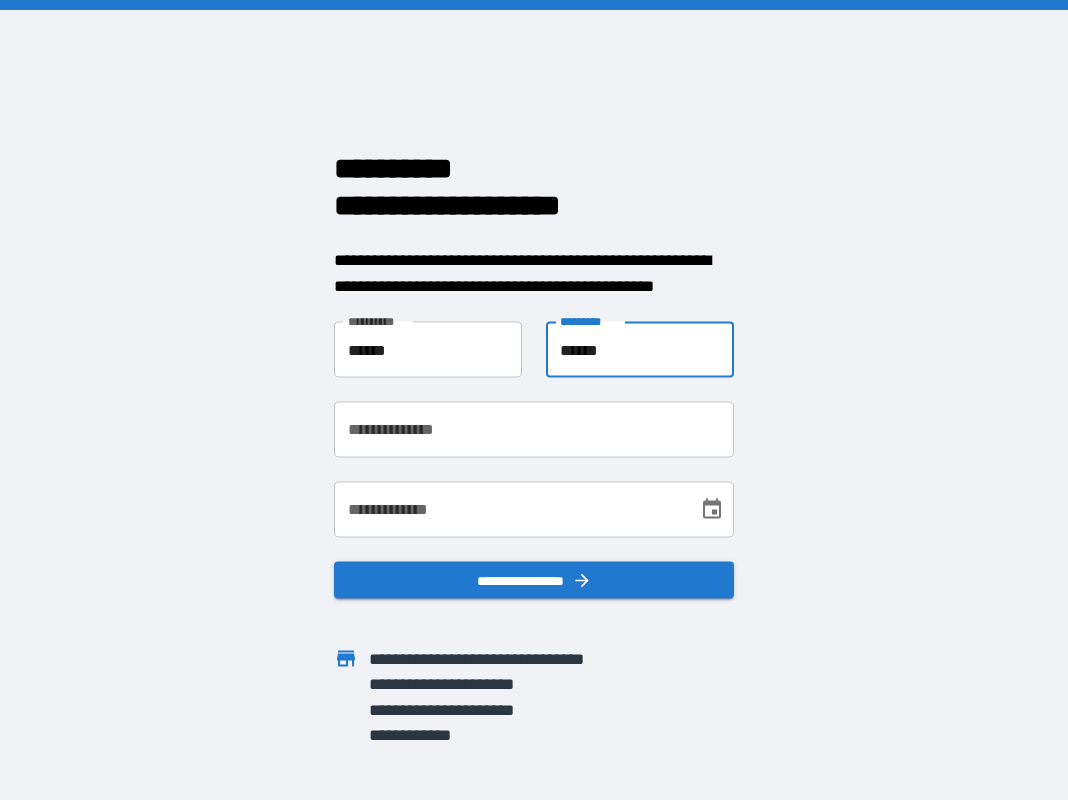 type on "******" 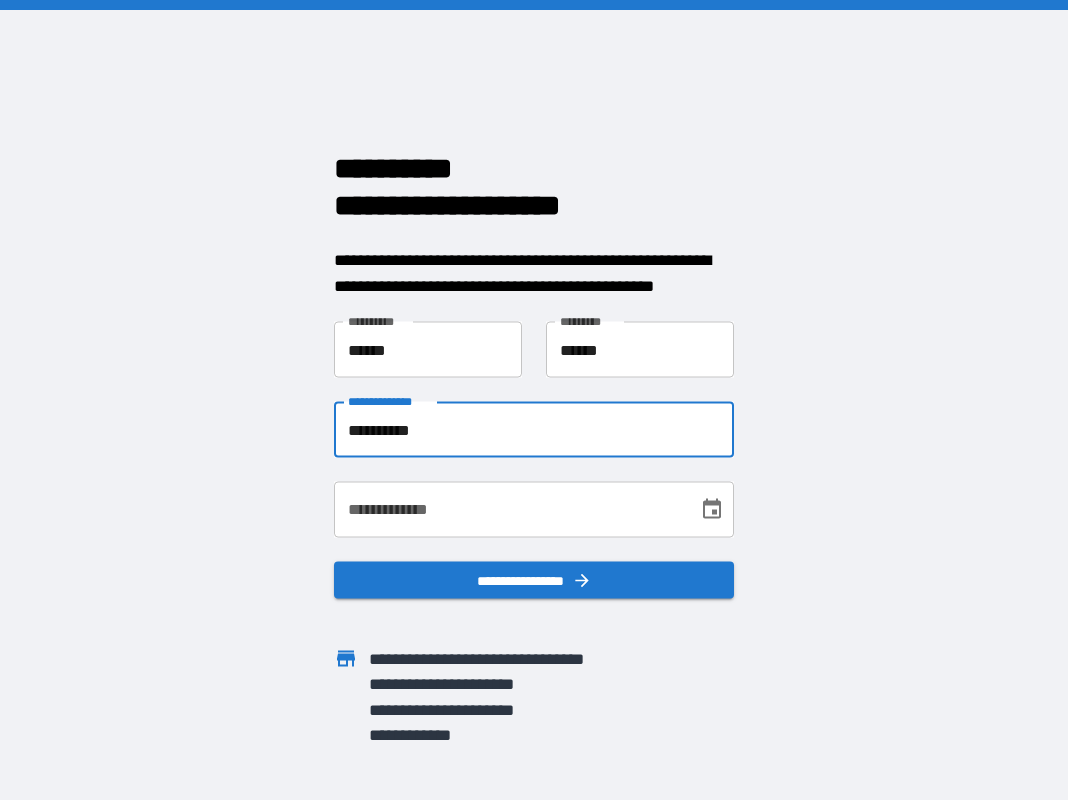 type on "**********" 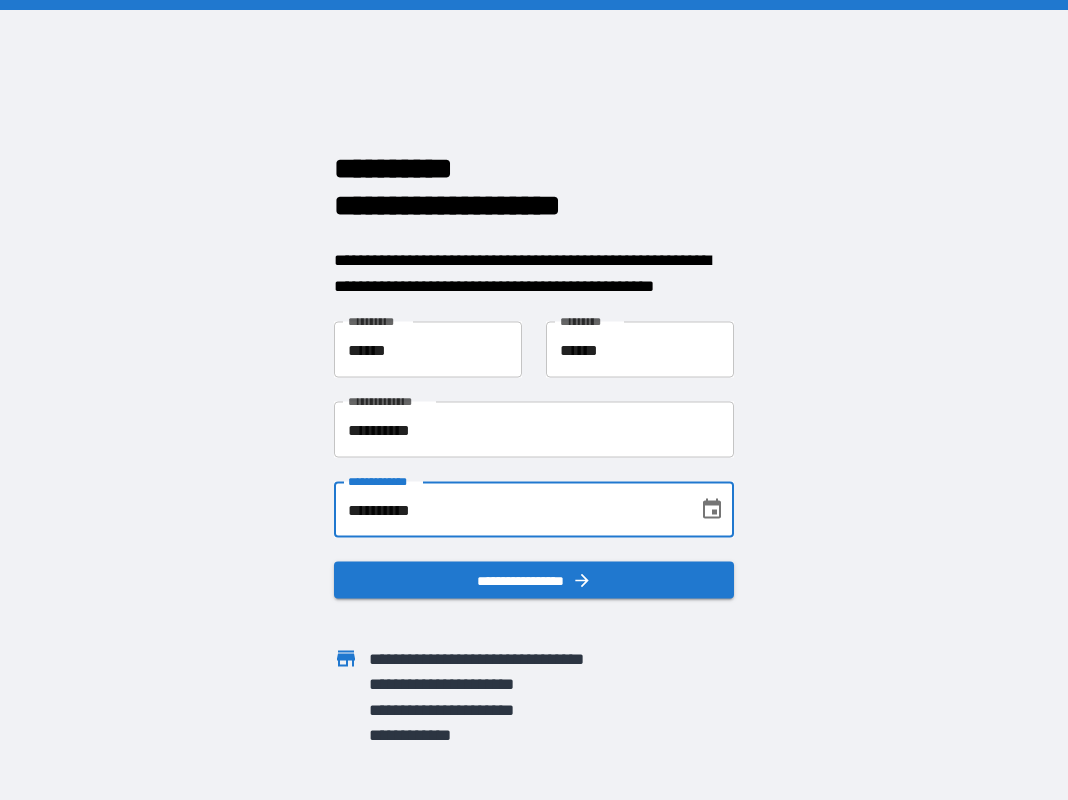 type on "**********" 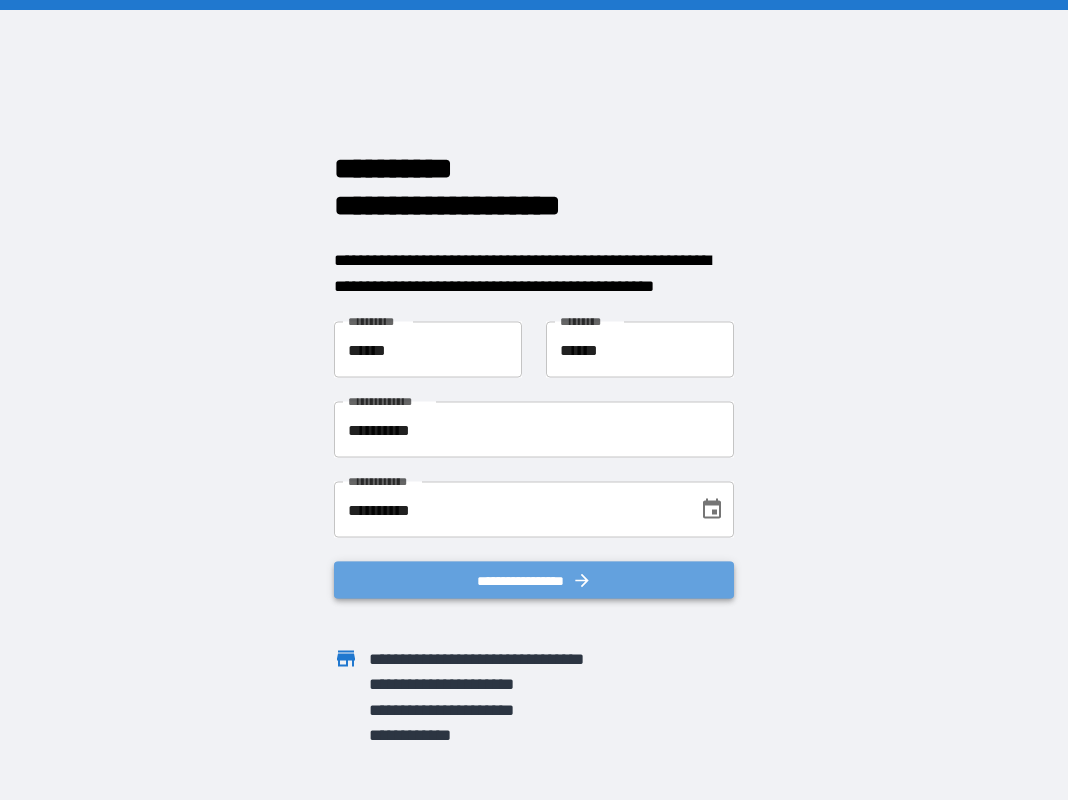 click on "**********" at bounding box center (534, 580) 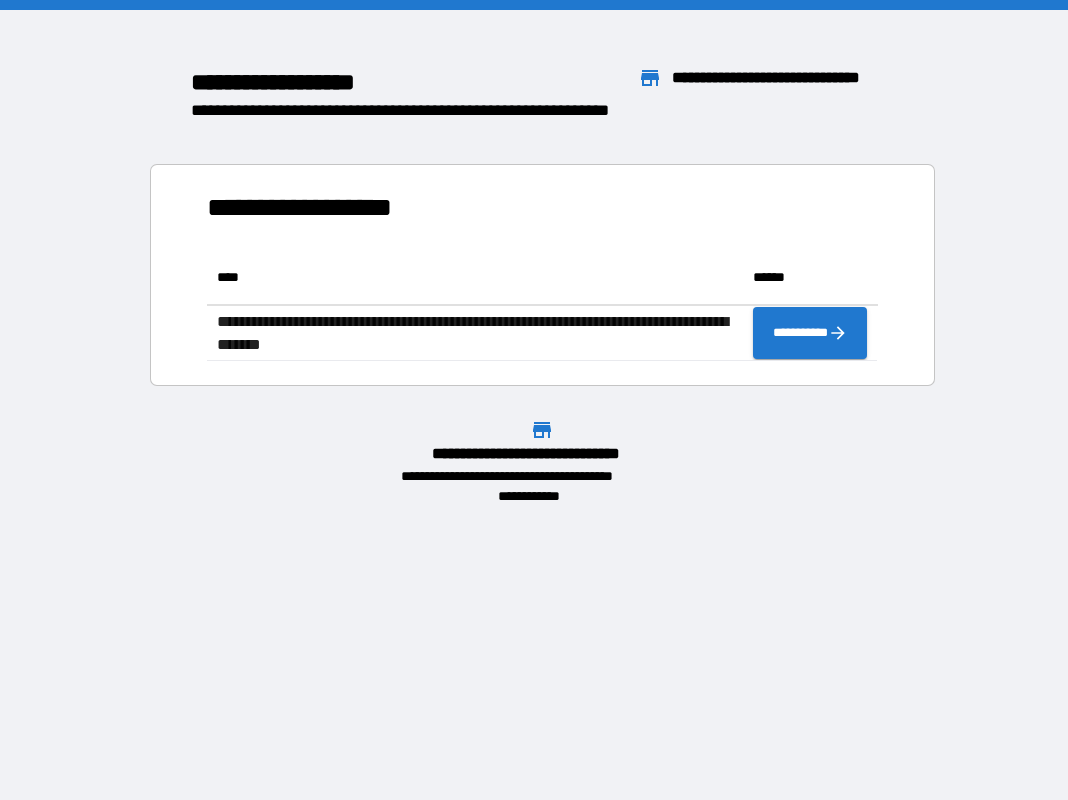 scroll, scrollTop: 1, scrollLeft: 1, axis: both 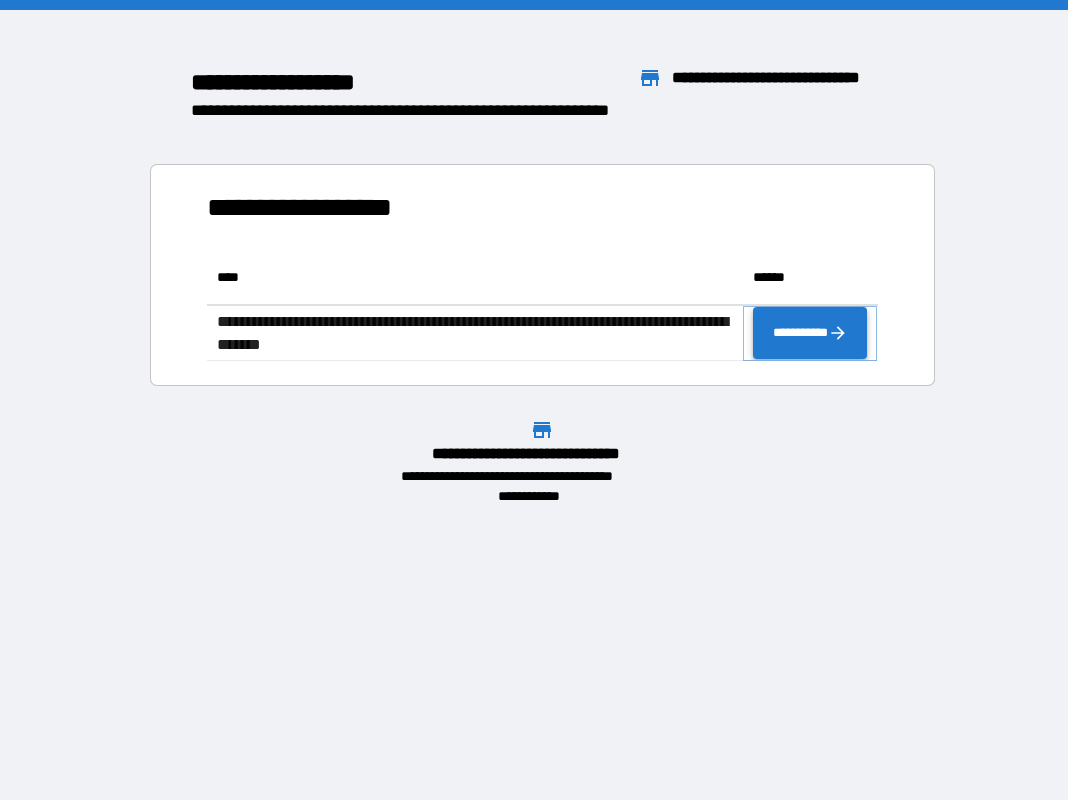 click on "**********" at bounding box center [810, 333] 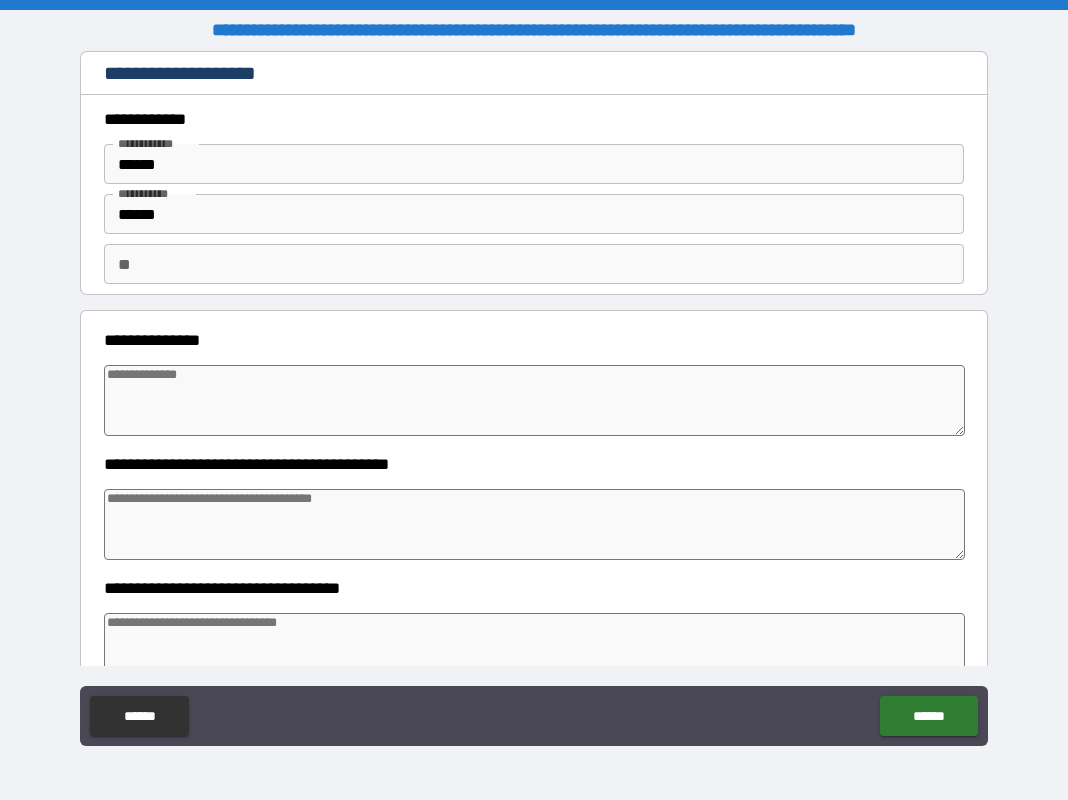 type on "*" 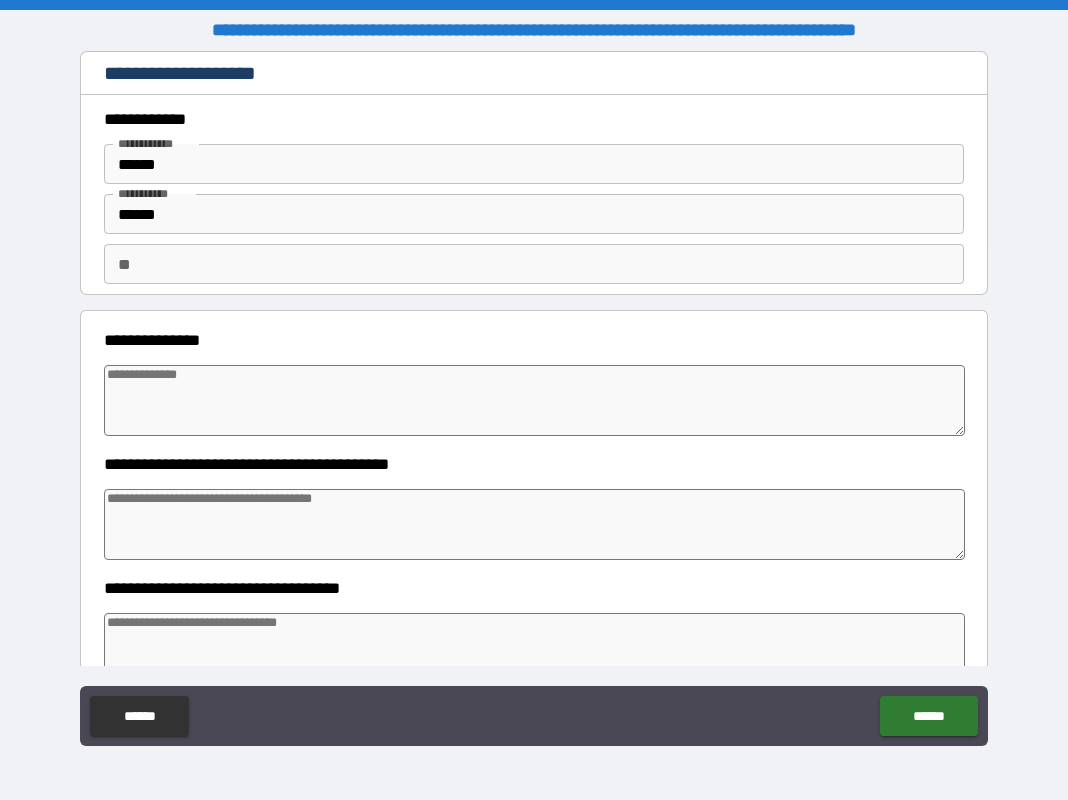 type on "*" 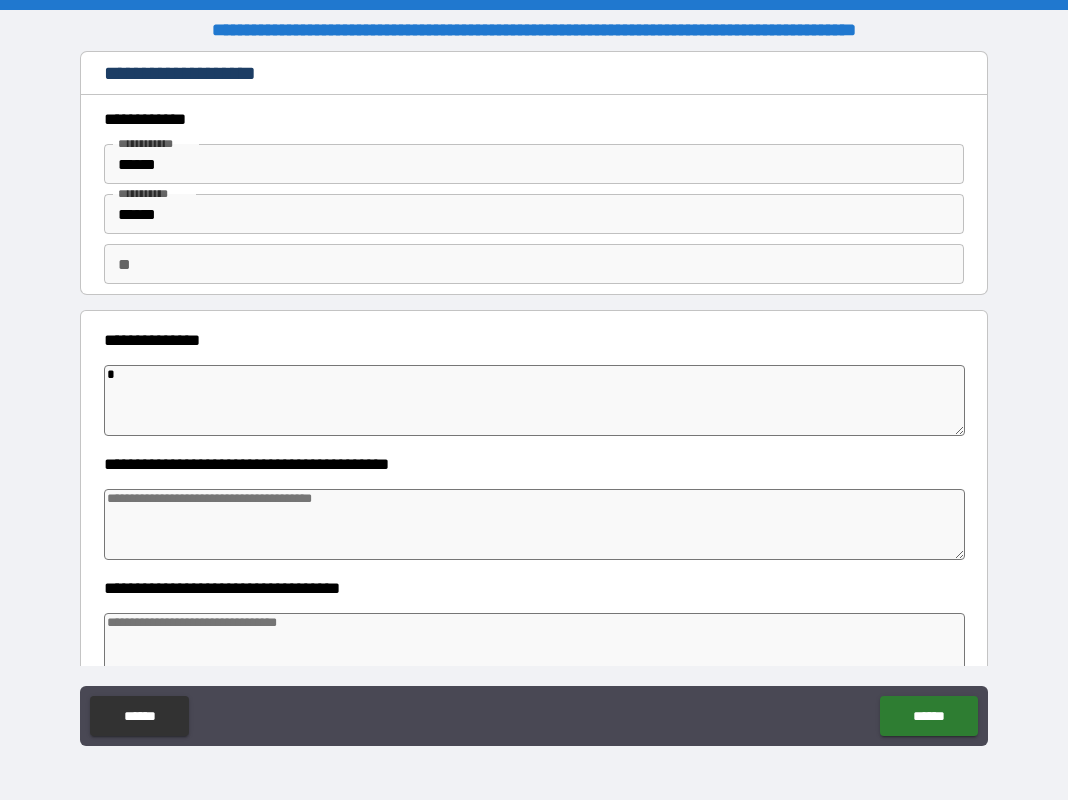 type on "**" 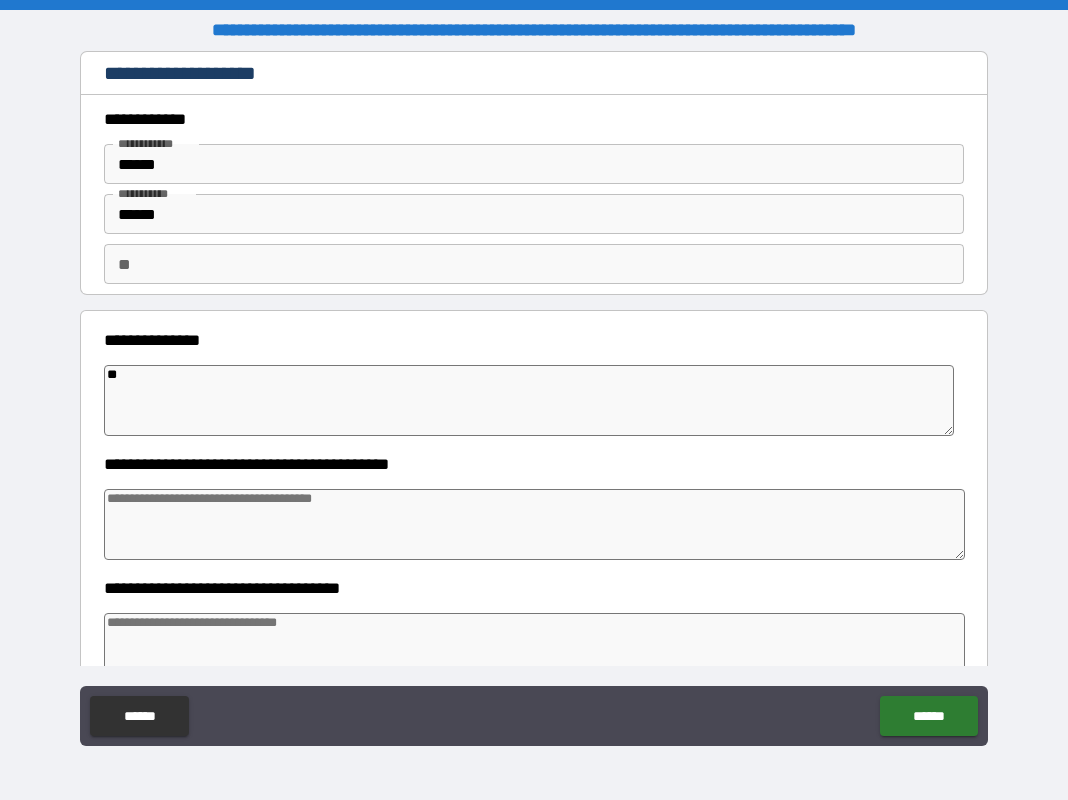type on "***" 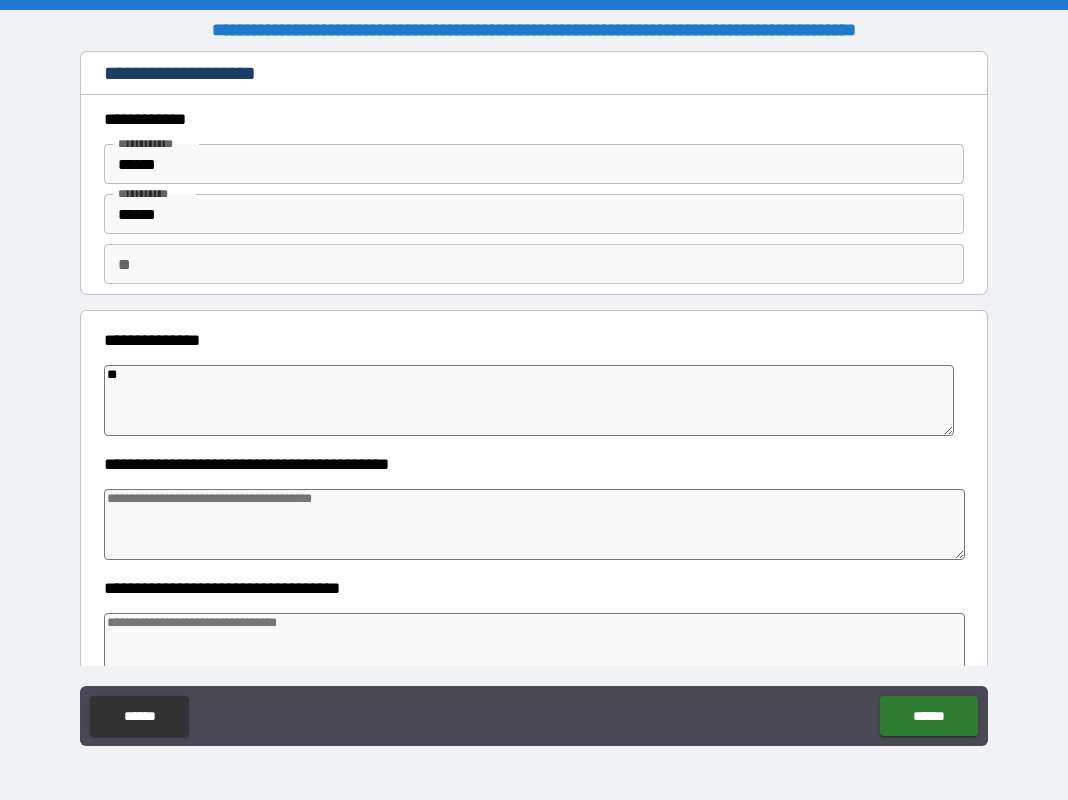 type on "*" 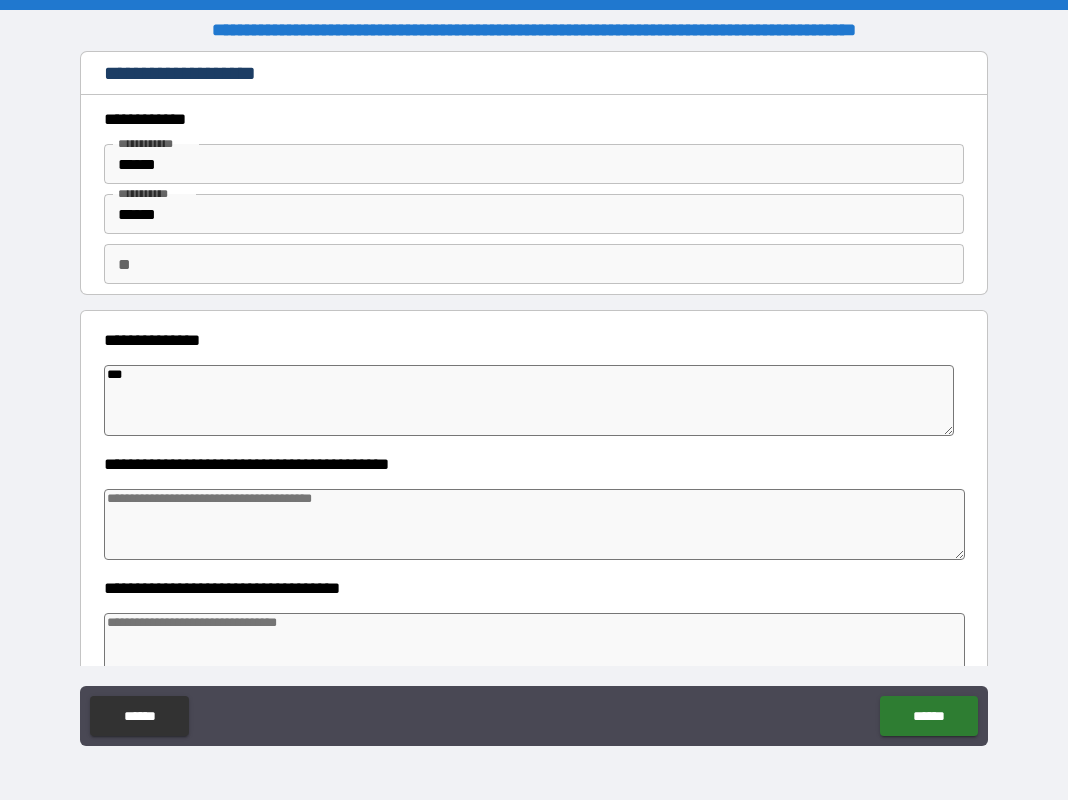 type on "****" 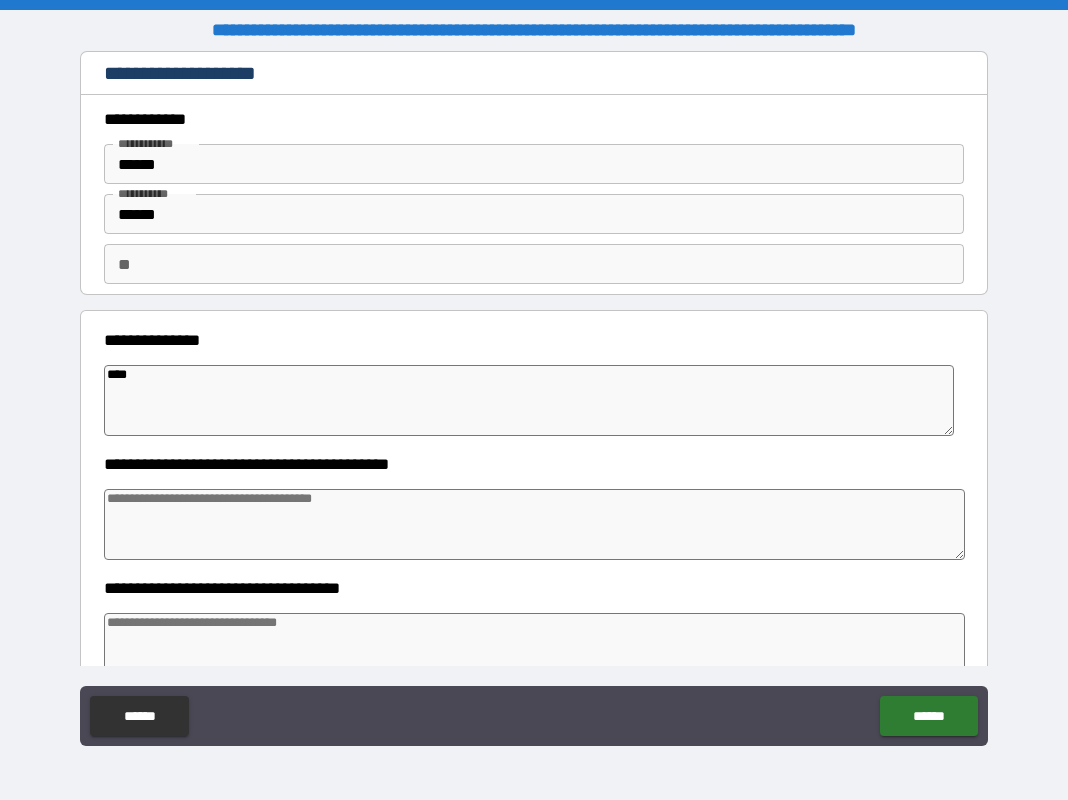 type on "*****" 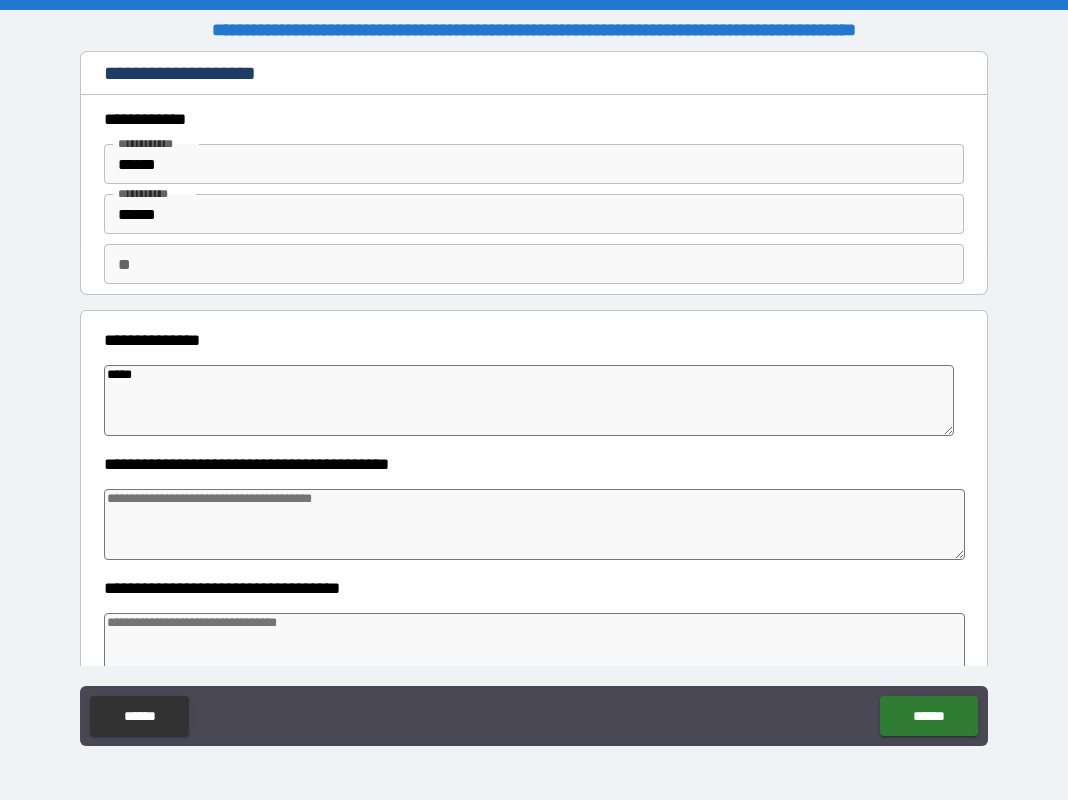 type on "******" 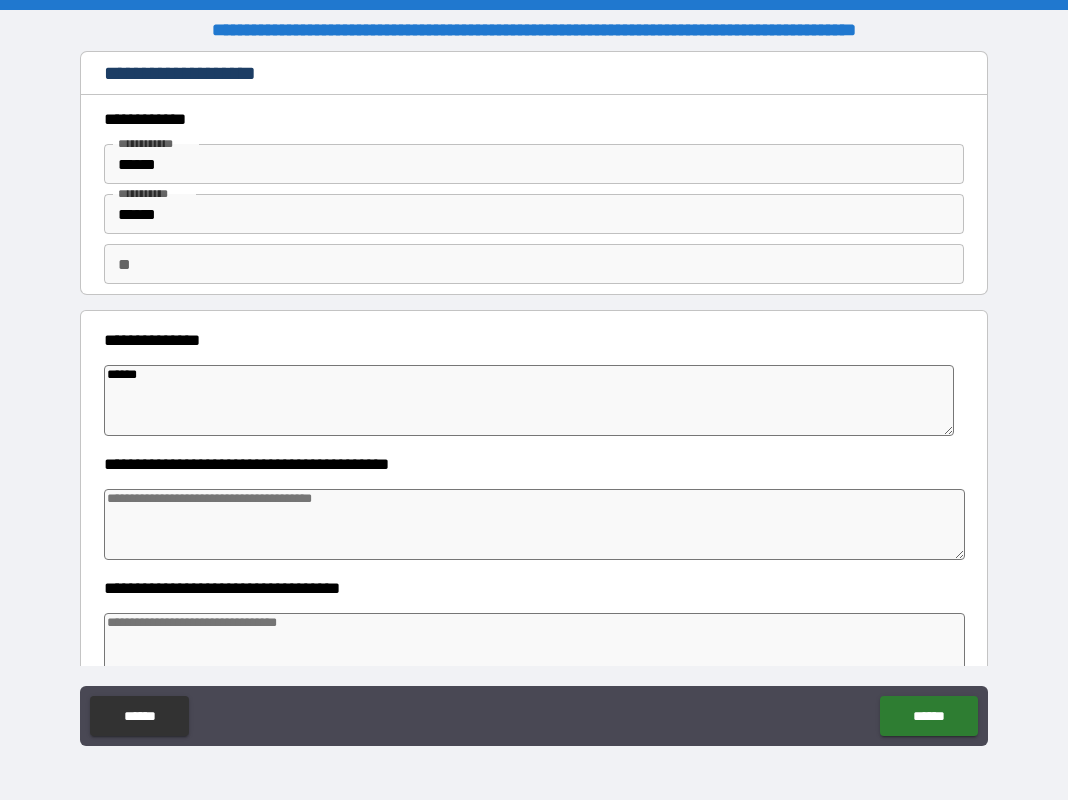 type on "*" 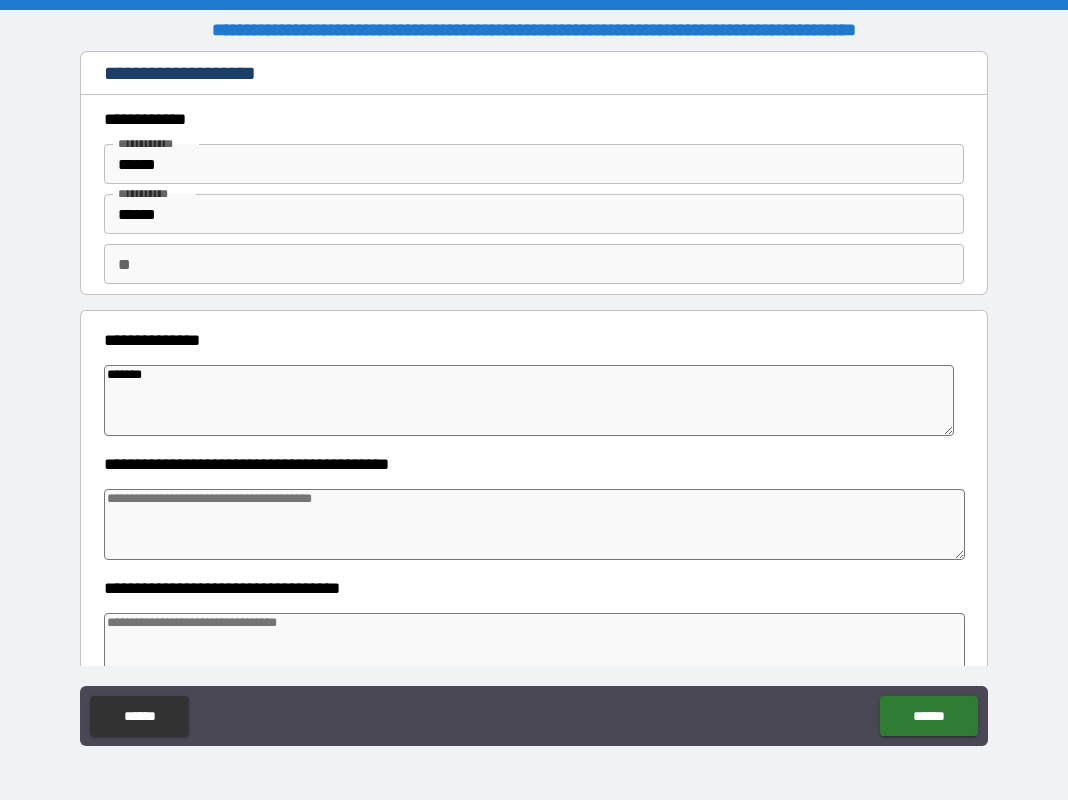 type on "*" 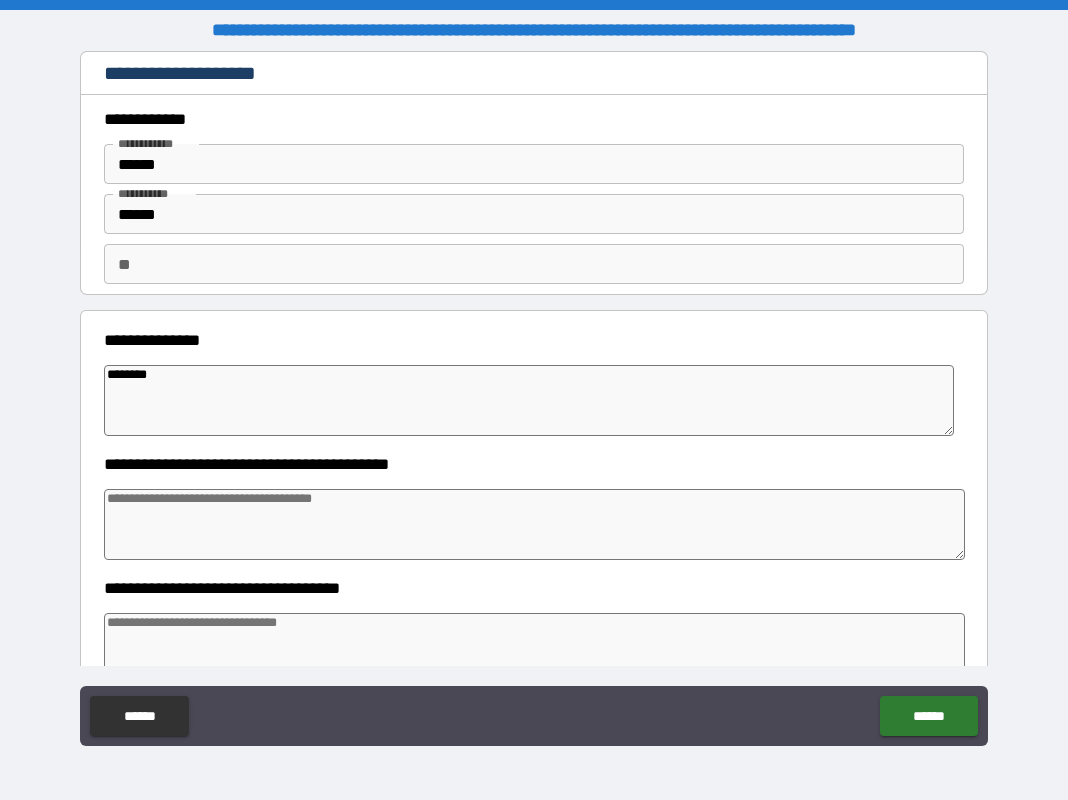 type on "*********" 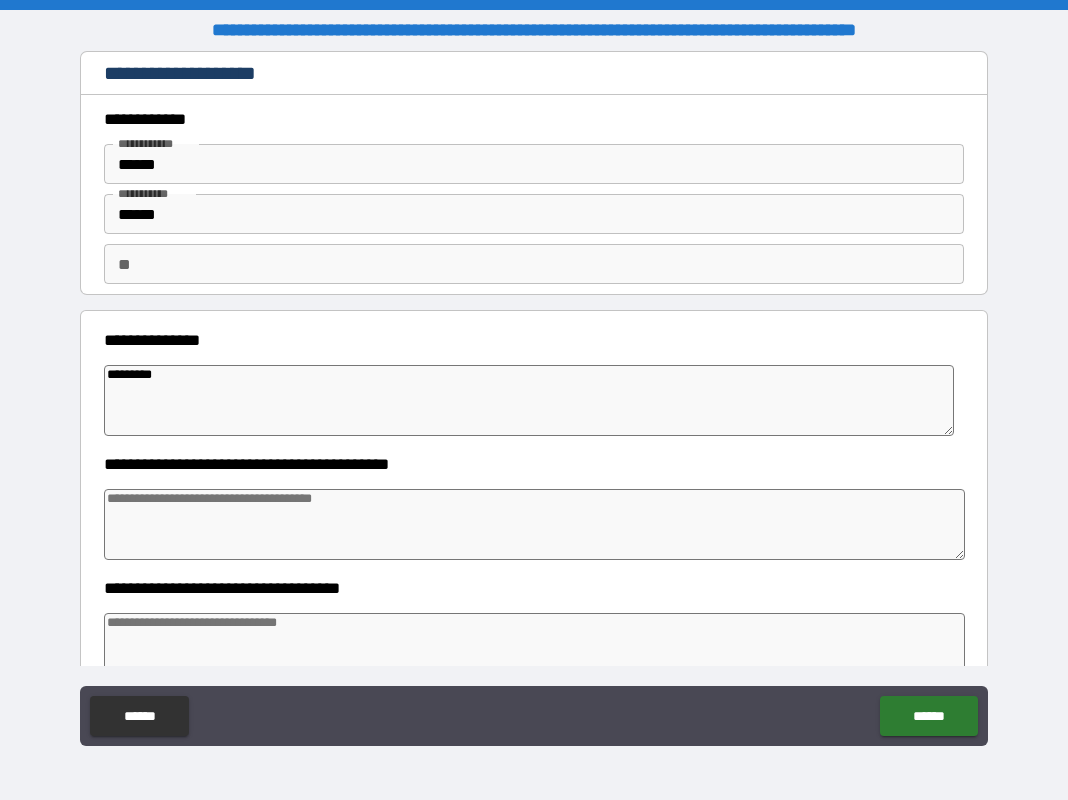 type on "**********" 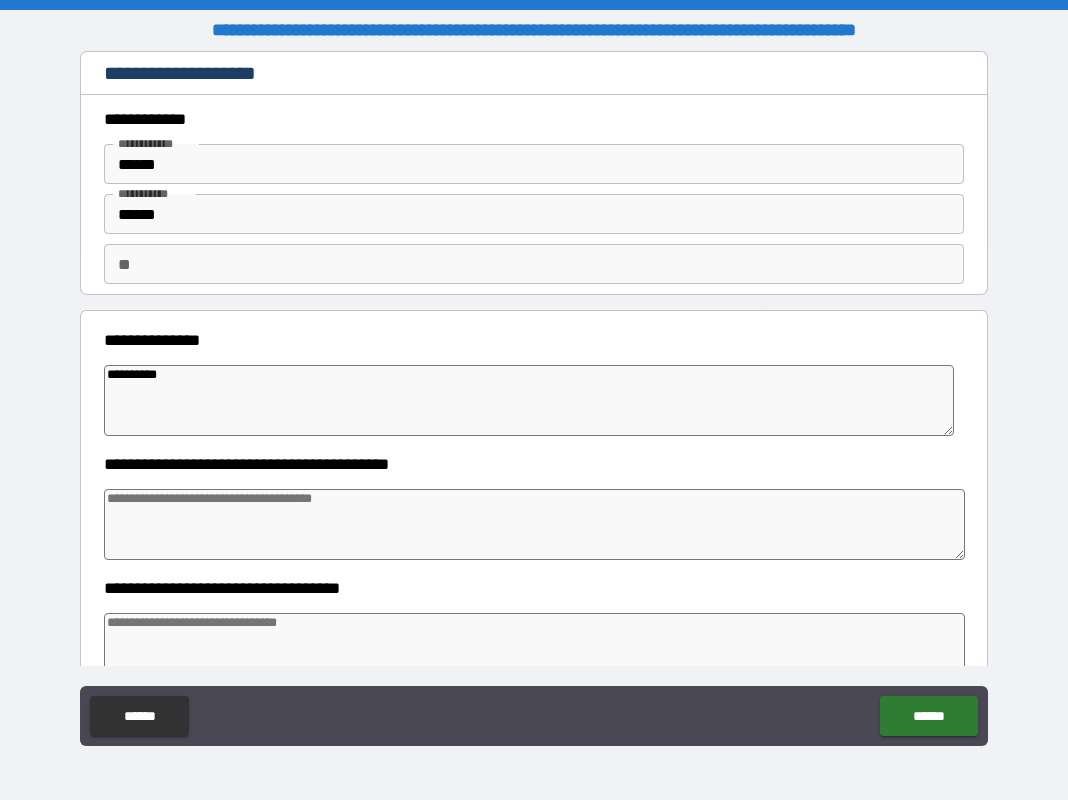 type on "**********" 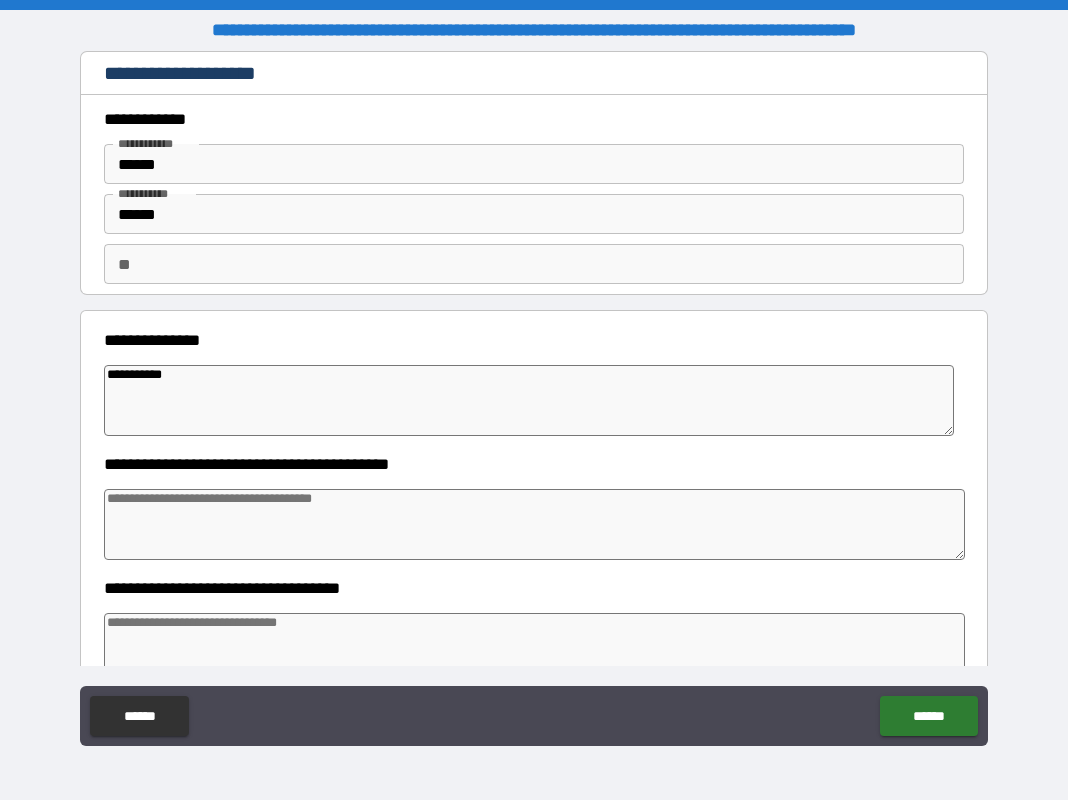 type on "*" 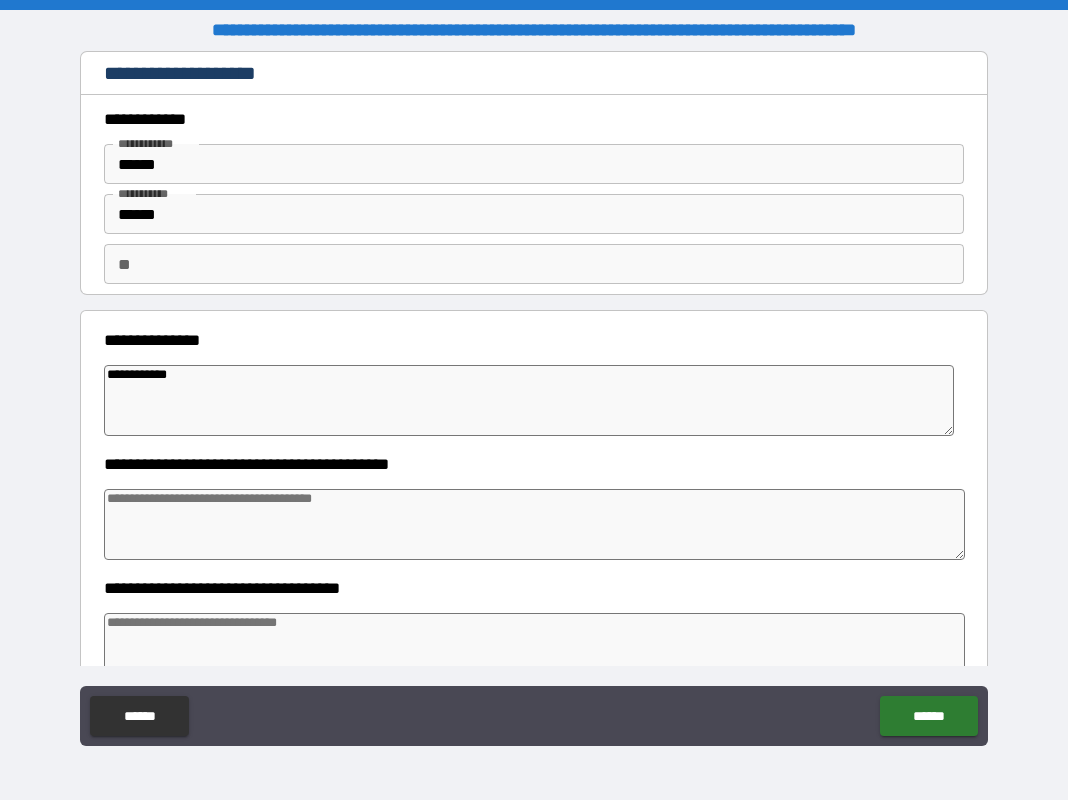 type on "*" 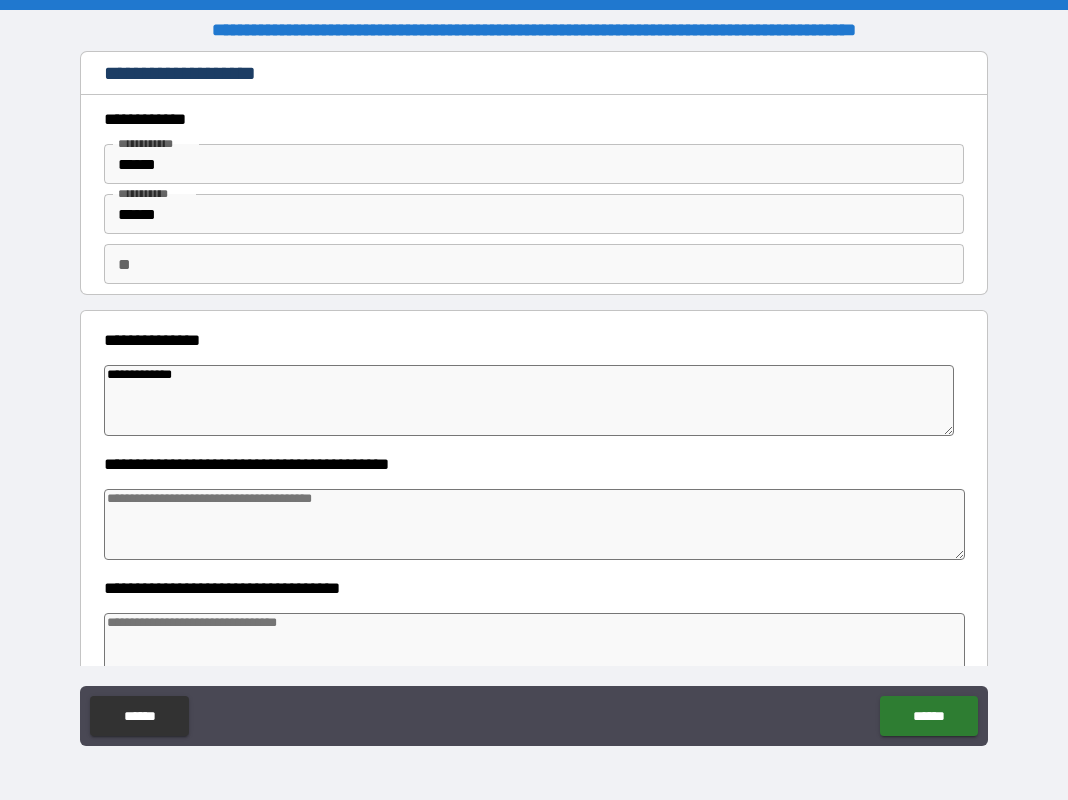 type on "*" 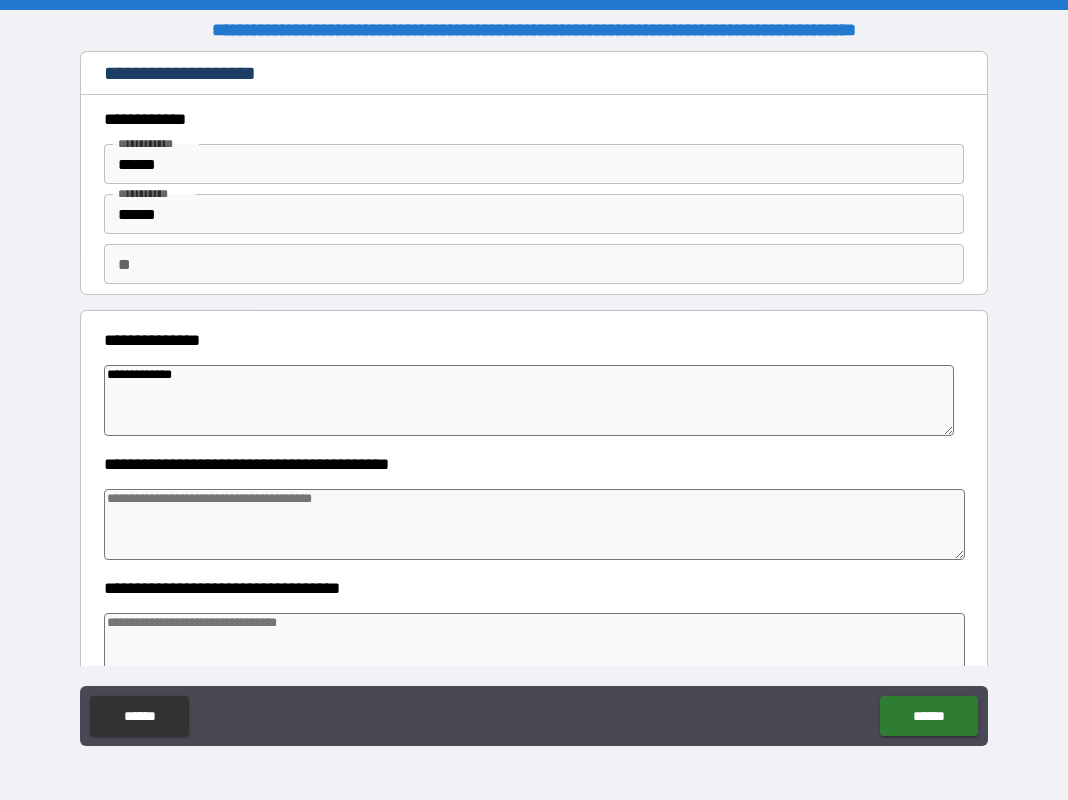 type on "**********" 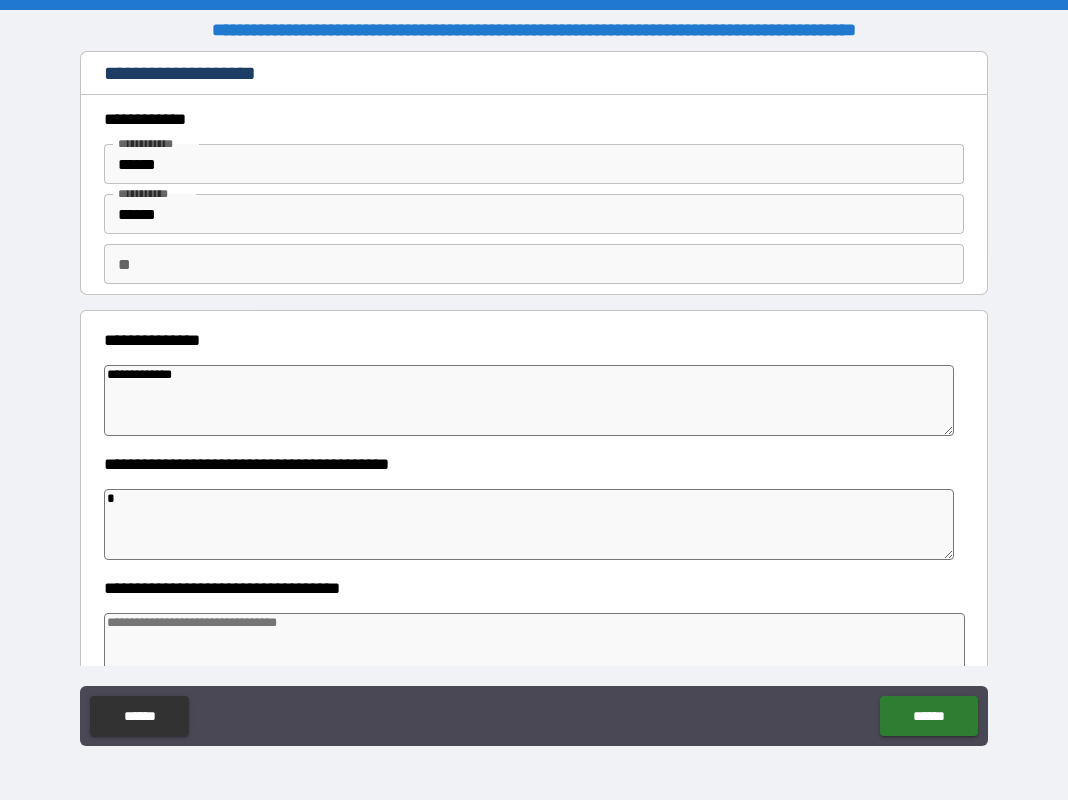 type on "*" 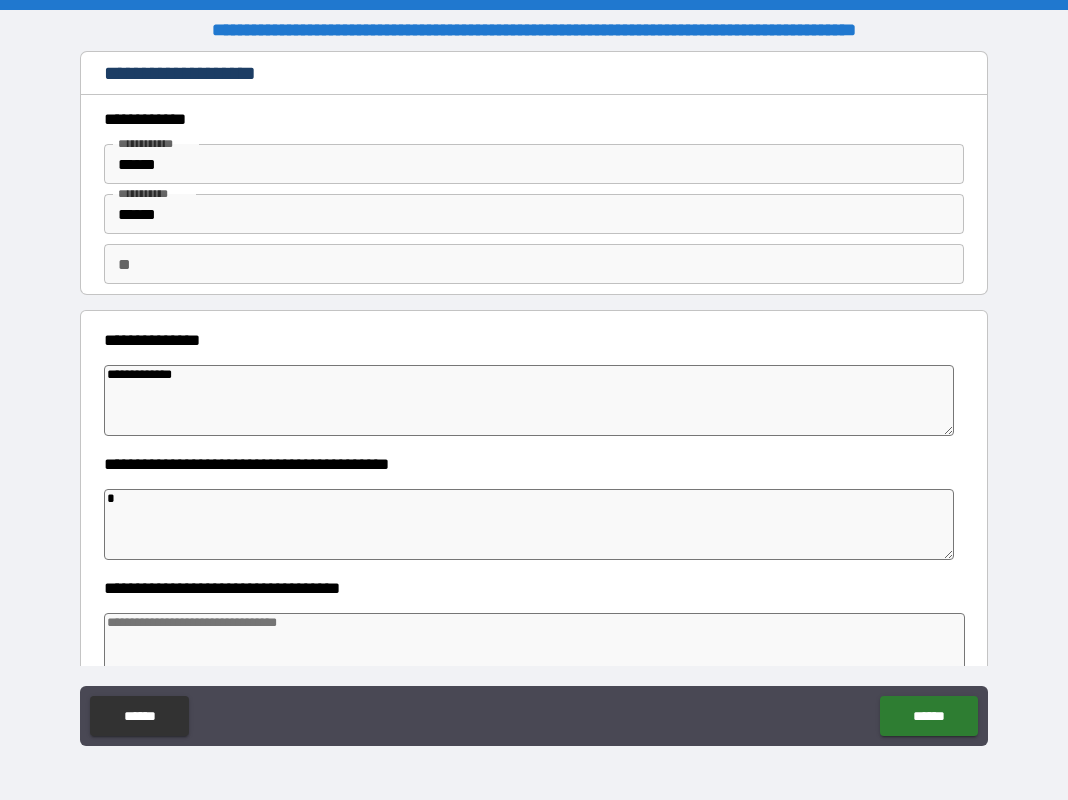 type on "**" 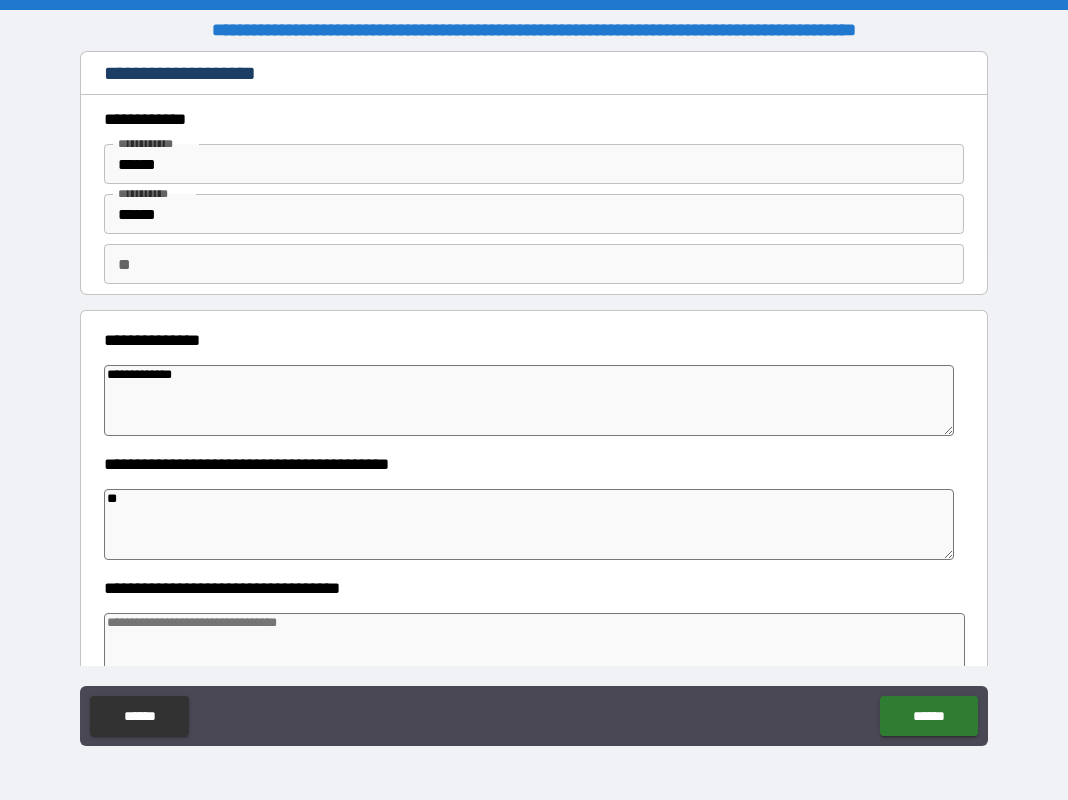 type on "*" 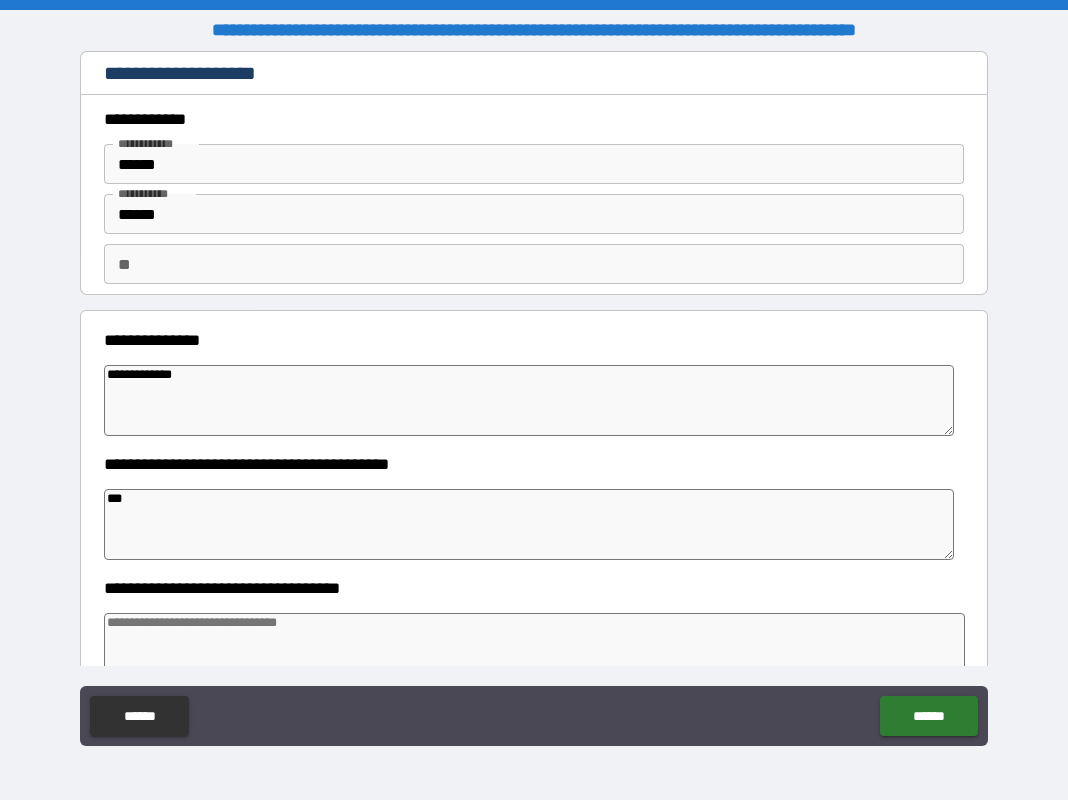 type on "*" 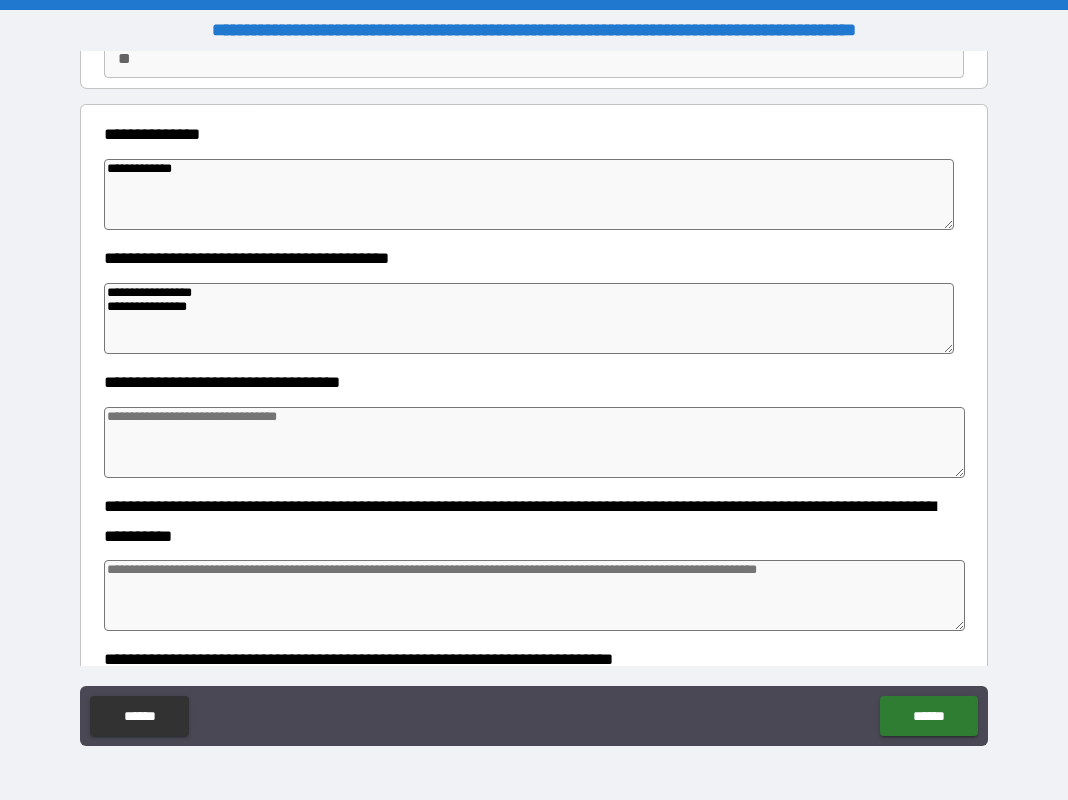 scroll, scrollTop: 207, scrollLeft: 0, axis: vertical 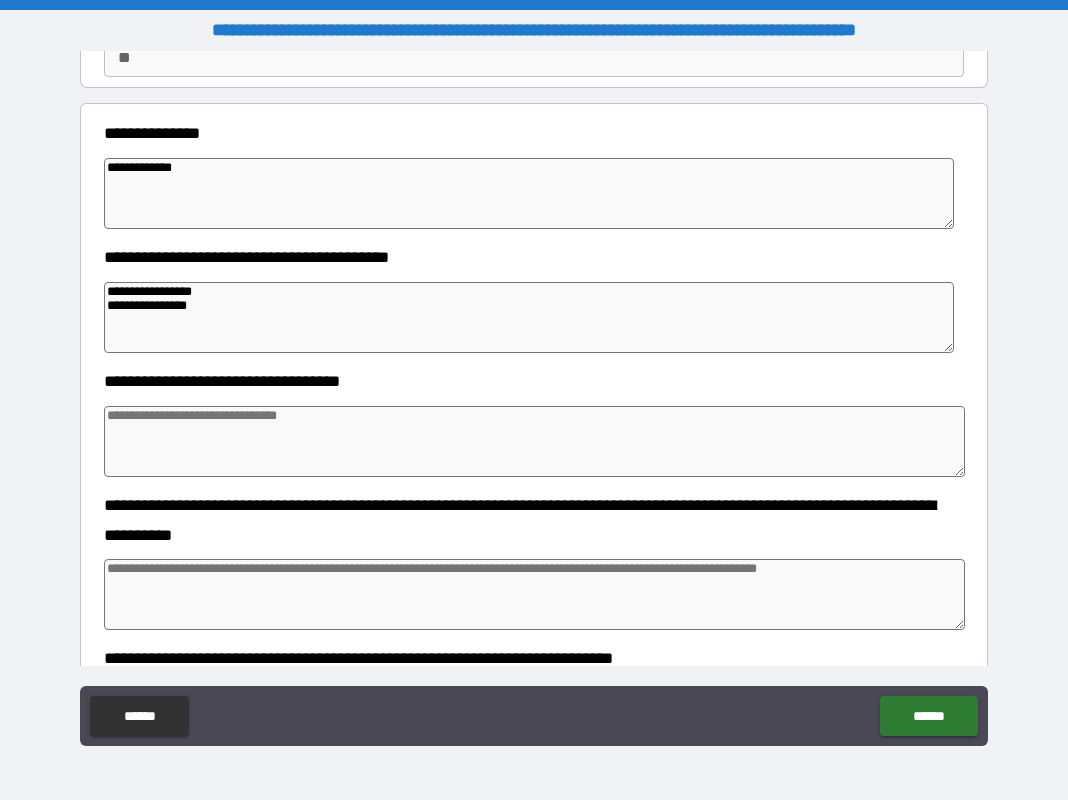 click at bounding box center (535, 441) 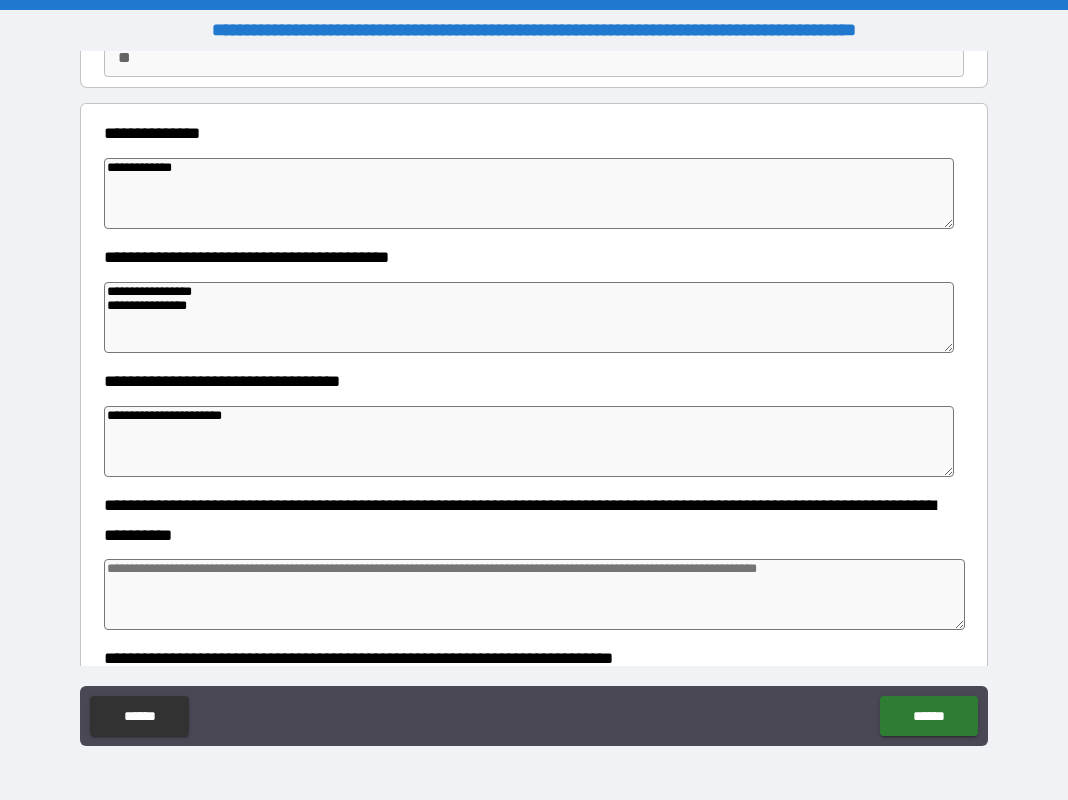 click at bounding box center [535, 594] 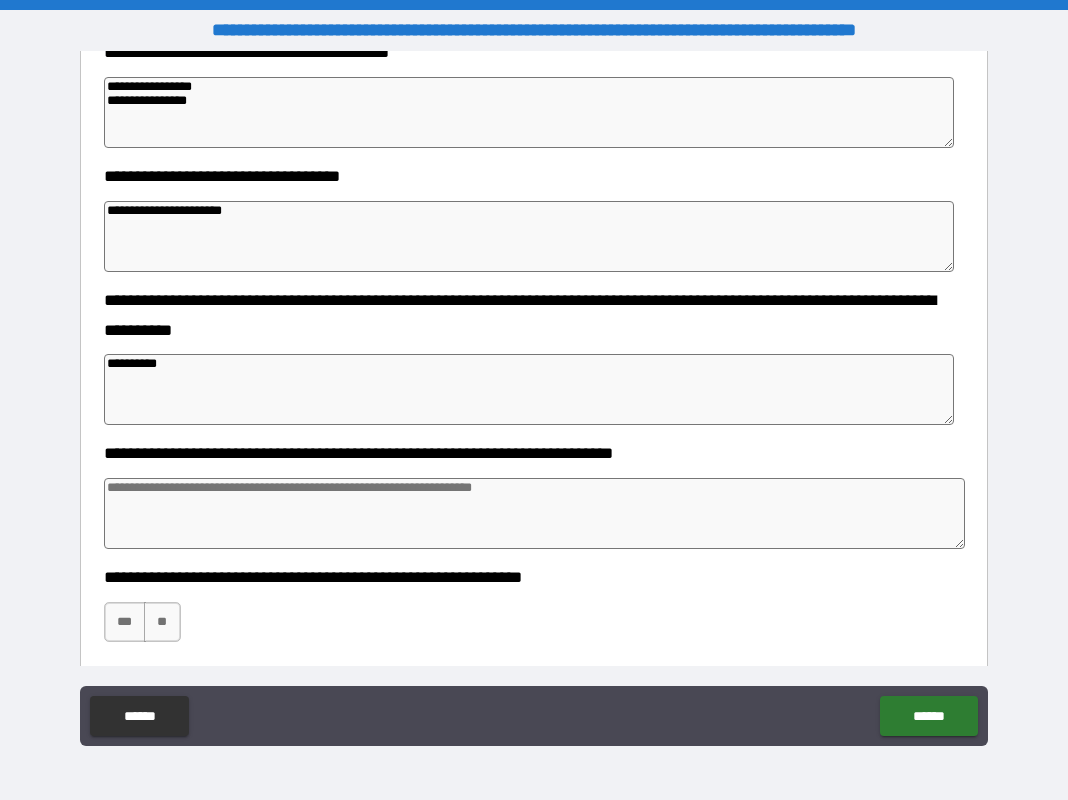 scroll, scrollTop: 414, scrollLeft: 0, axis: vertical 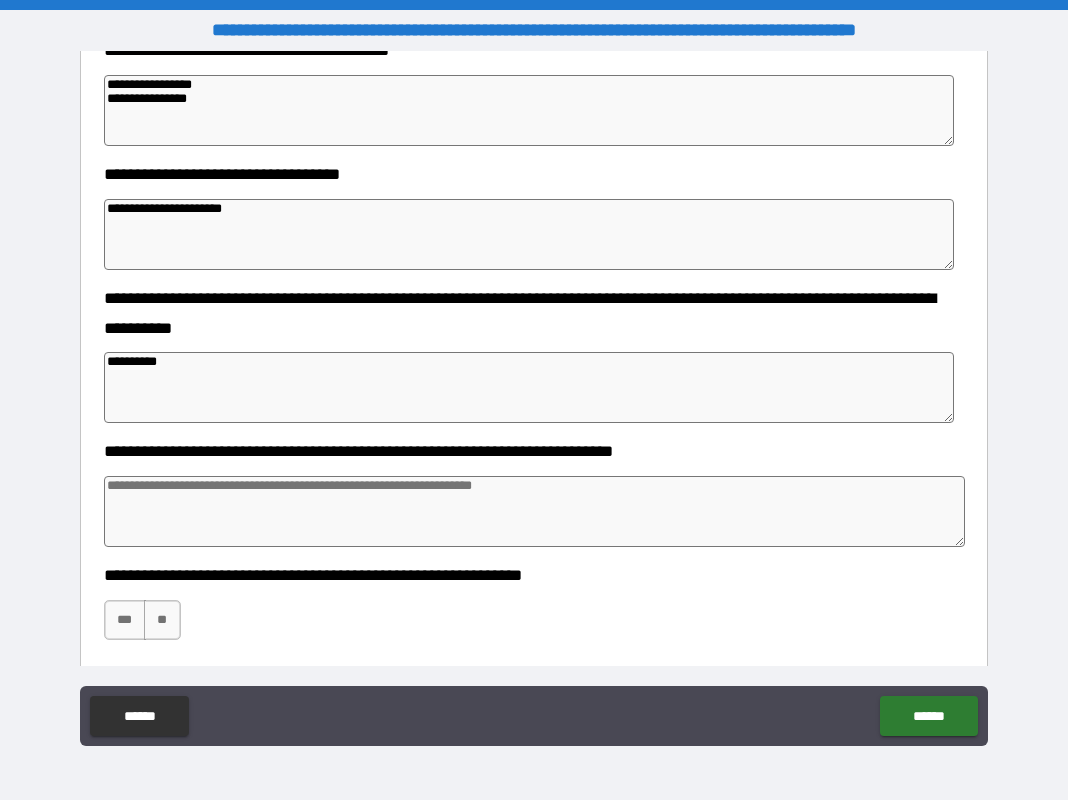 click at bounding box center (535, 511) 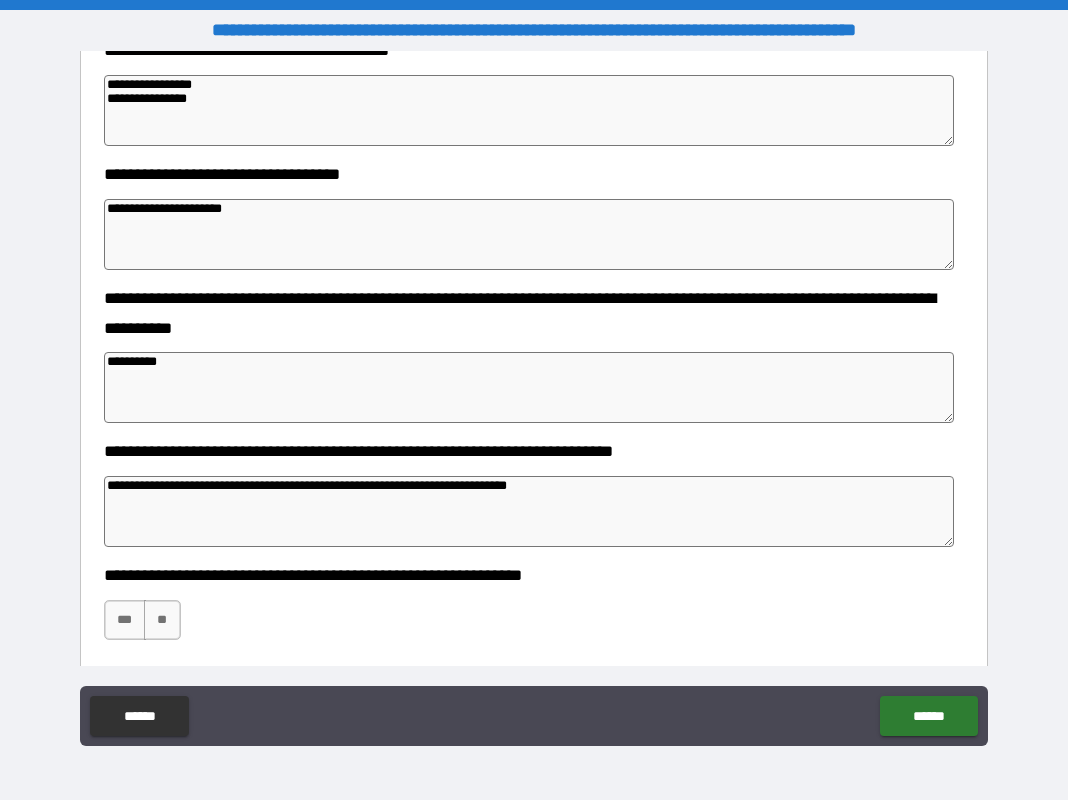 click on "**********" at bounding box center (529, 511) 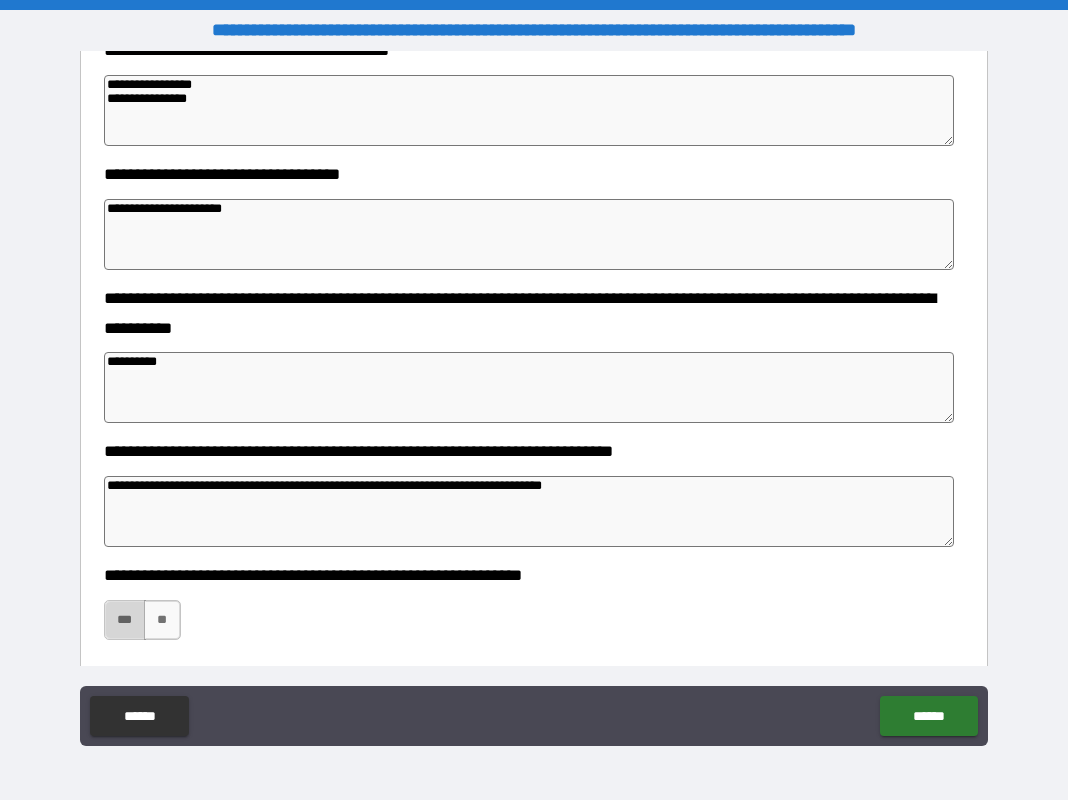 click on "***" at bounding box center [125, 620] 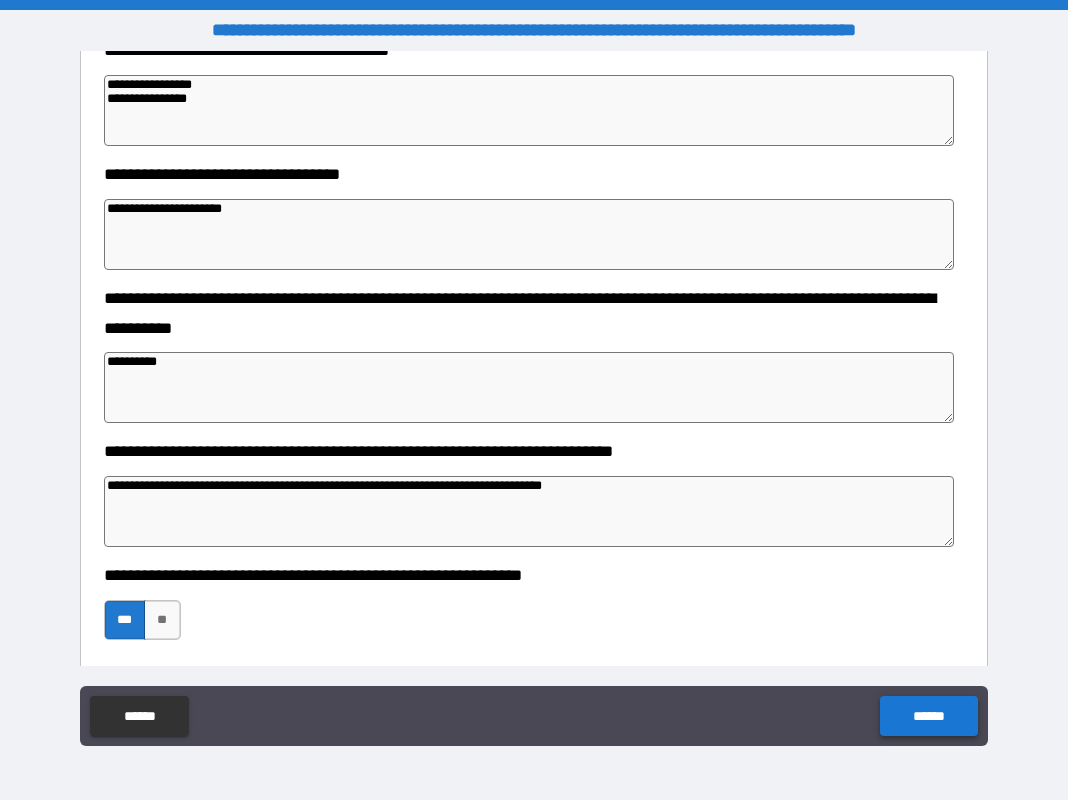 click on "******" at bounding box center (928, 716) 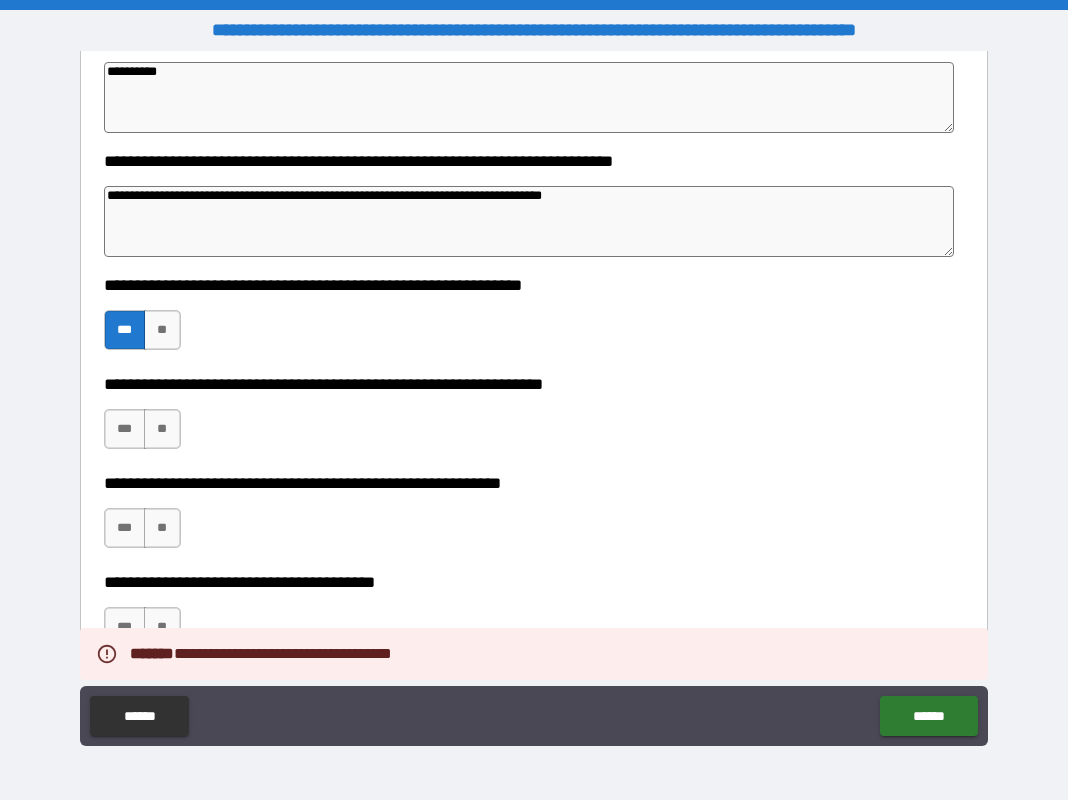 scroll, scrollTop: 702, scrollLeft: 0, axis: vertical 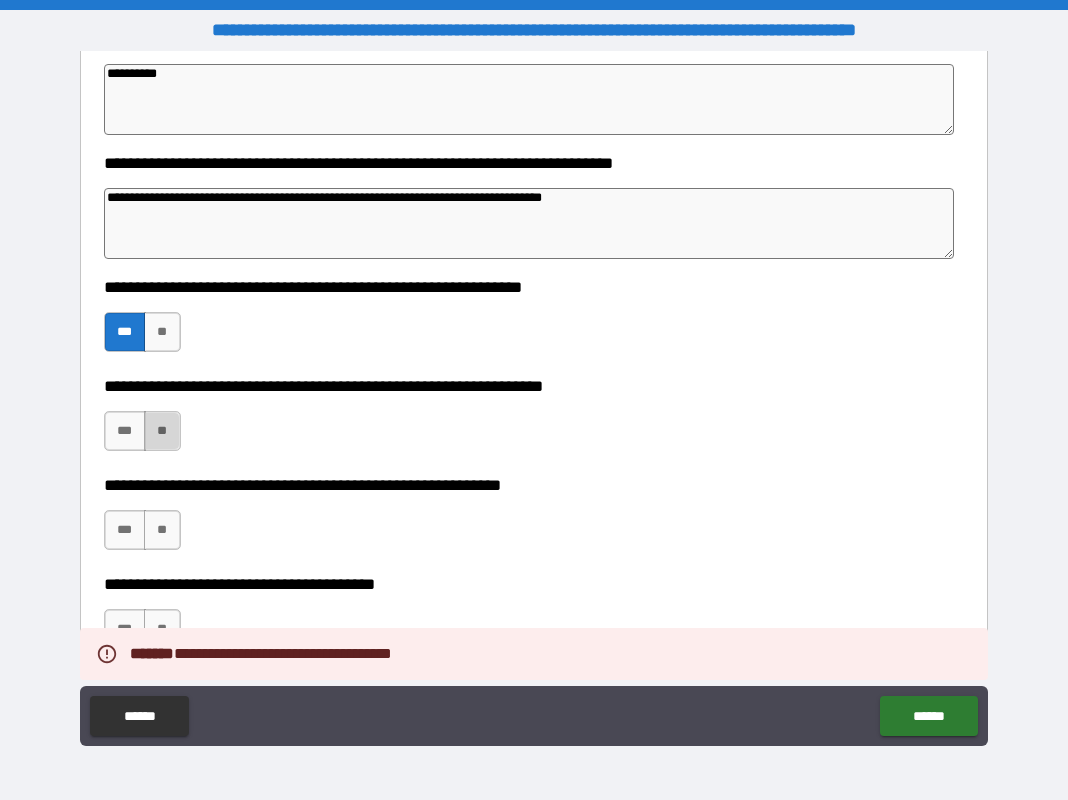 click on "**" at bounding box center (162, 431) 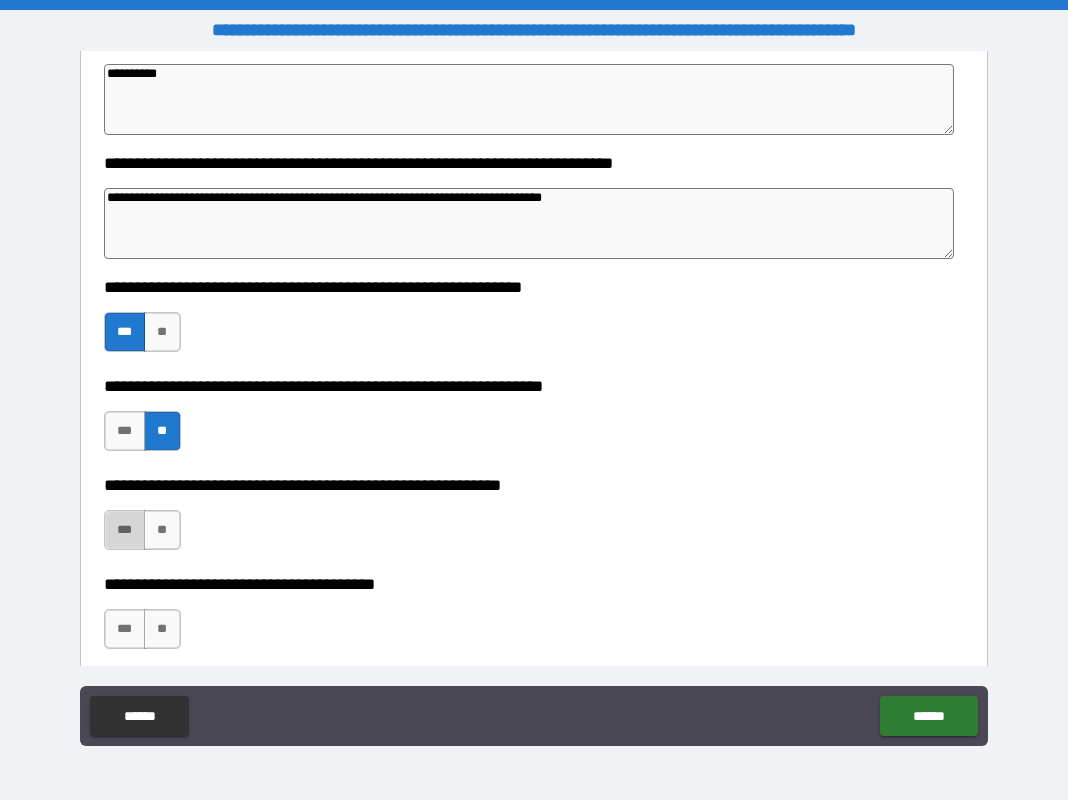 click on "***" at bounding box center [125, 530] 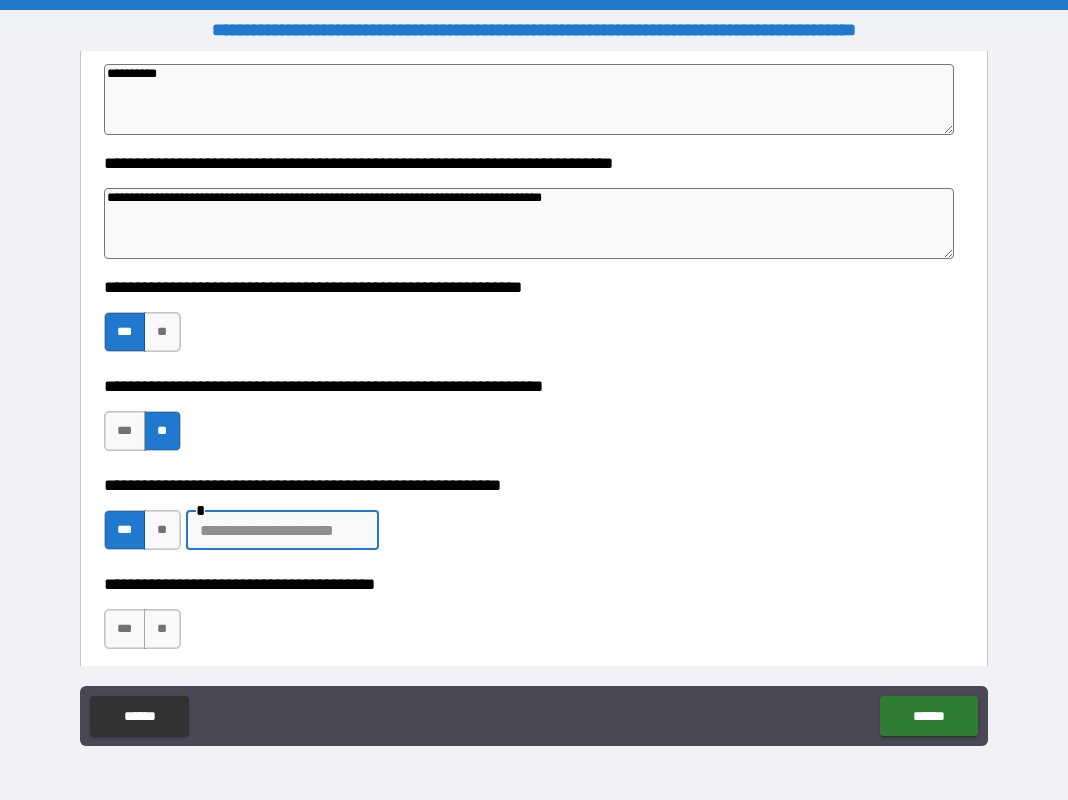 click at bounding box center (282, 530) 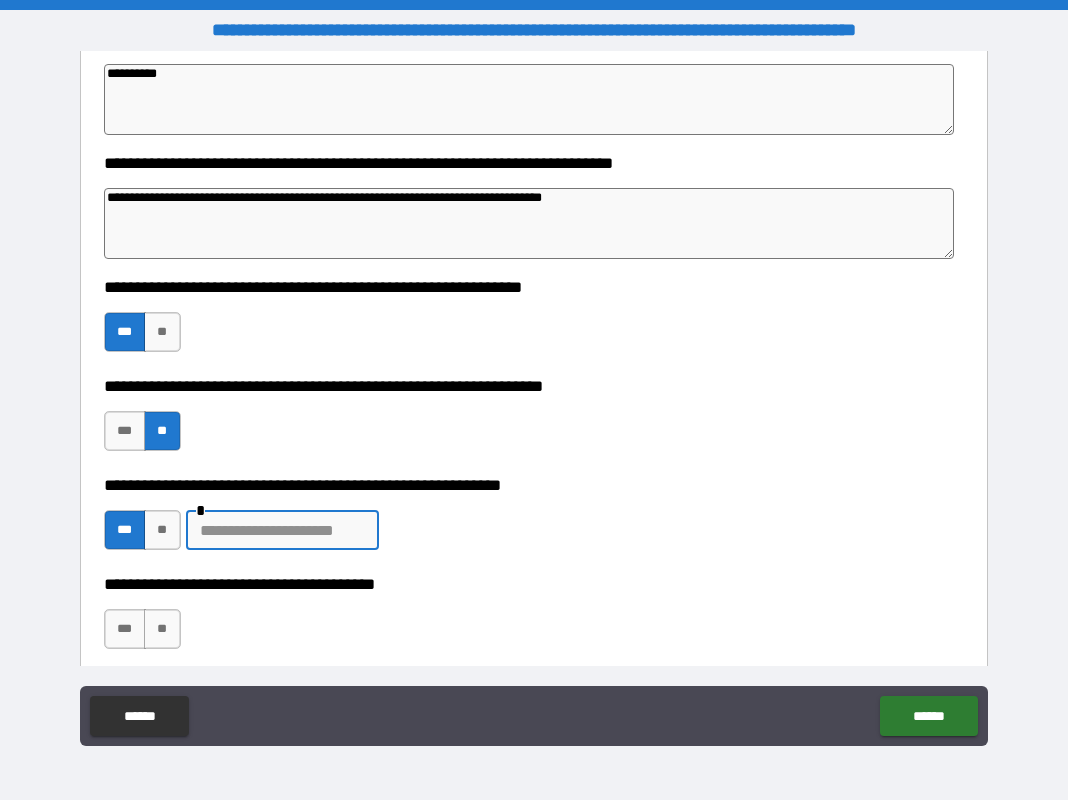 click at bounding box center [282, 530] 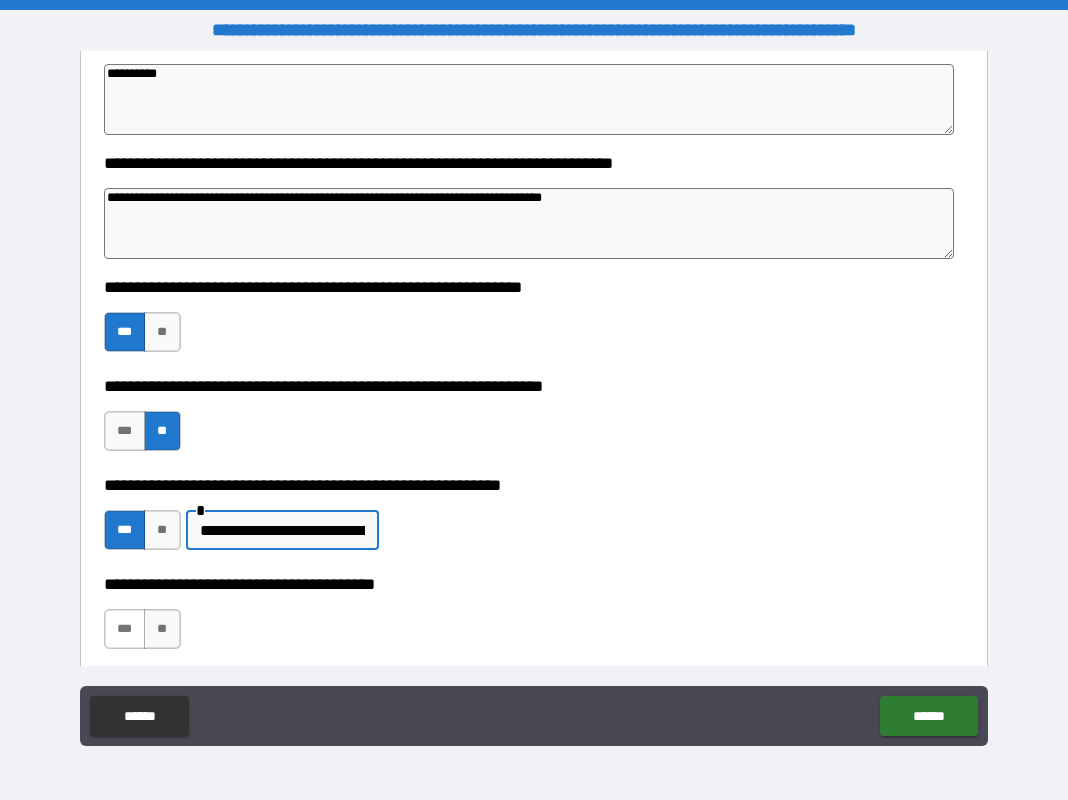 click on "***" at bounding box center (125, 629) 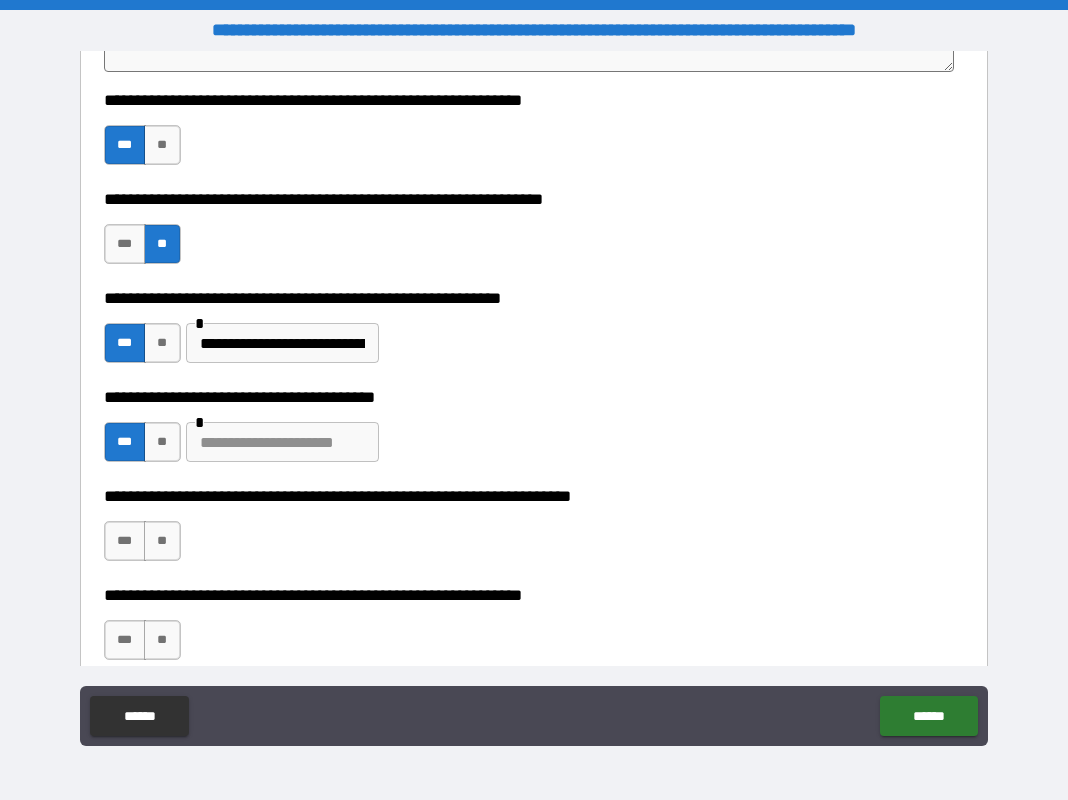 scroll, scrollTop: 902, scrollLeft: 0, axis: vertical 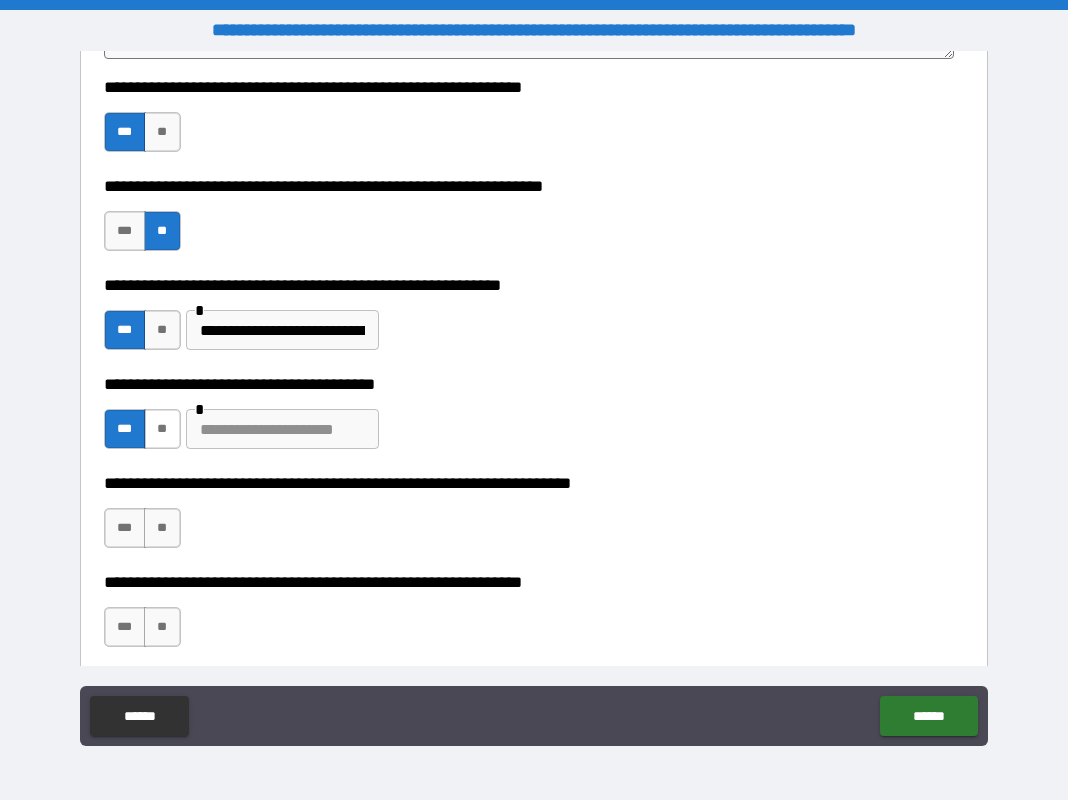 click on "**" at bounding box center (162, 429) 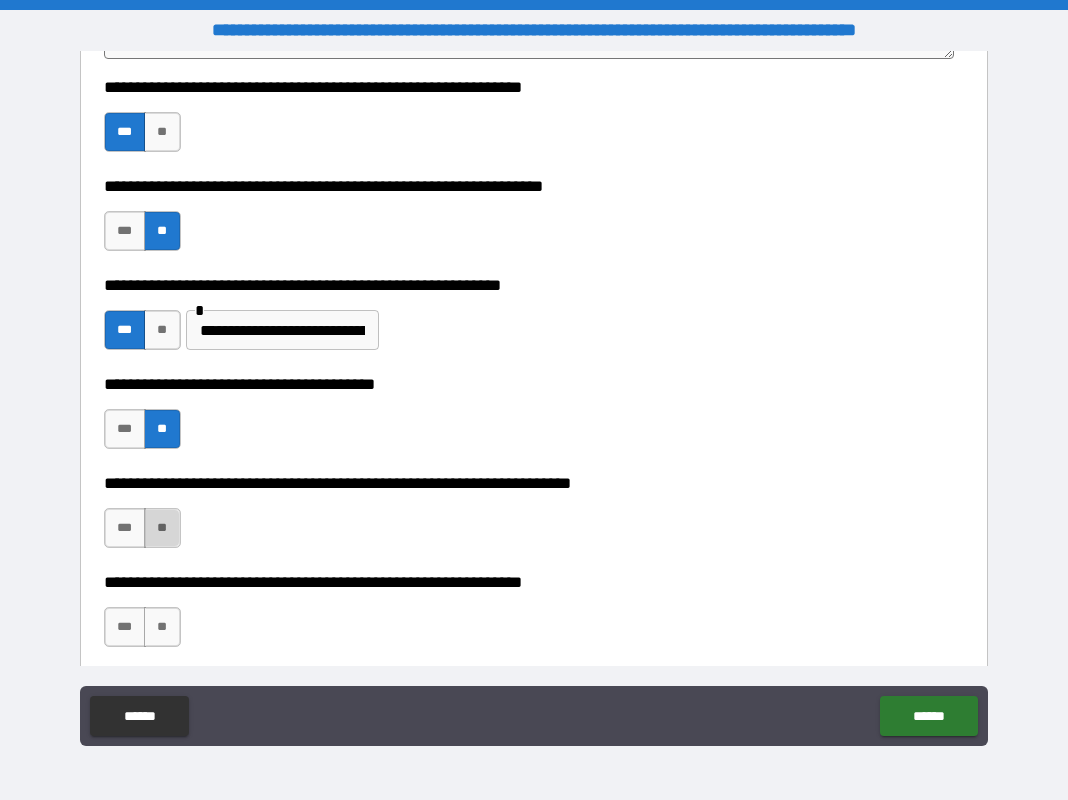 click on "**" at bounding box center [162, 528] 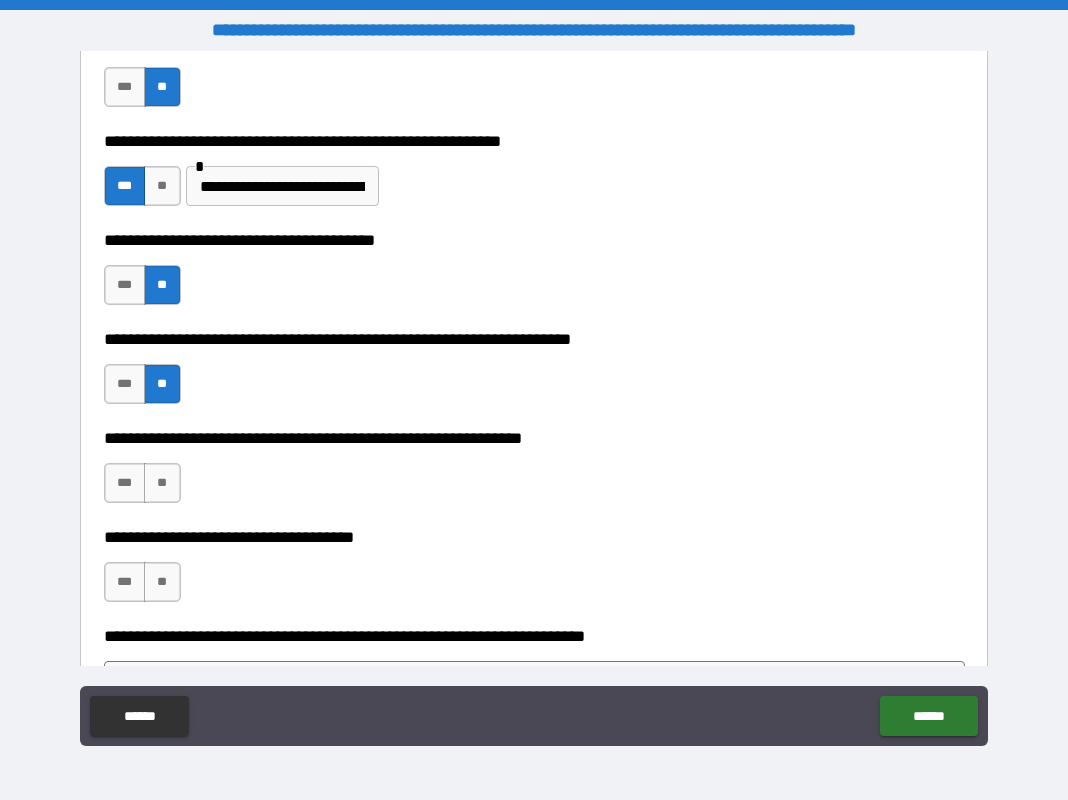 scroll, scrollTop: 1049, scrollLeft: 0, axis: vertical 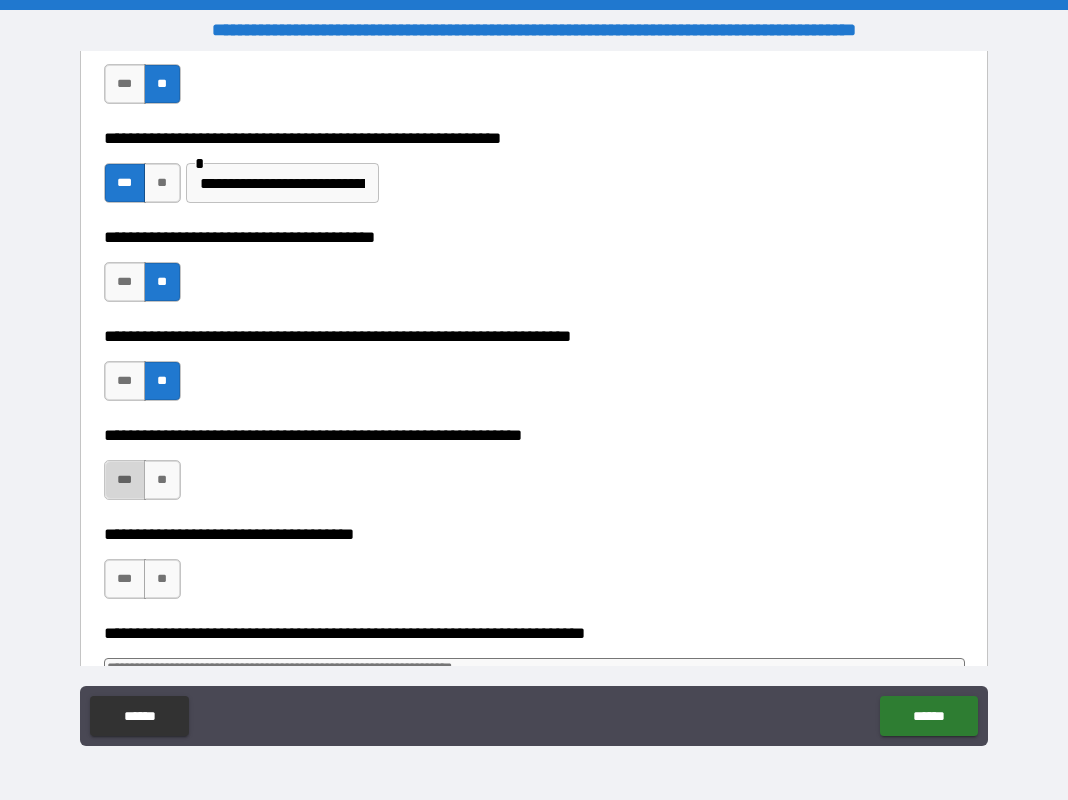 click on "***" at bounding box center (125, 480) 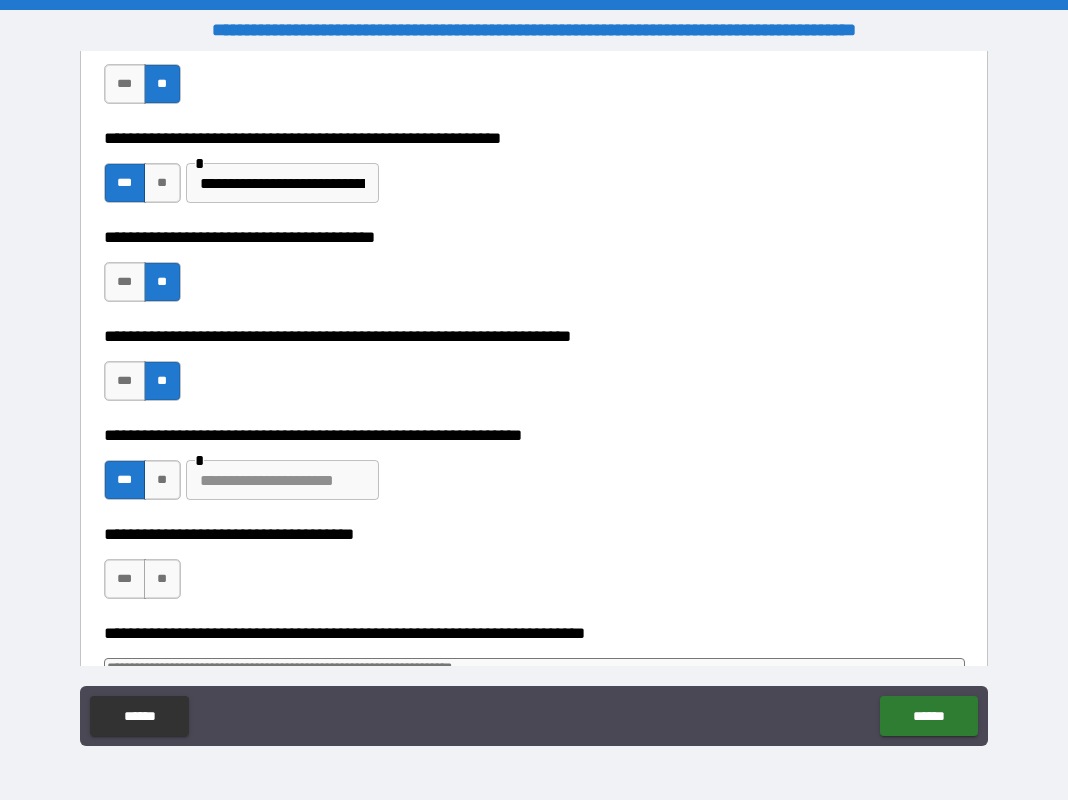 click at bounding box center (282, 480) 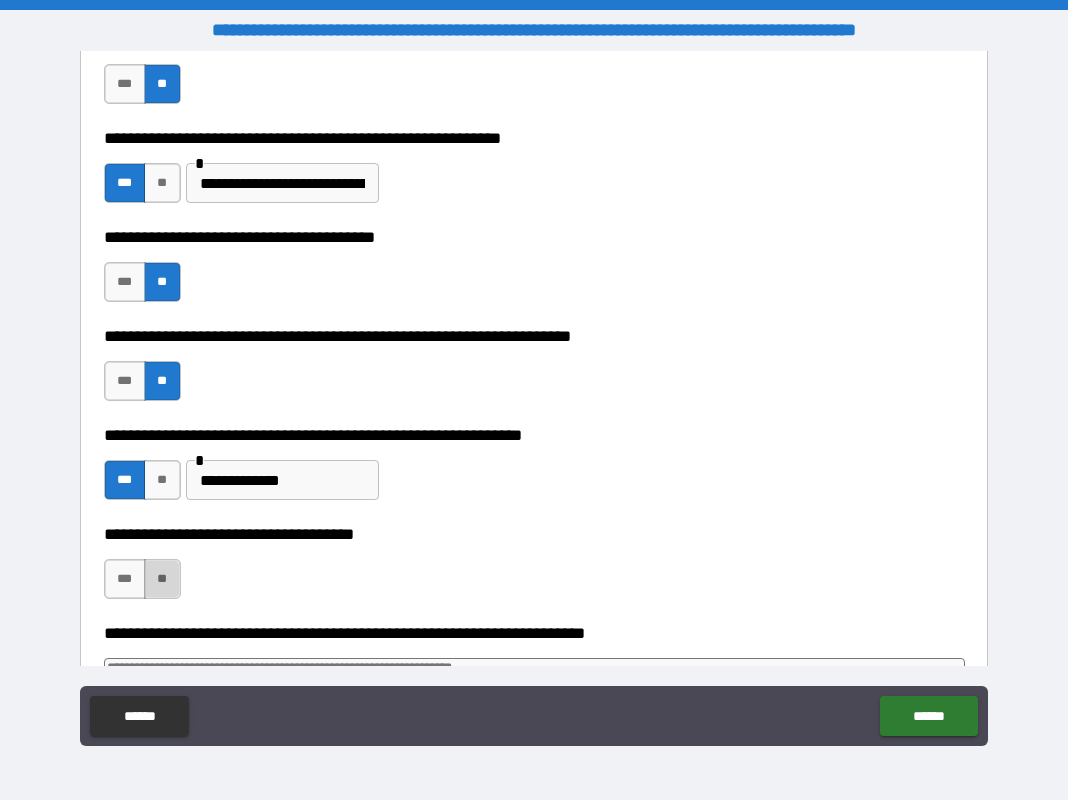 click on "**" at bounding box center [162, 579] 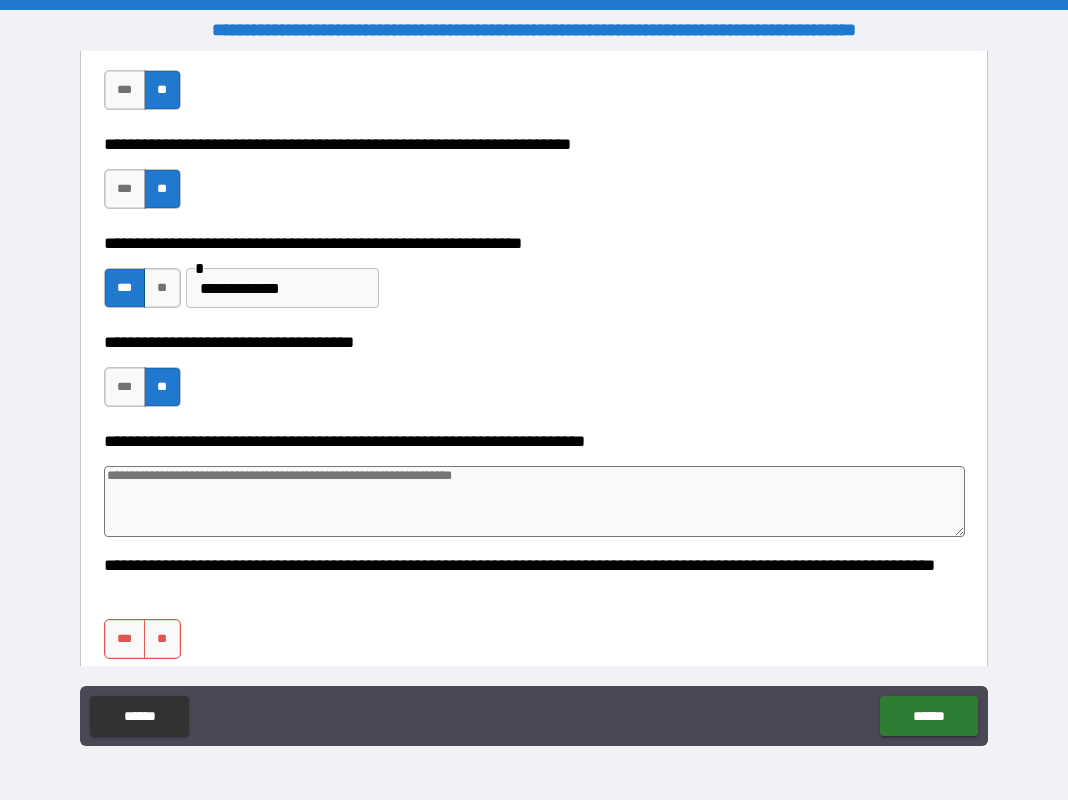 scroll, scrollTop: 1250, scrollLeft: 0, axis: vertical 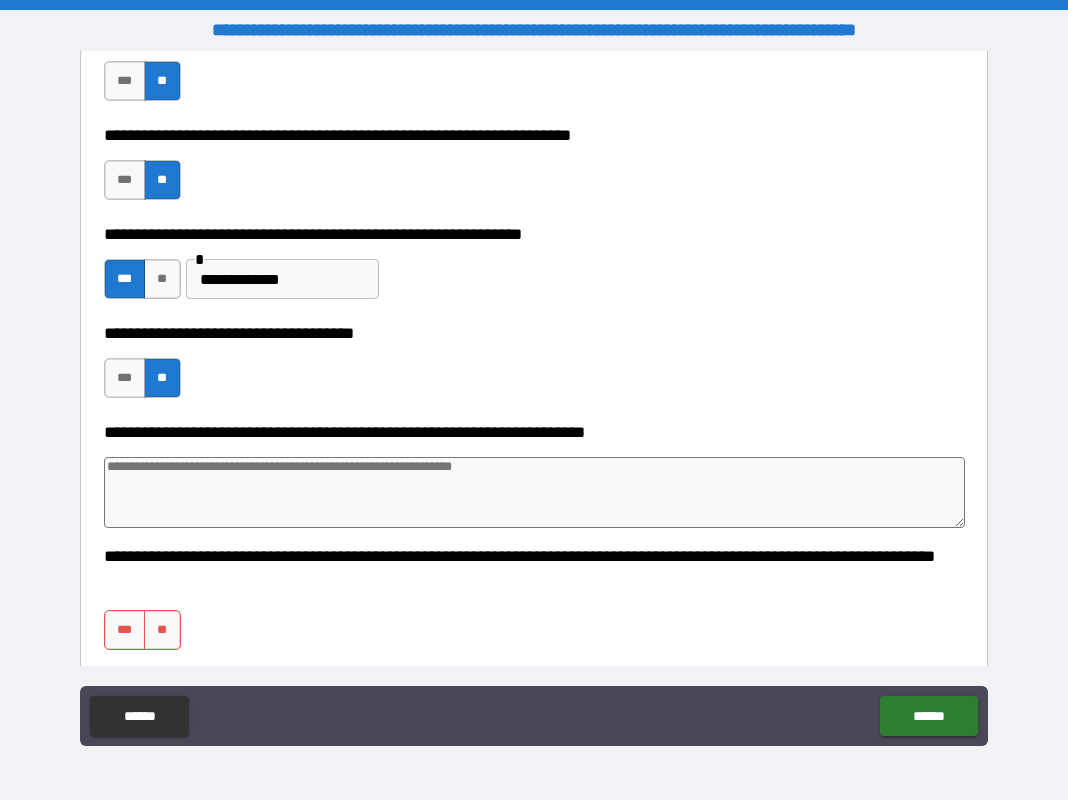 click at bounding box center [535, 492] 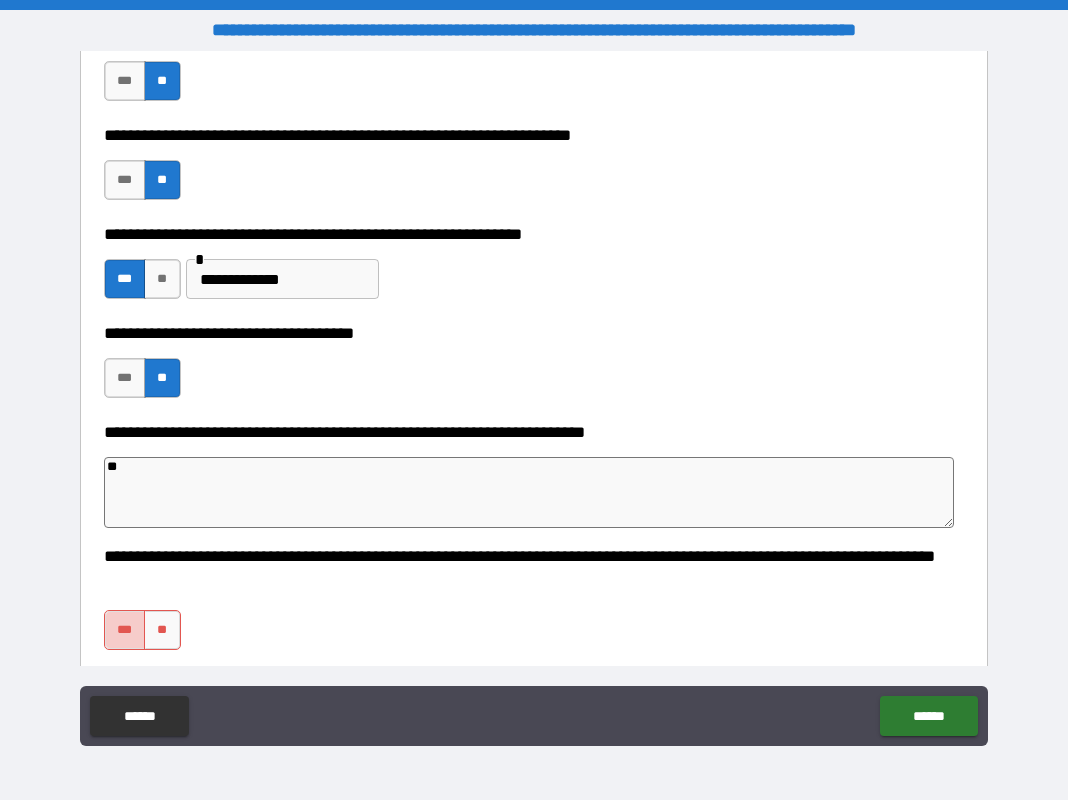 click on "***" at bounding box center (125, 630) 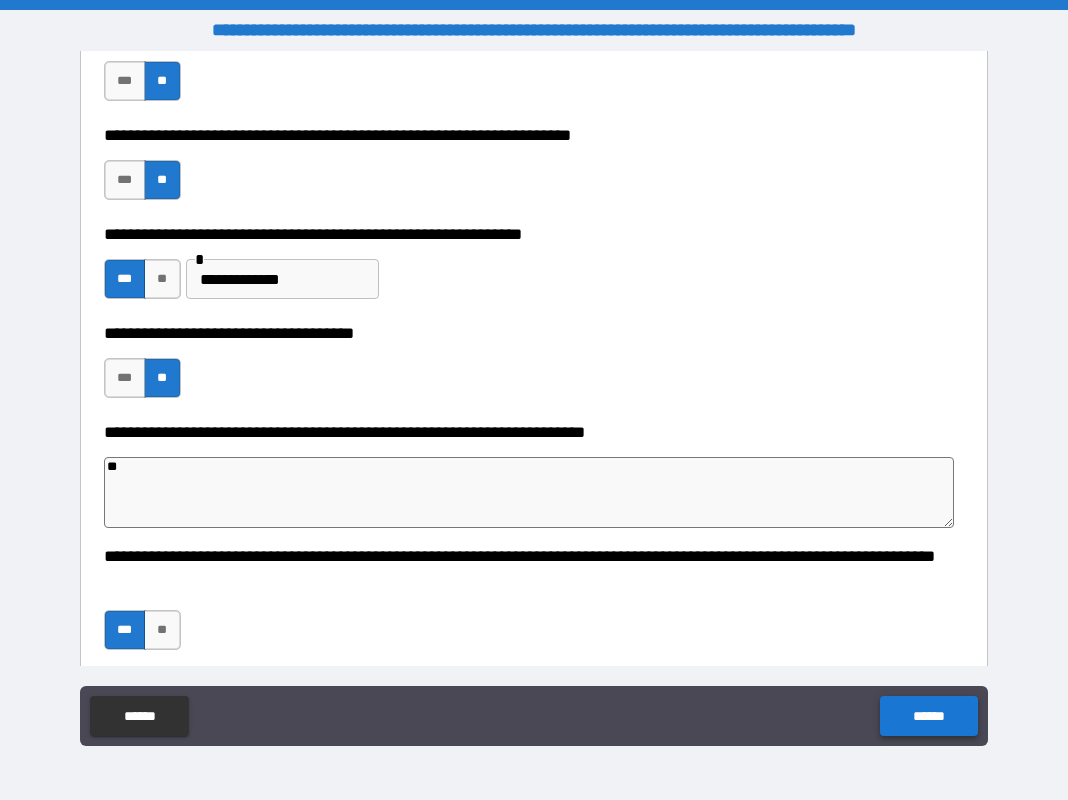click on "******" at bounding box center (928, 716) 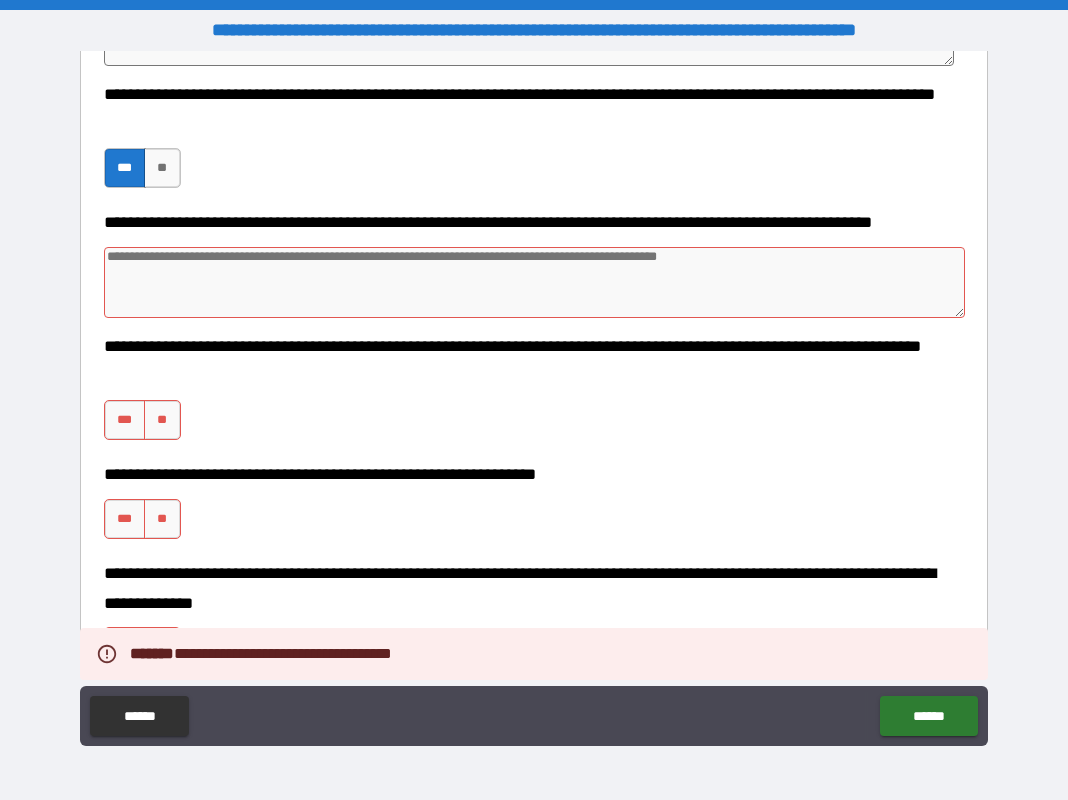 scroll, scrollTop: 1751, scrollLeft: 0, axis: vertical 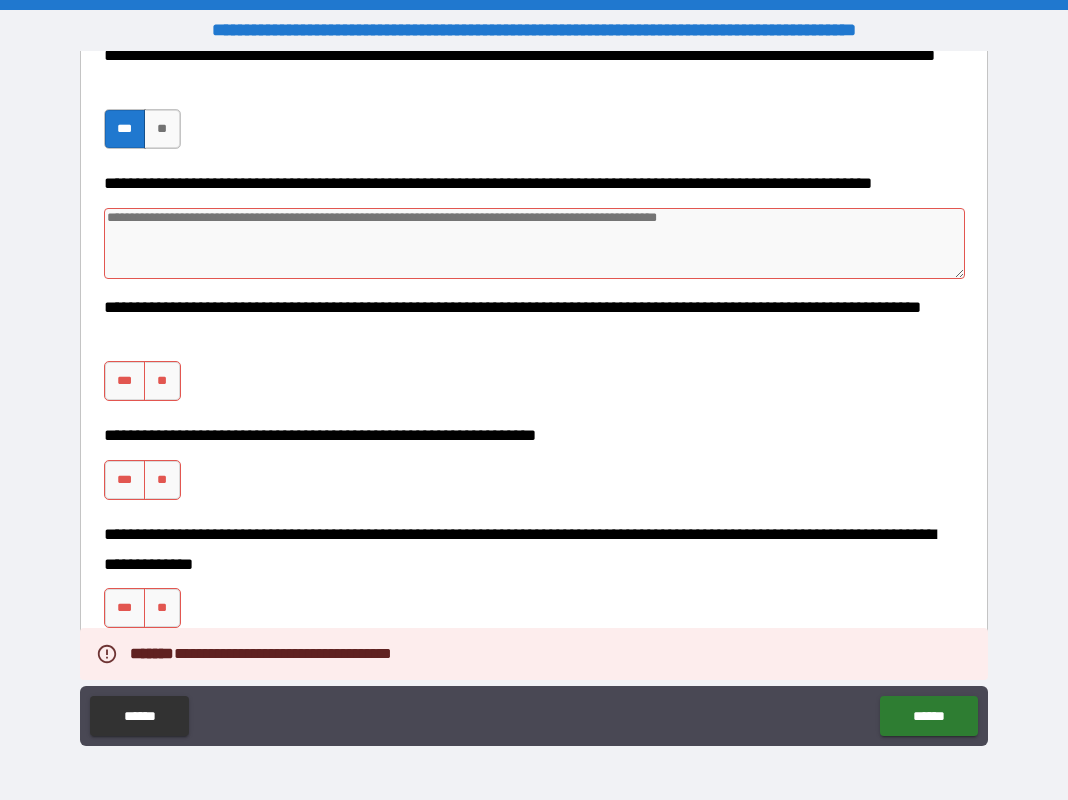 click at bounding box center [535, 243] 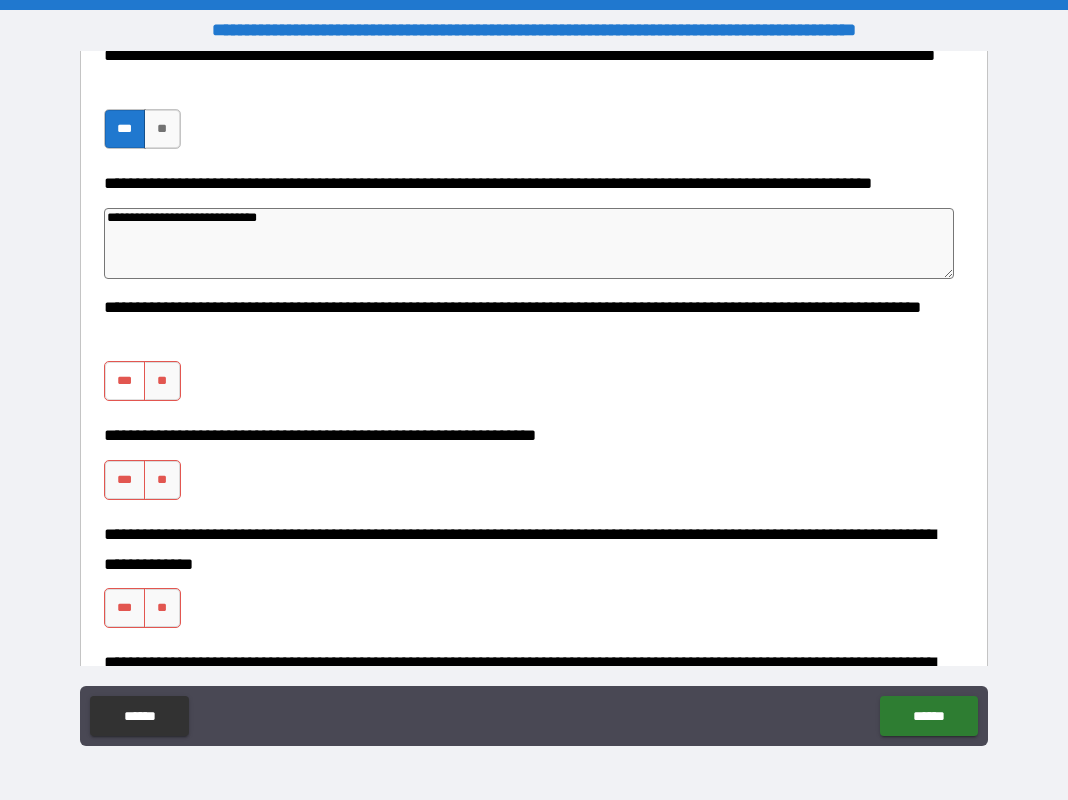 click on "***" at bounding box center (125, 381) 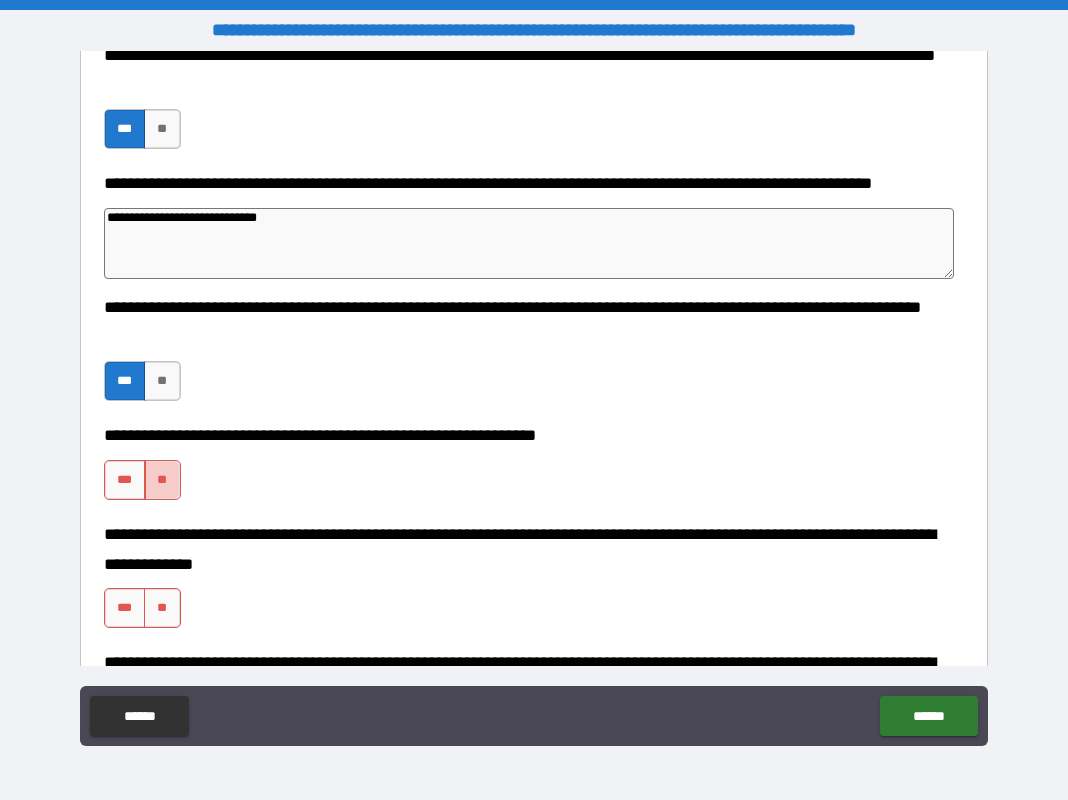 click on "**" at bounding box center [162, 480] 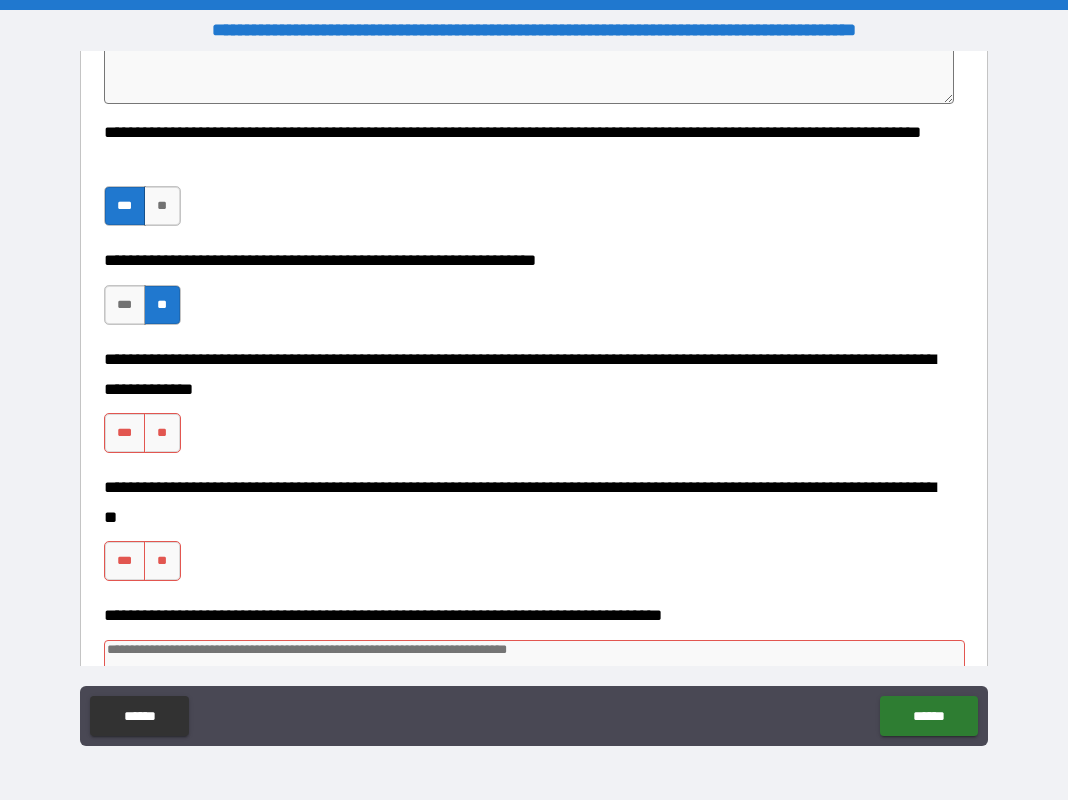 scroll, scrollTop: 1943, scrollLeft: 0, axis: vertical 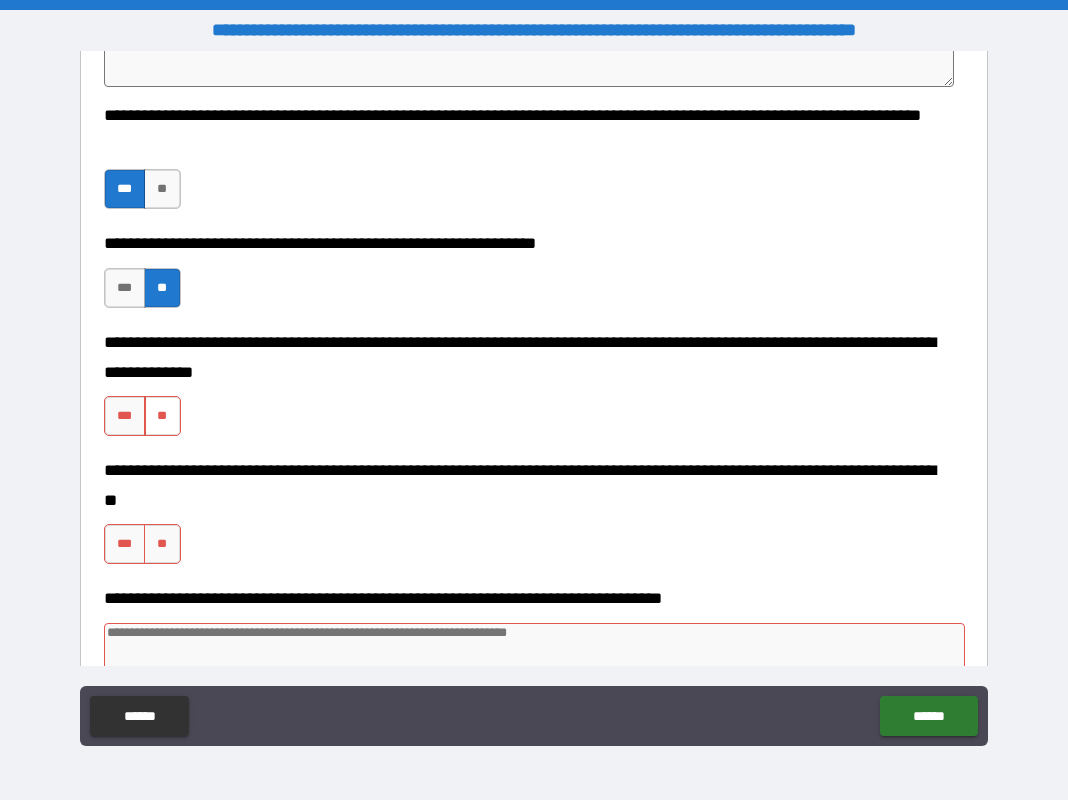 click on "**" at bounding box center [162, 416] 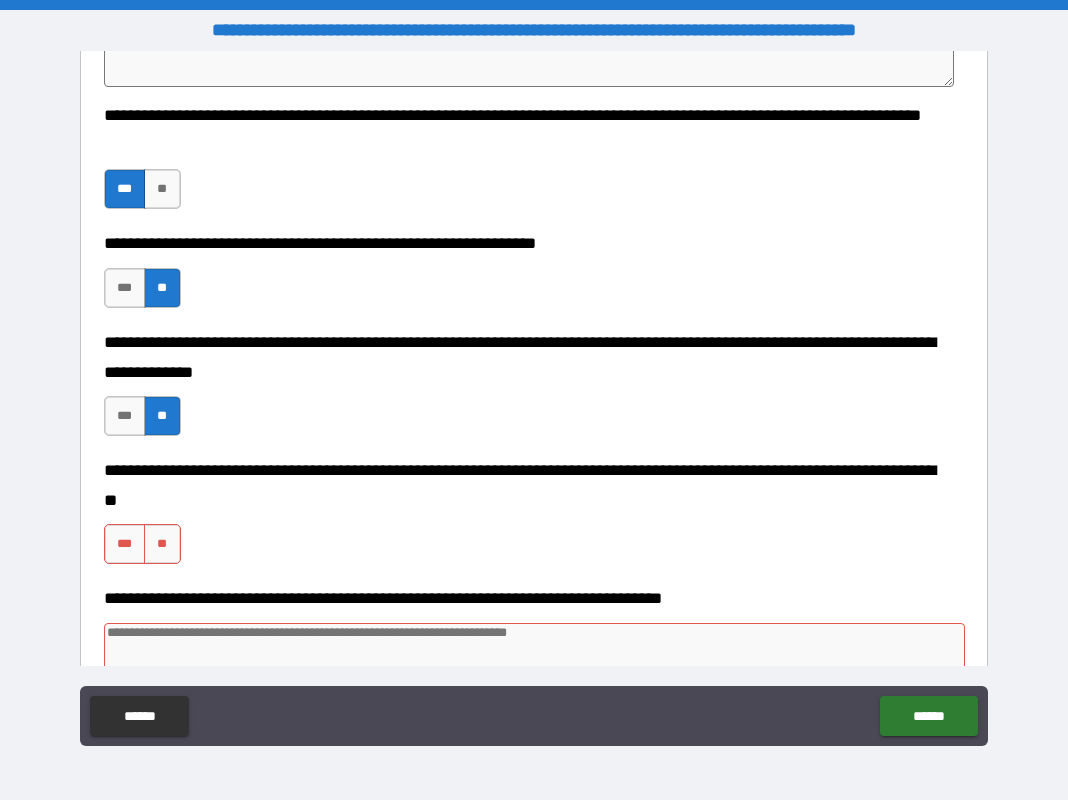 scroll, scrollTop: 2126, scrollLeft: 0, axis: vertical 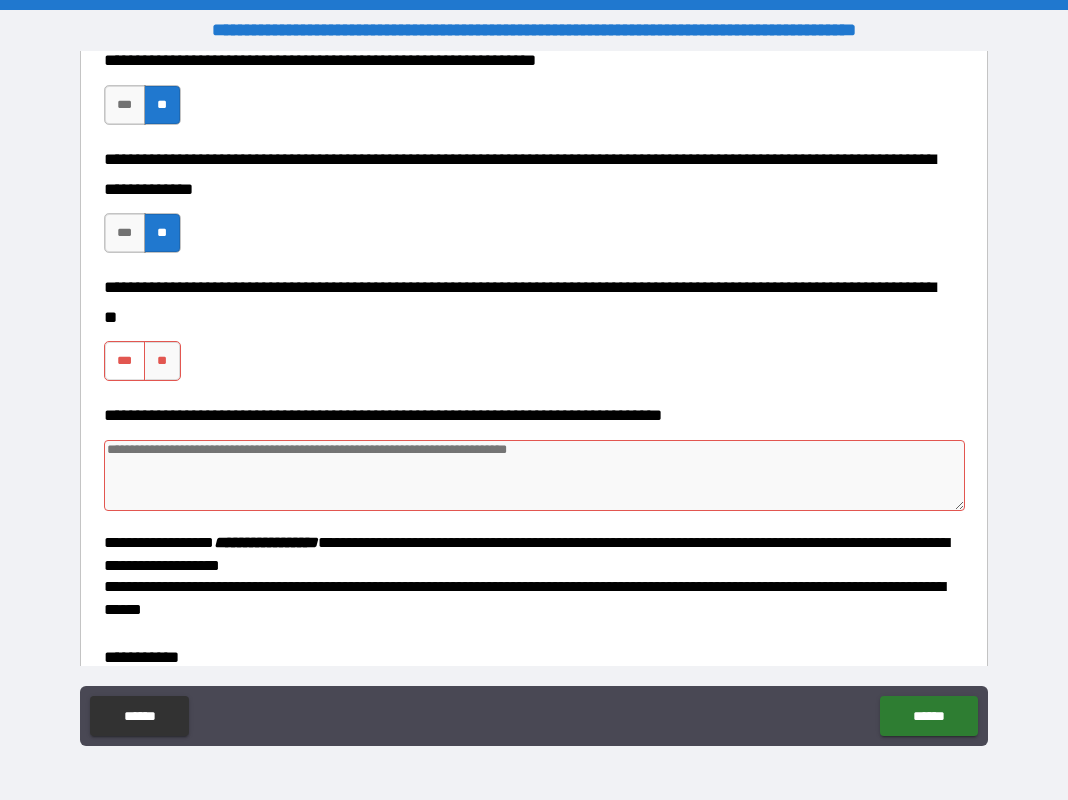 click on "***" at bounding box center [125, 361] 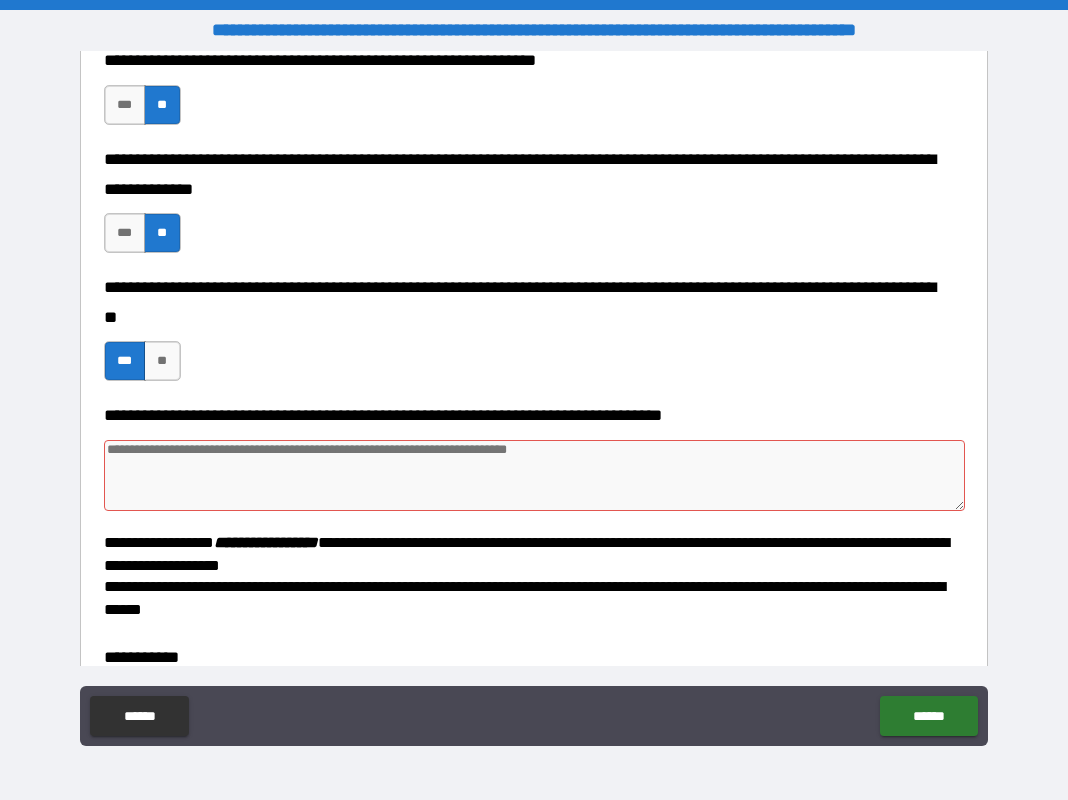 click at bounding box center [535, 475] 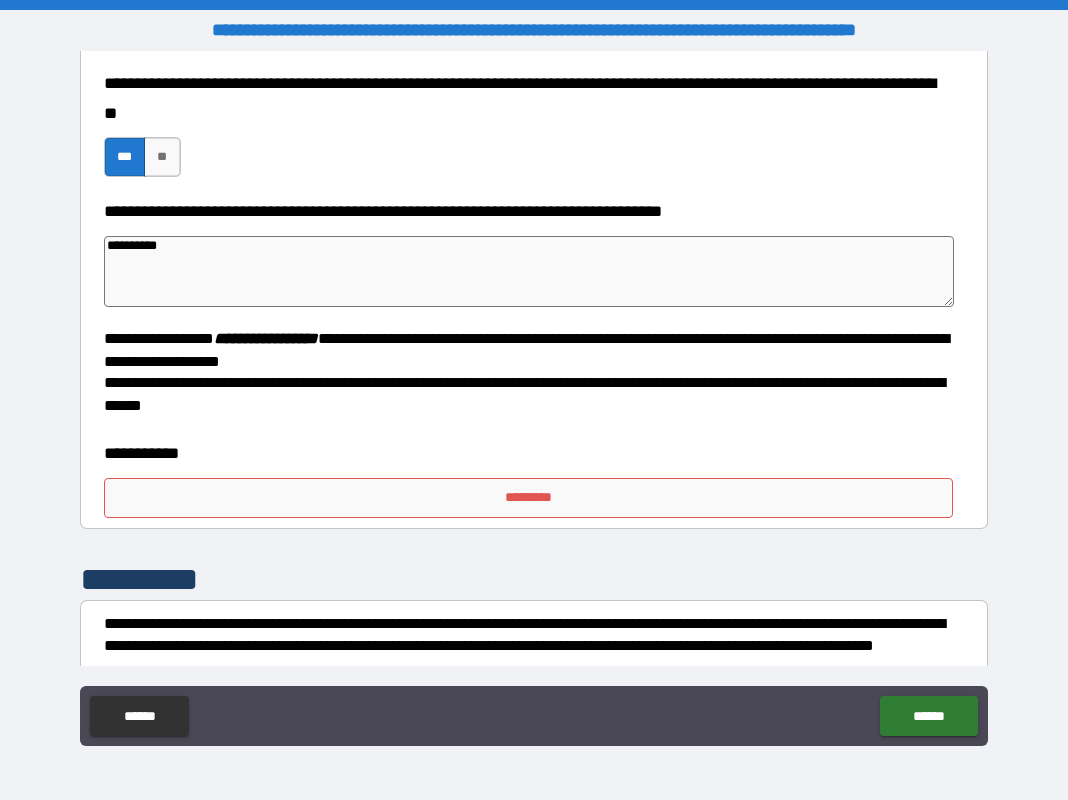scroll, scrollTop: 2335, scrollLeft: 0, axis: vertical 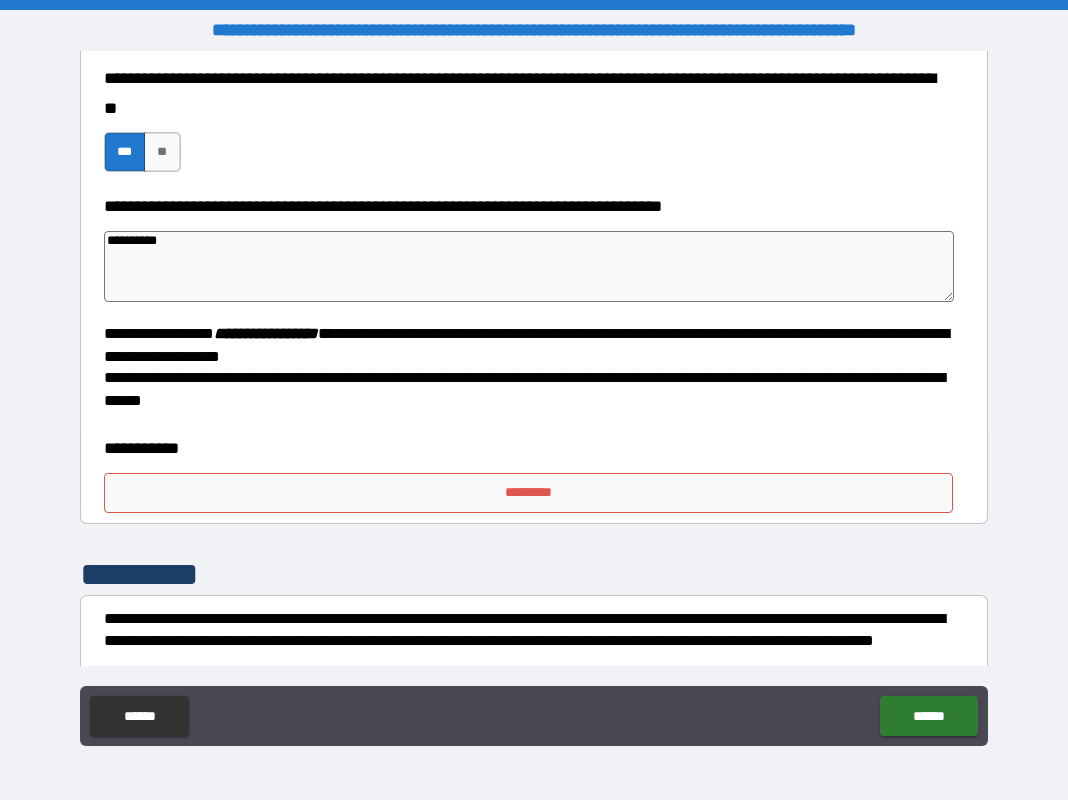 click on "*********" at bounding box center [528, 493] 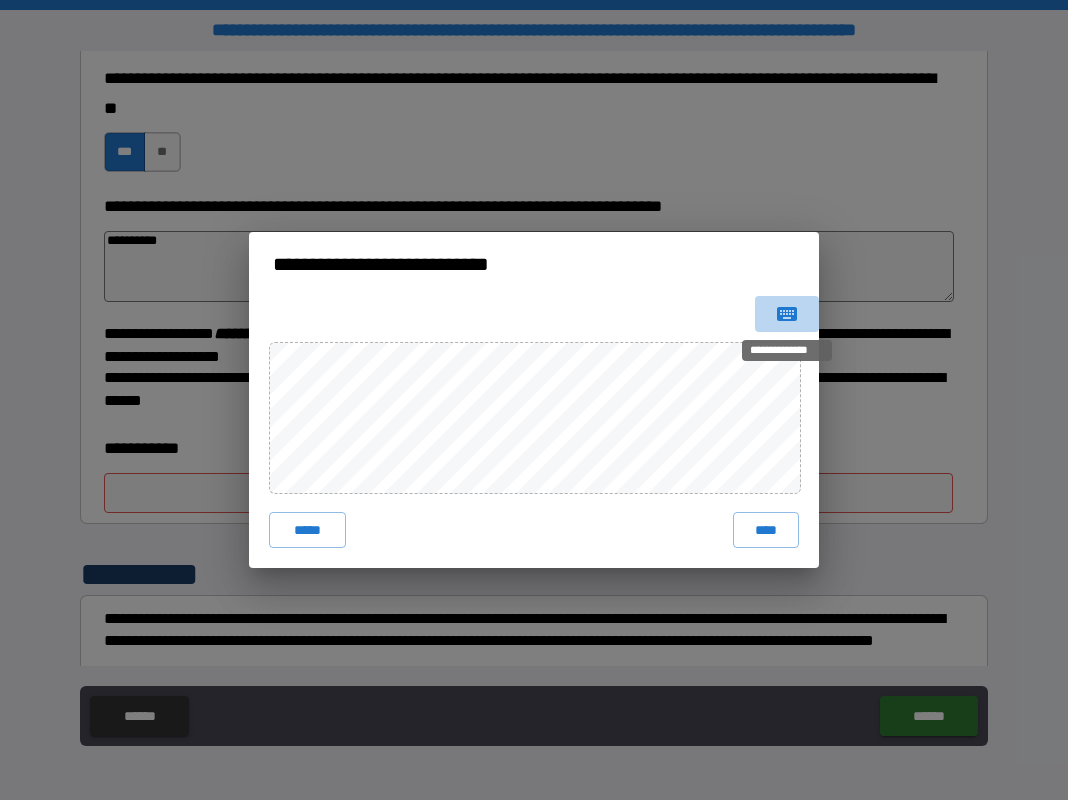 click 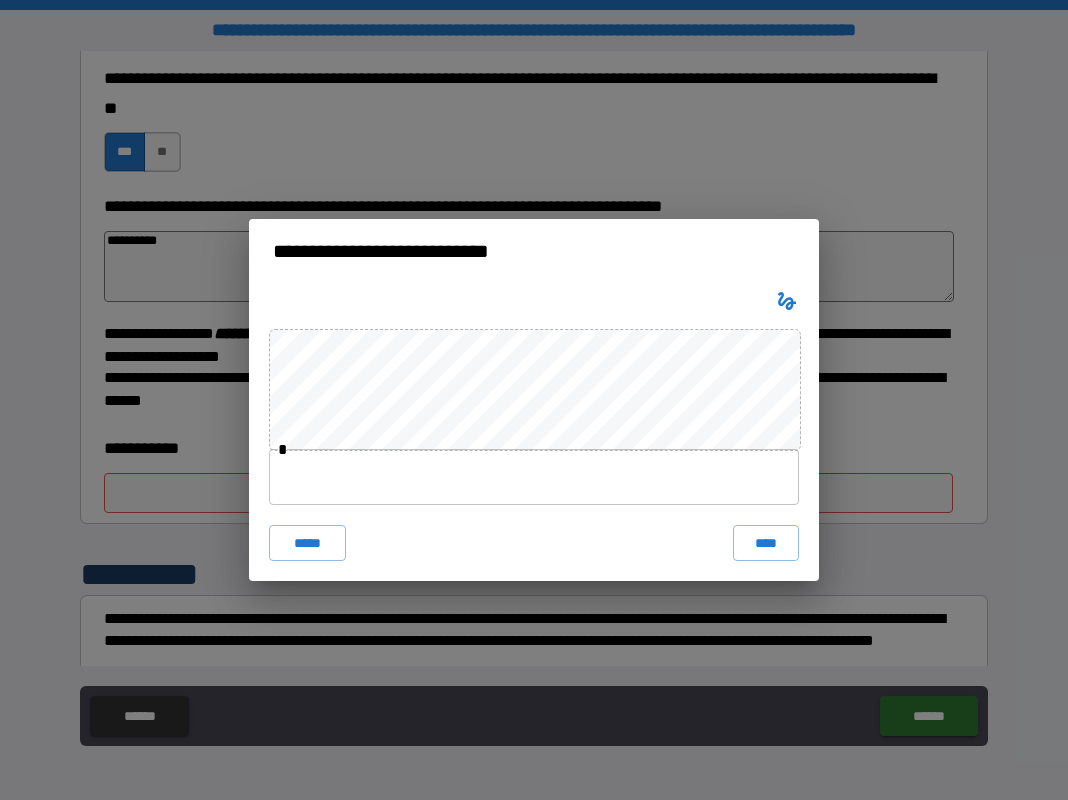 click 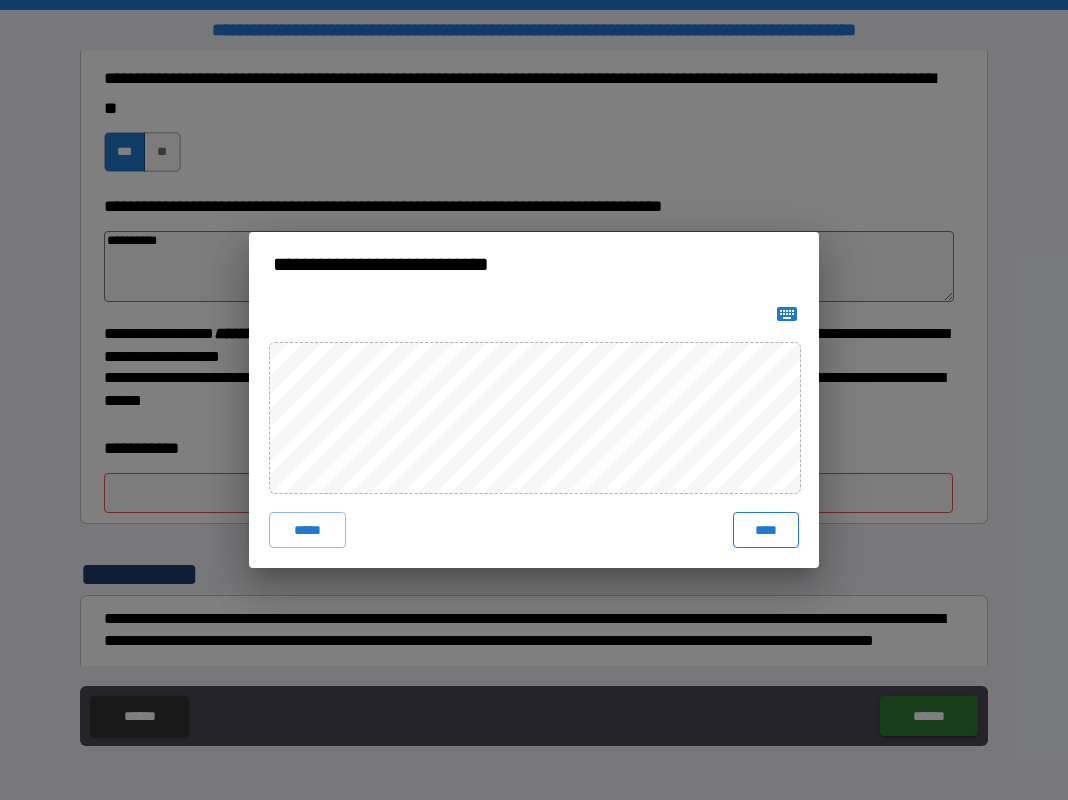 click on "****" at bounding box center (766, 530) 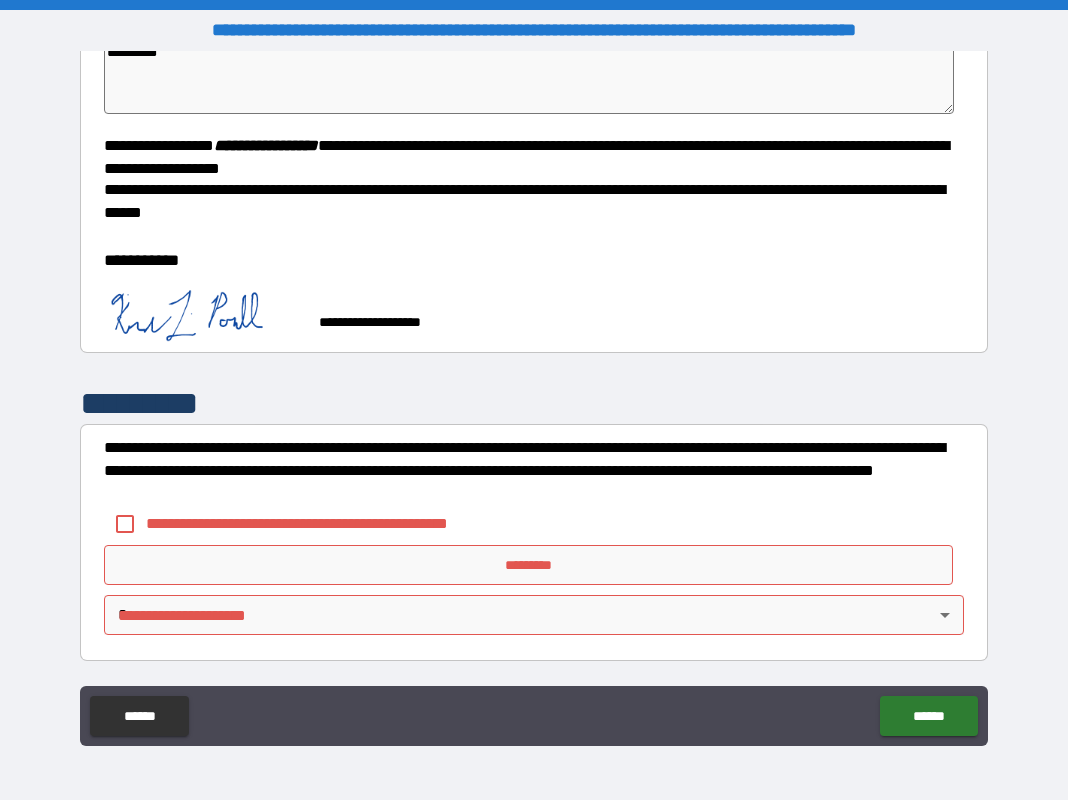 scroll, scrollTop: 2522, scrollLeft: 0, axis: vertical 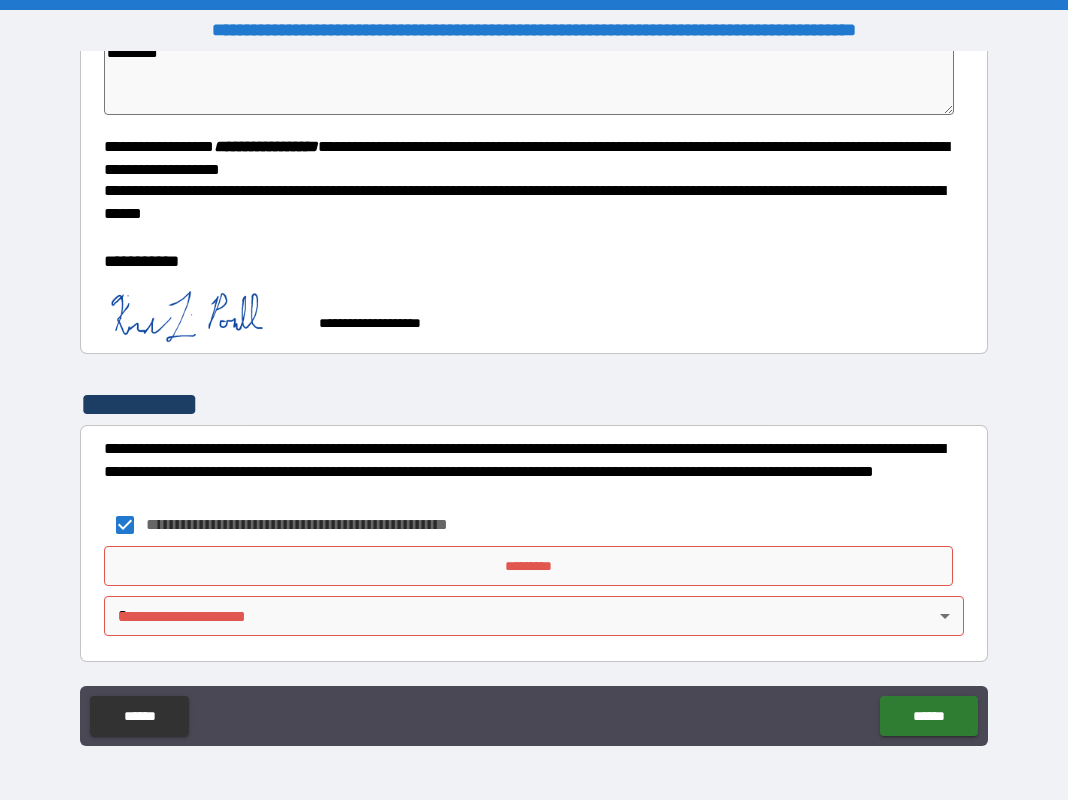 click on "*********" at bounding box center (528, 566) 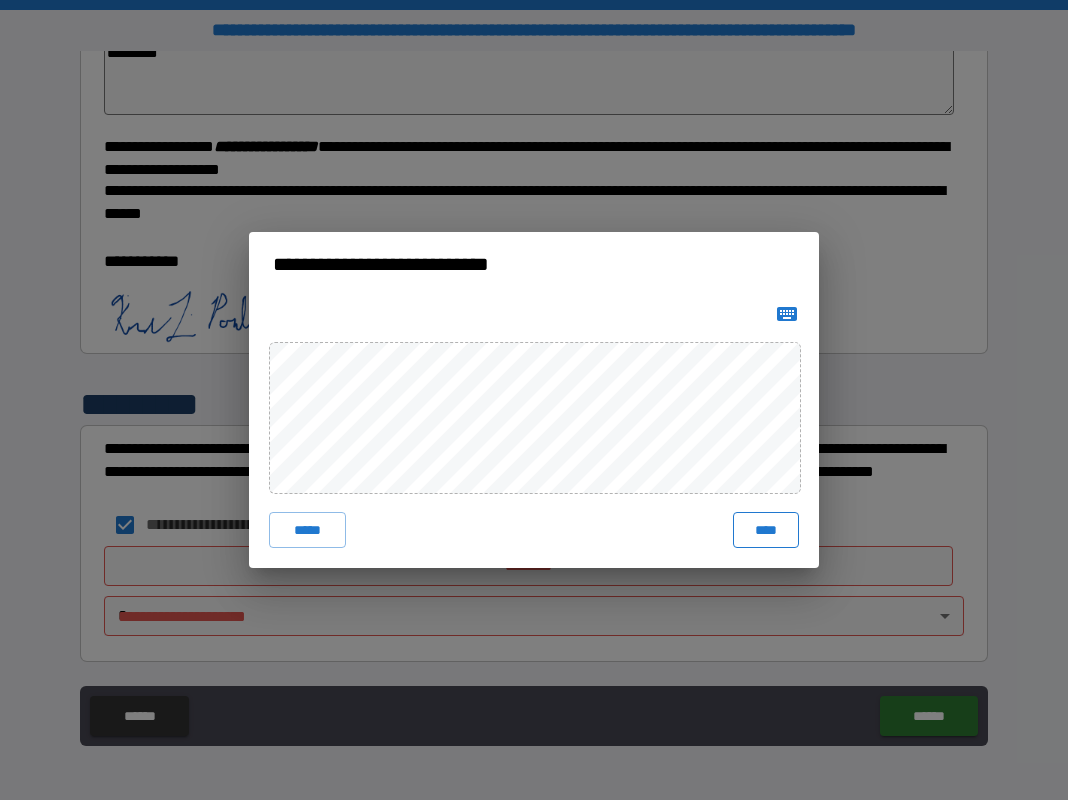 click on "****" at bounding box center (766, 530) 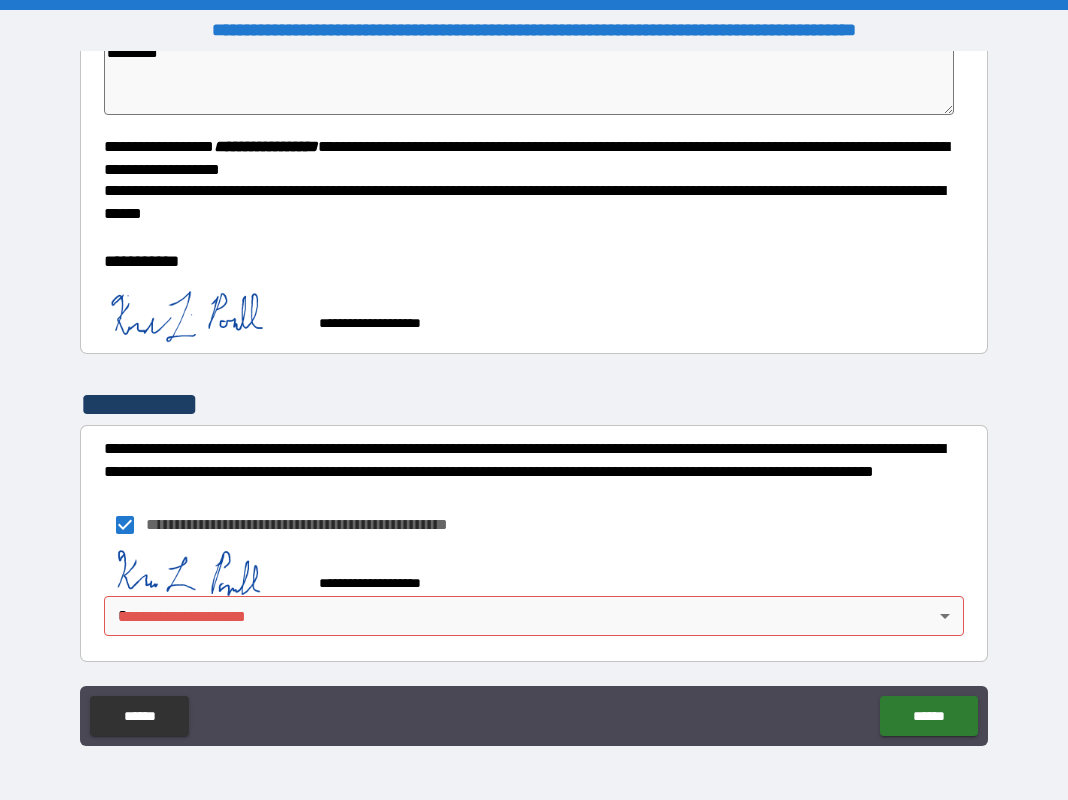 scroll, scrollTop: 2512, scrollLeft: 0, axis: vertical 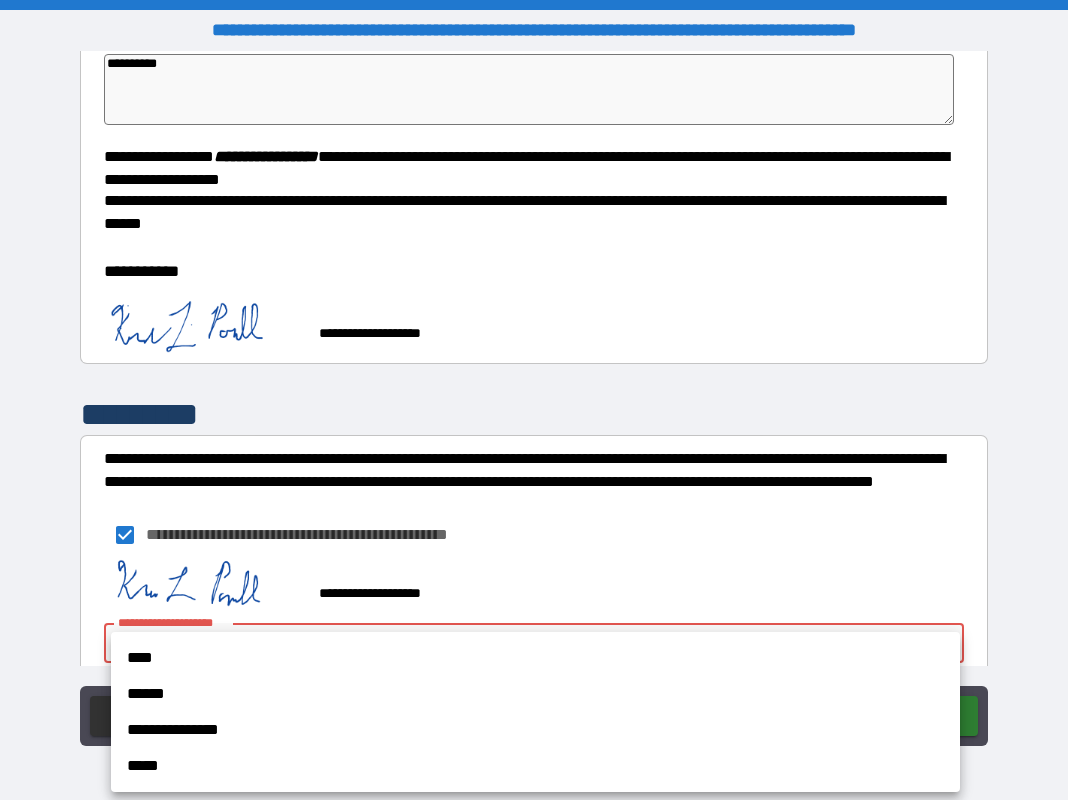 click on "**********" at bounding box center [534, 400] 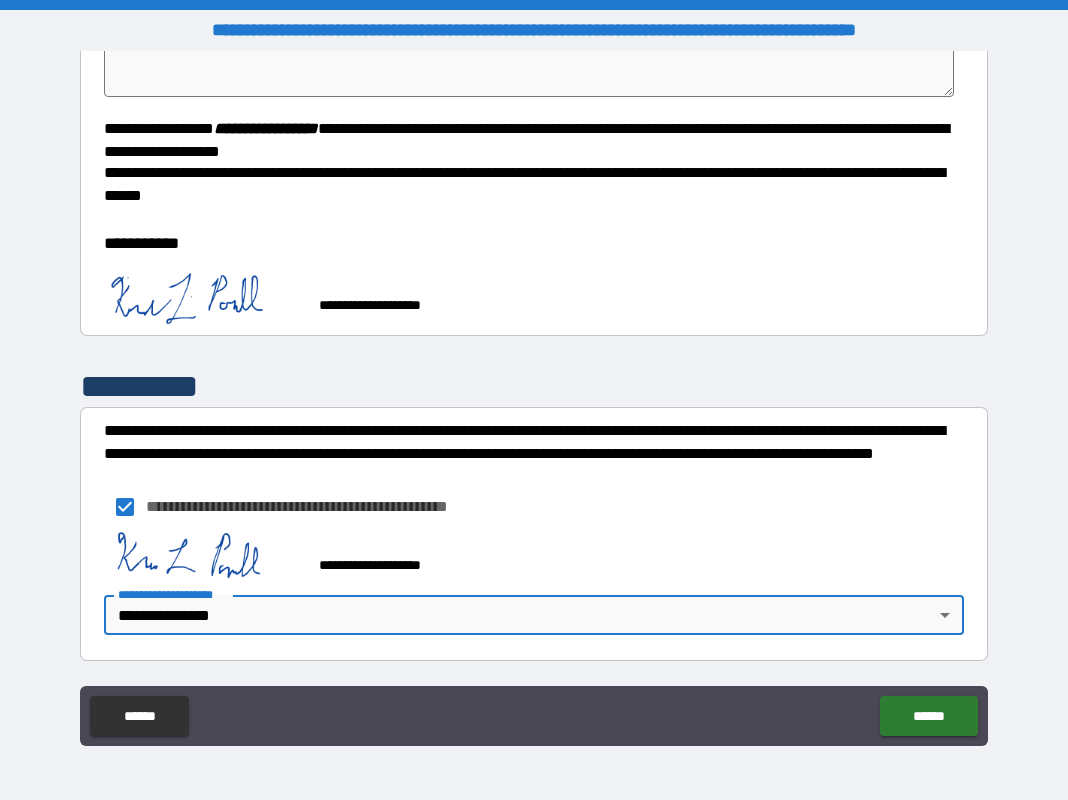 scroll, scrollTop: 2539, scrollLeft: 0, axis: vertical 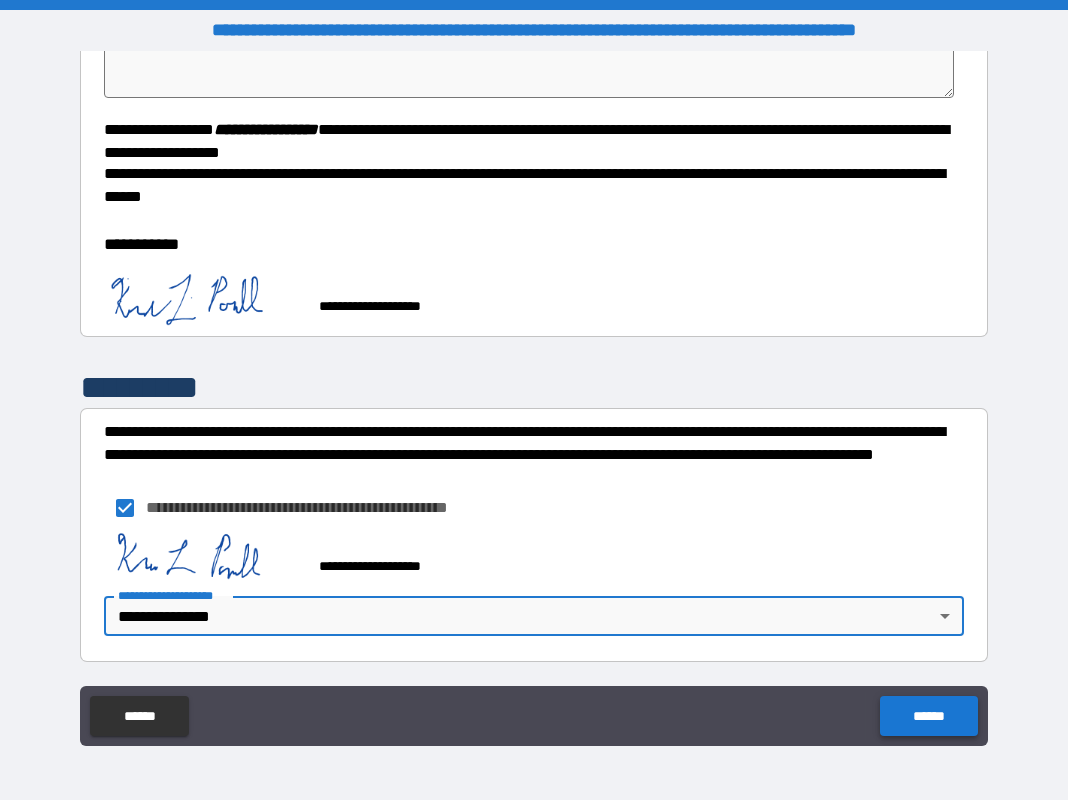 click on "******" at bounding box center [928, 716] 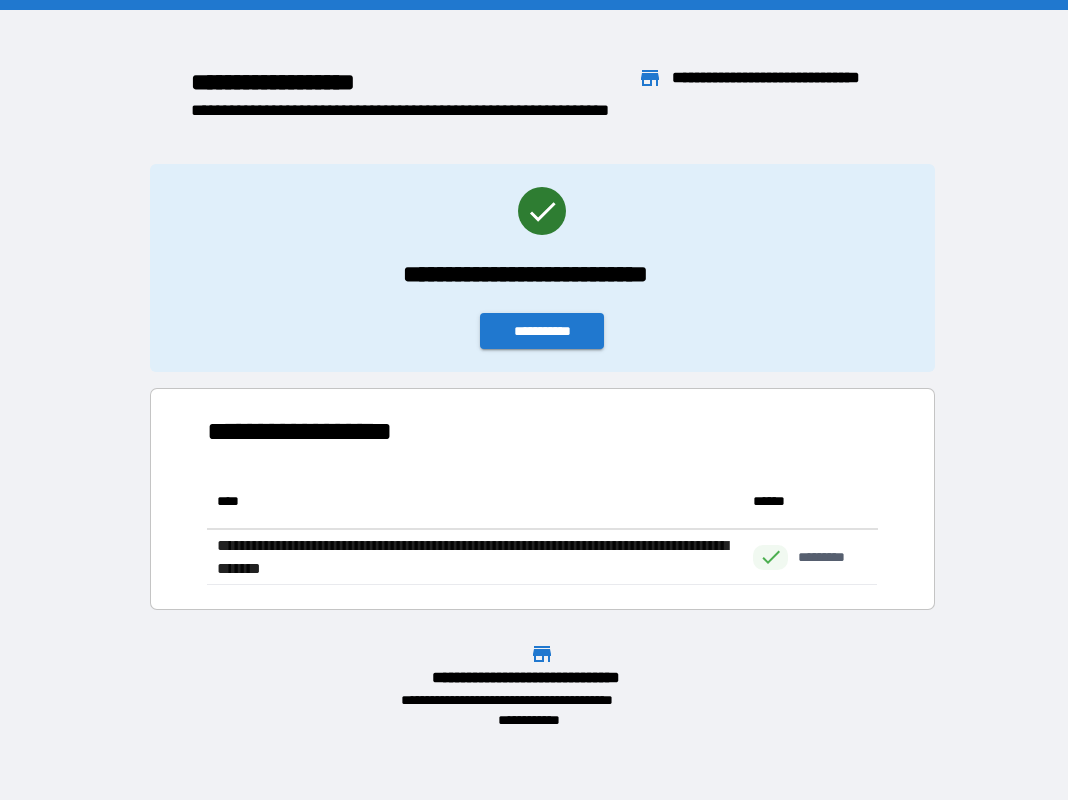 scroll, scrollTop: 1, scrollLeft: 1, axis: both 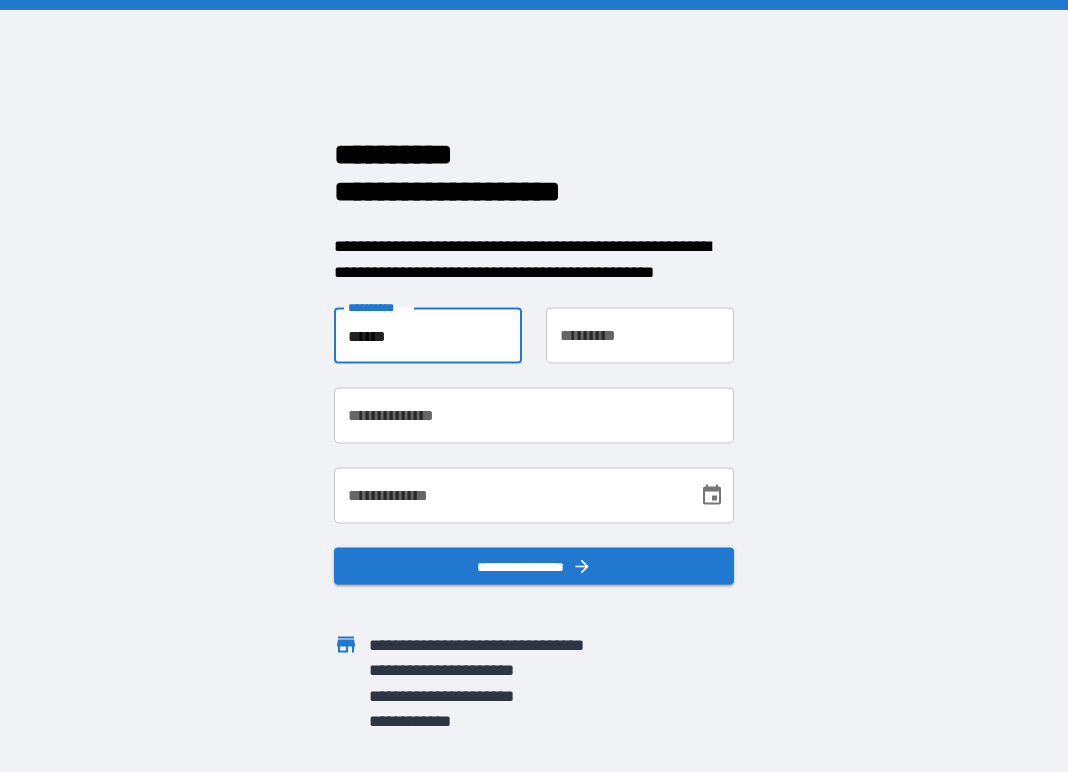 type on "******" 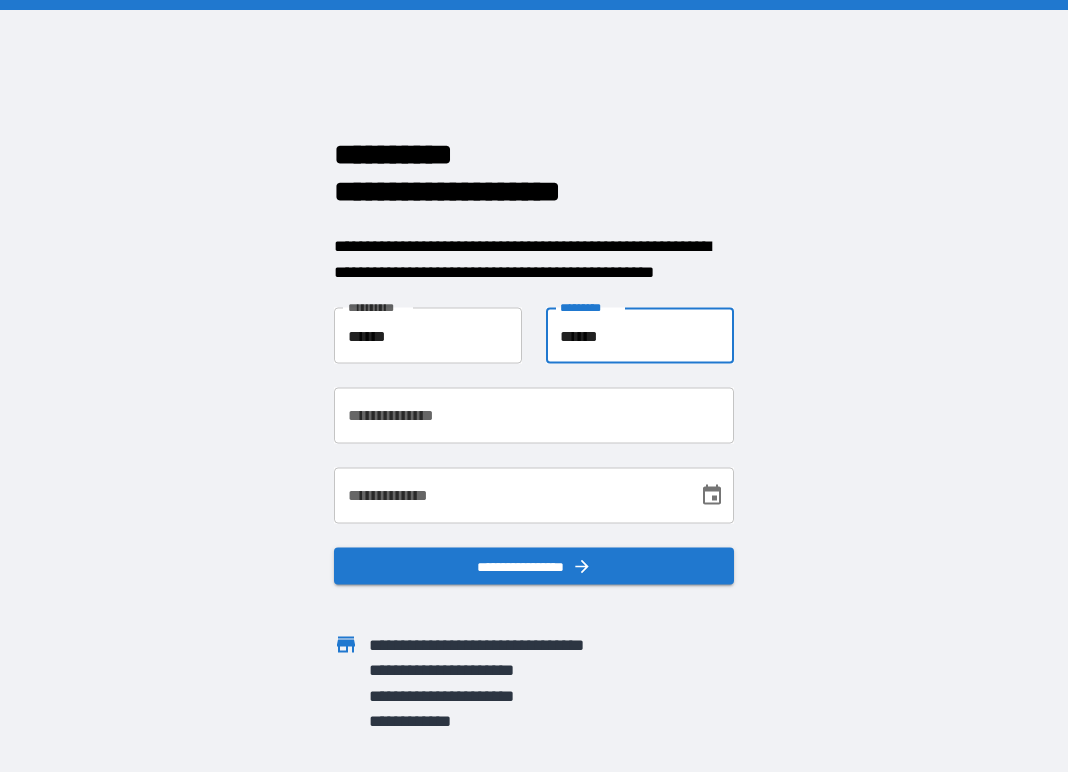 type on "******" 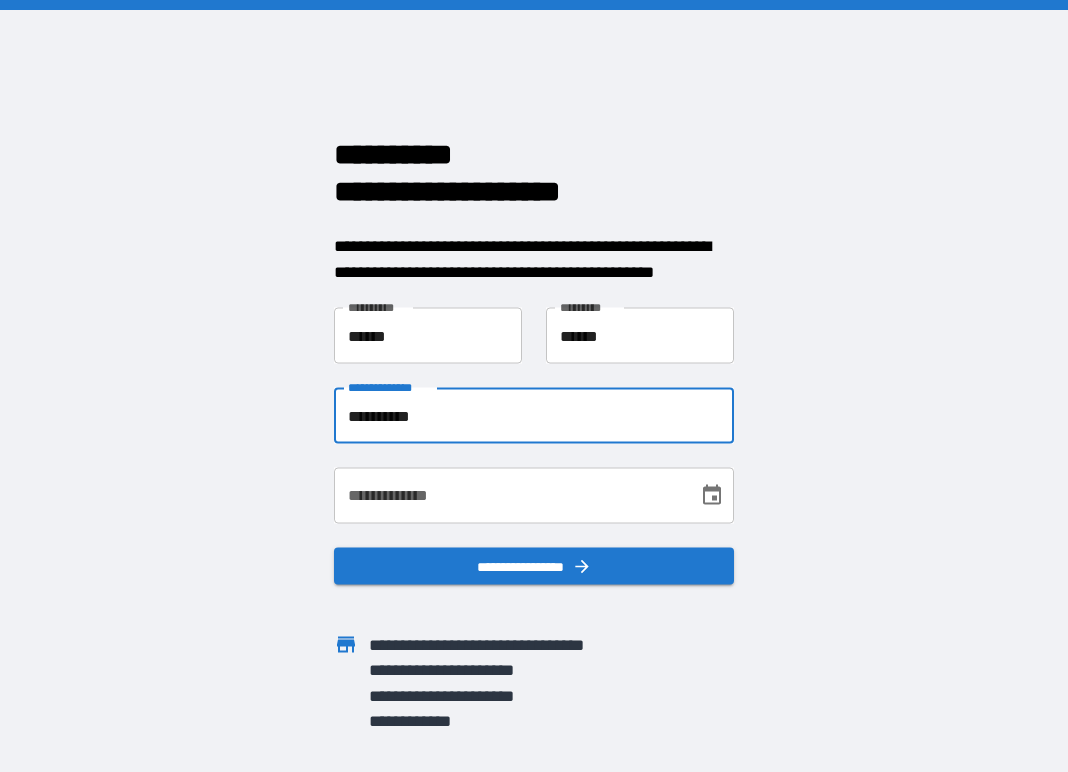 type on "**********" 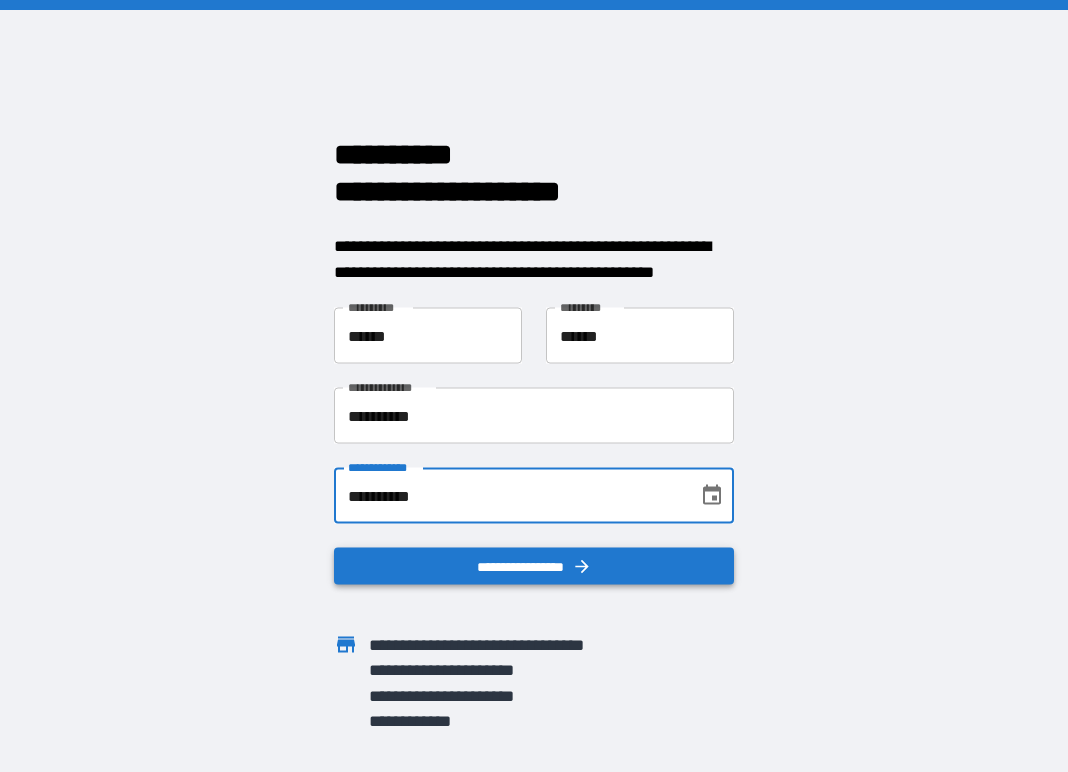 type on "**********" 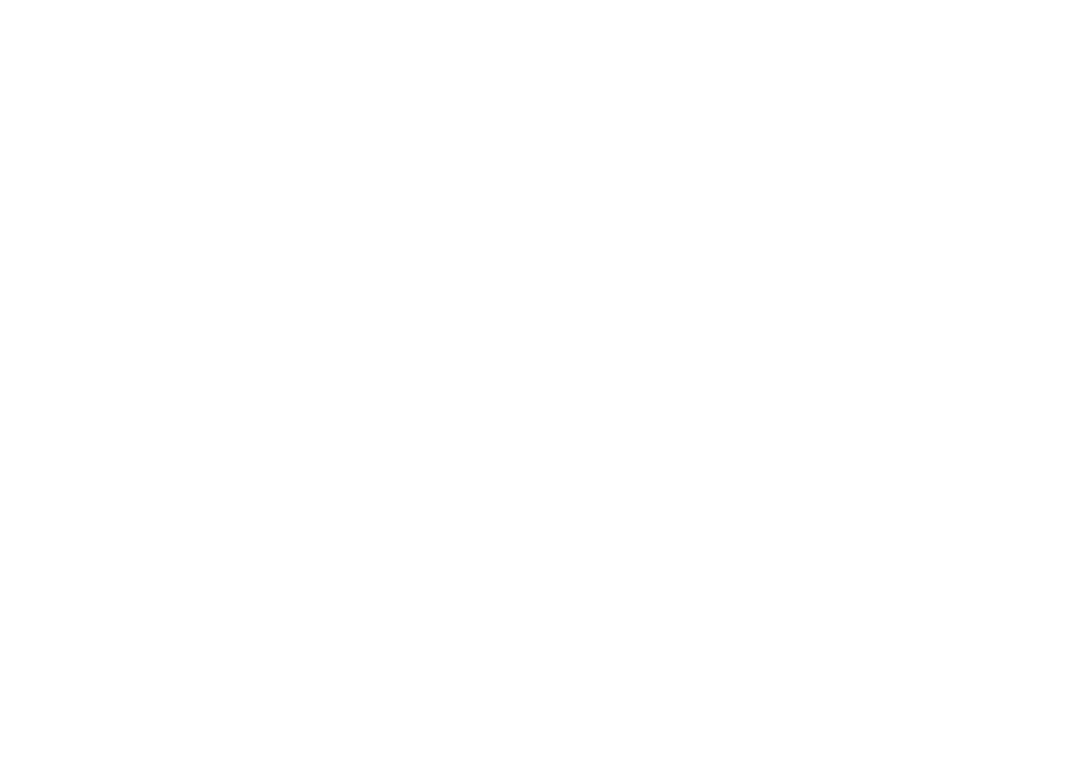 scroll, scrollTop: 0, scrollLeft: 0, axis: both 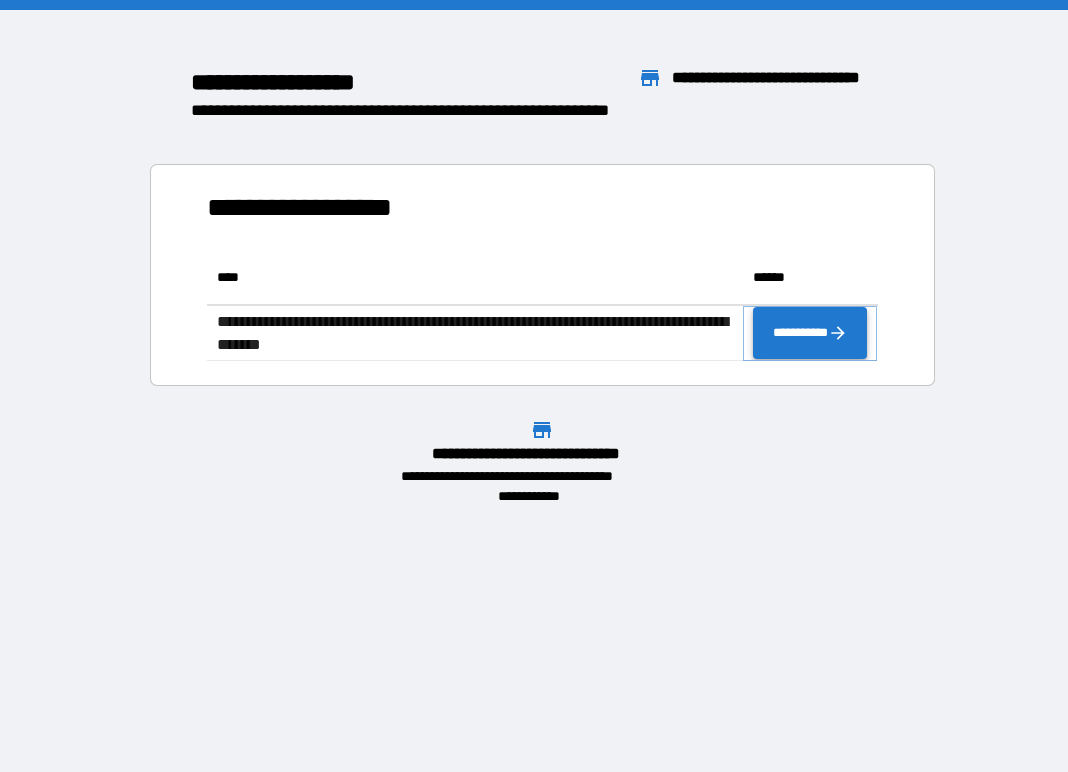 click on "**********" at bounding box center (810, 333) 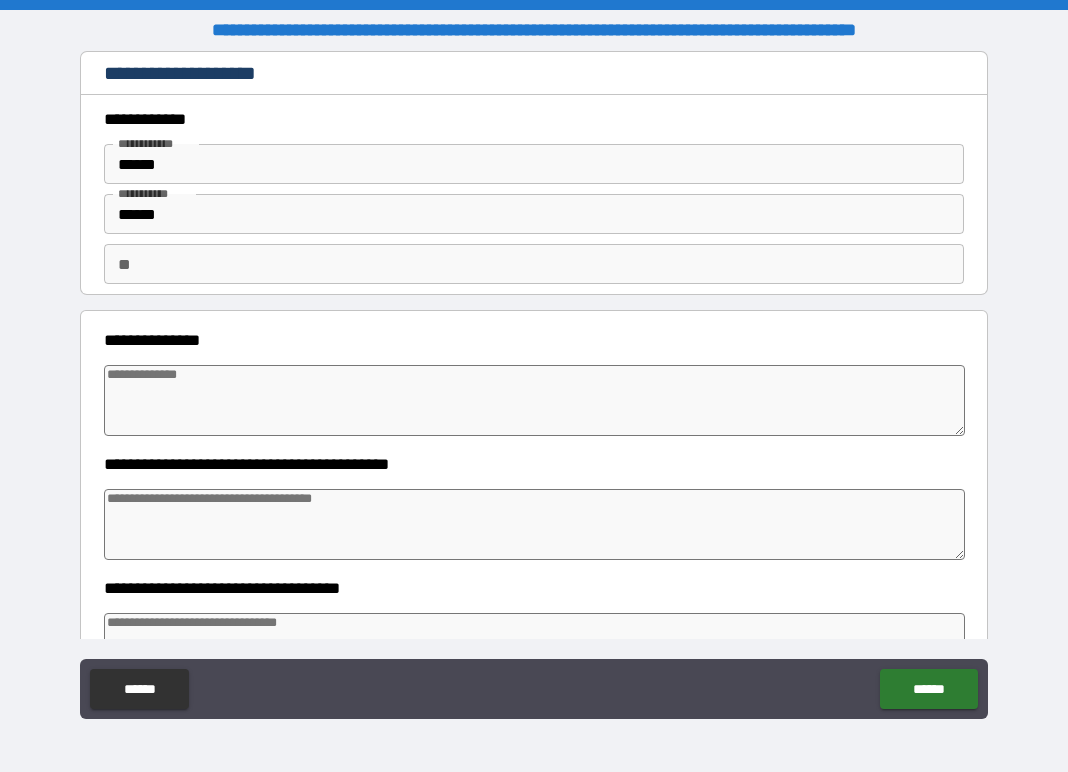 type on "*" 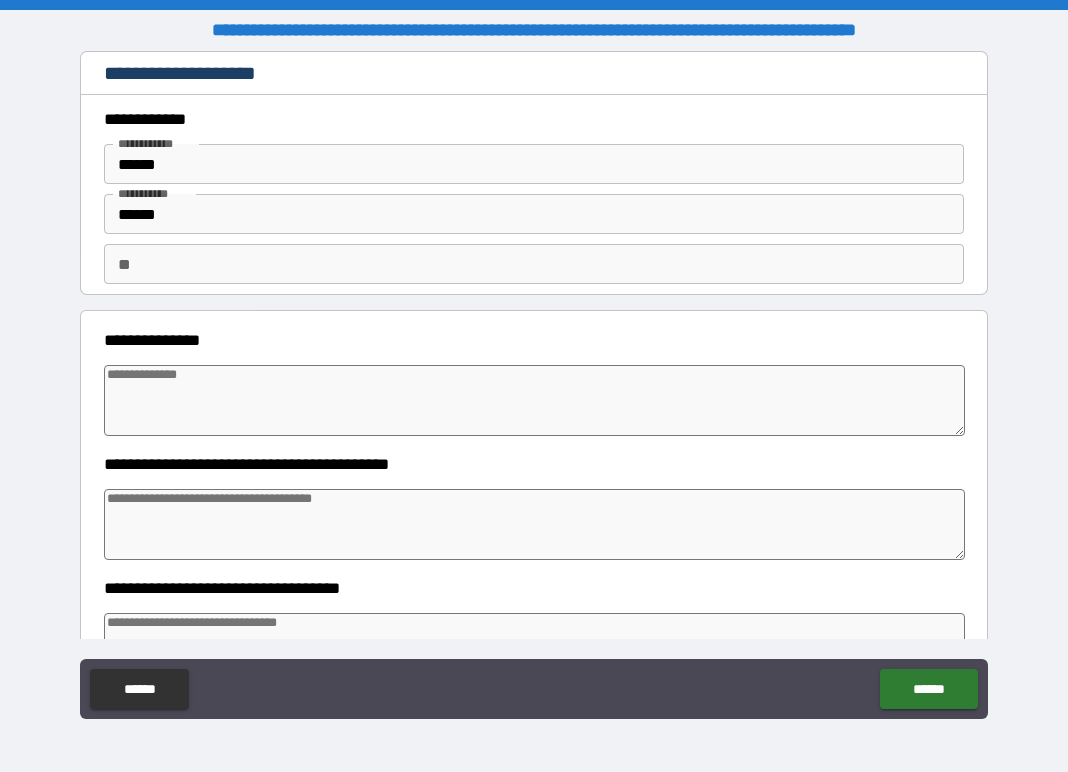 type on "*" 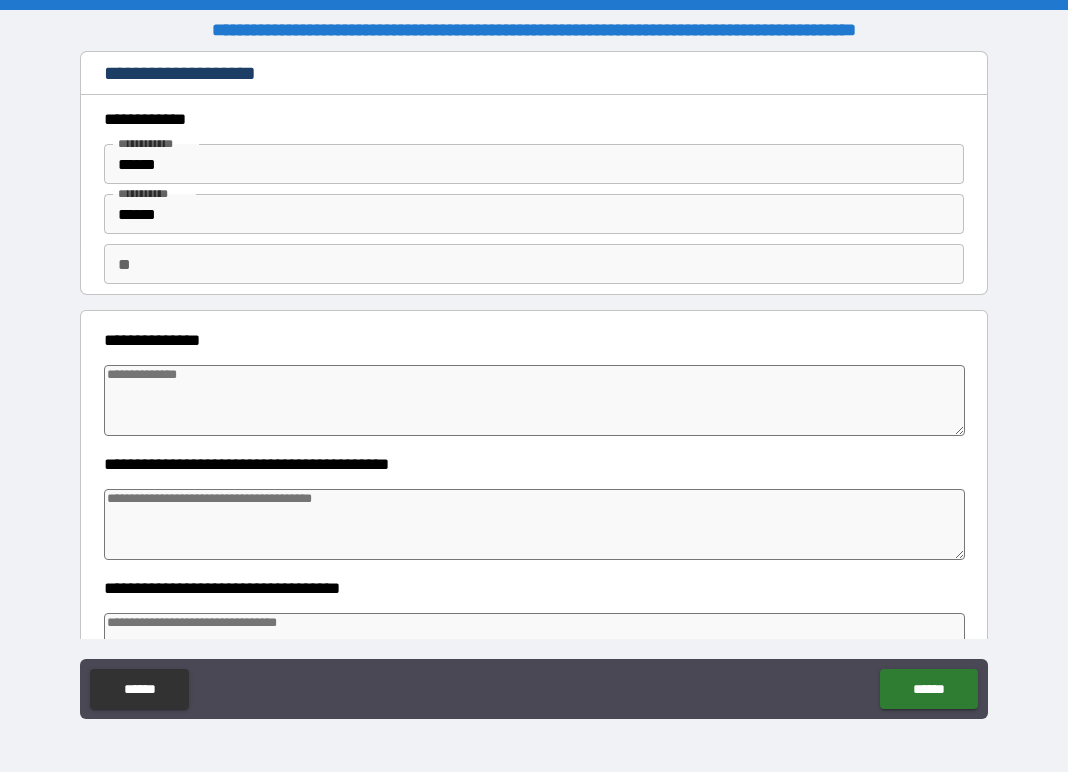 type on "*" 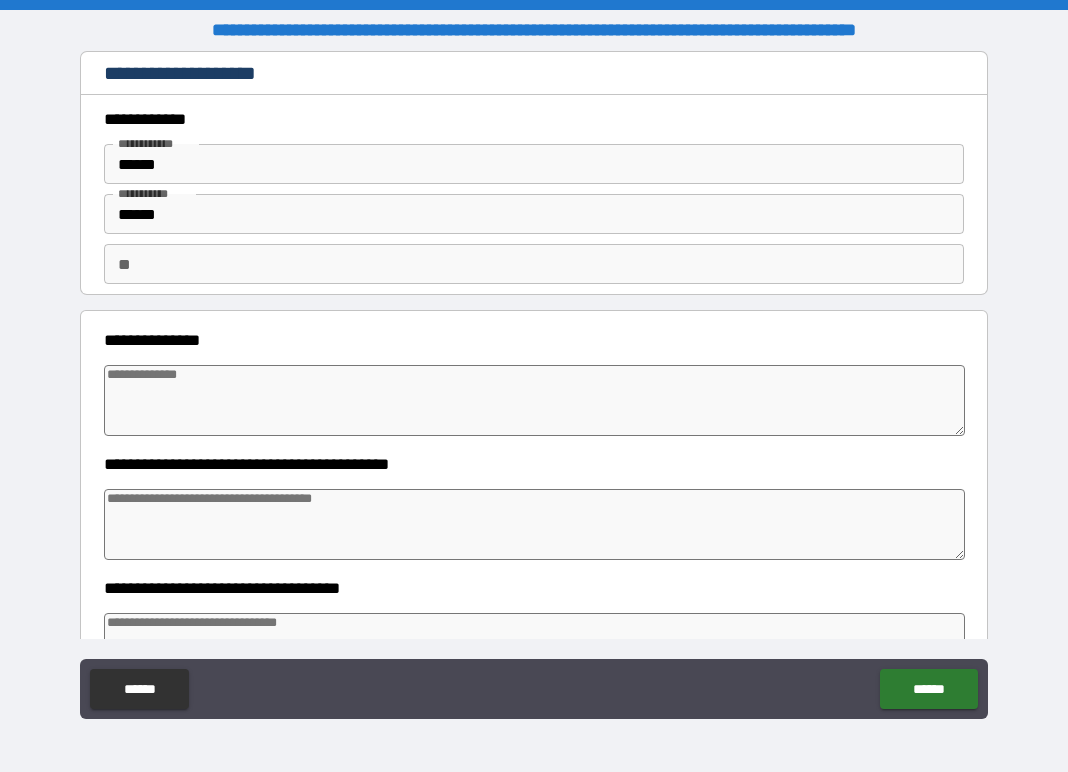 type on "*" 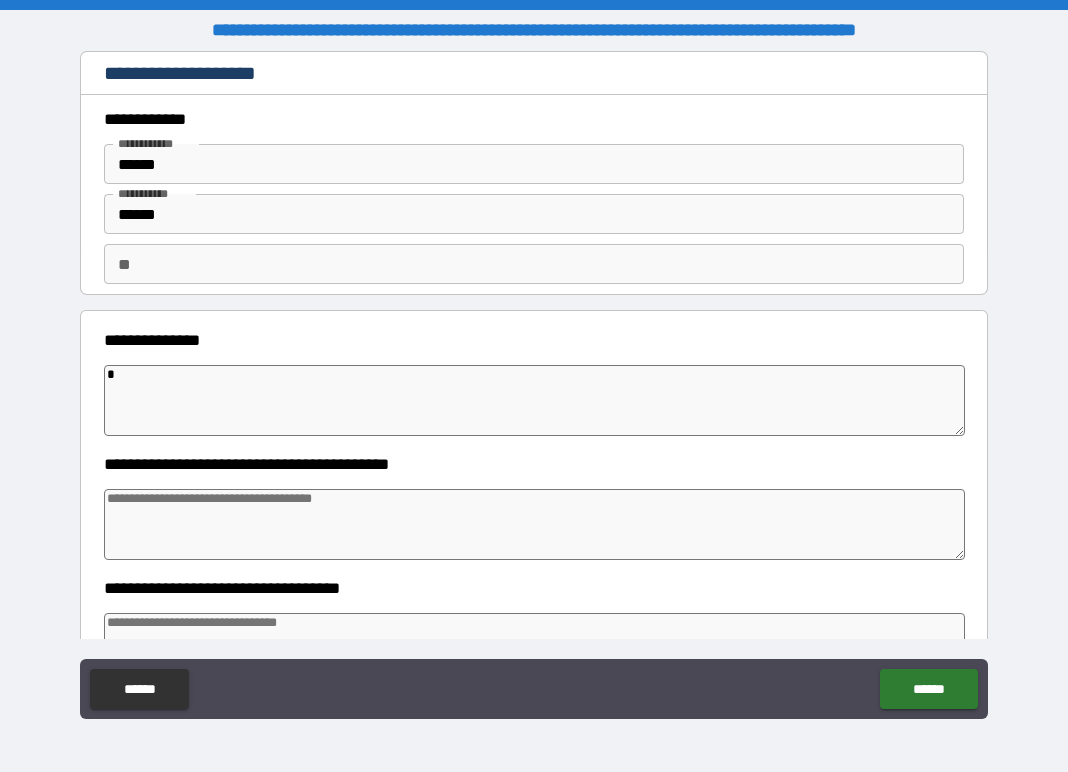 type on "**" 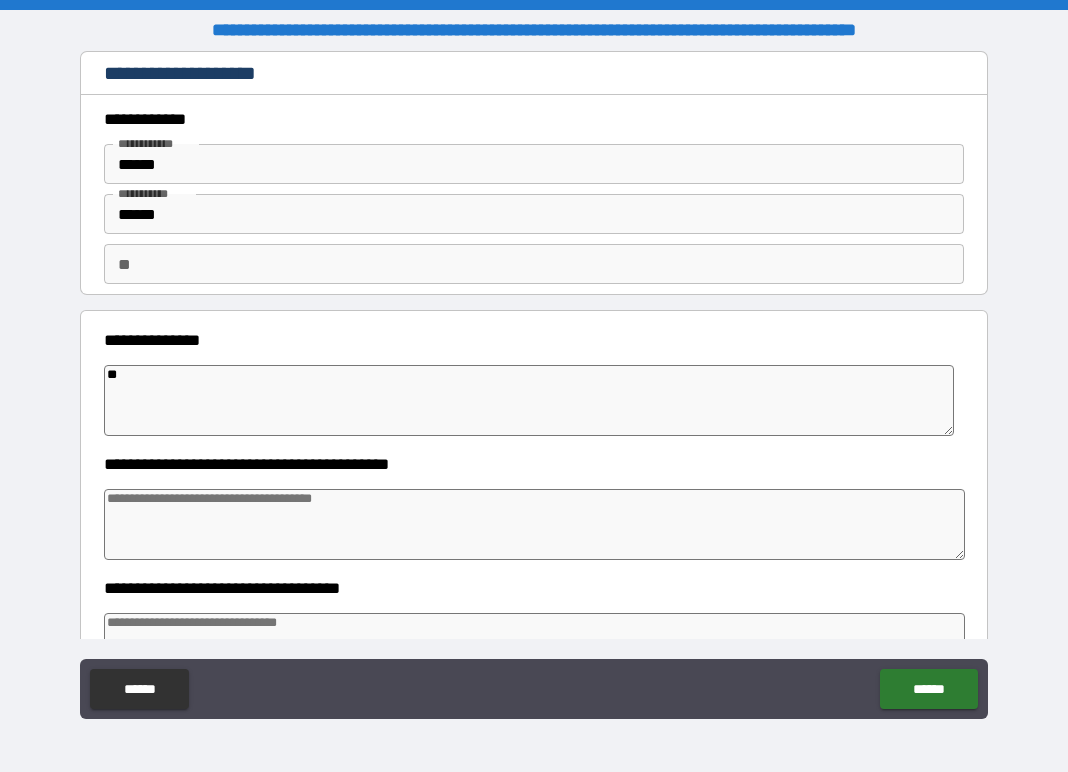 type on "***" 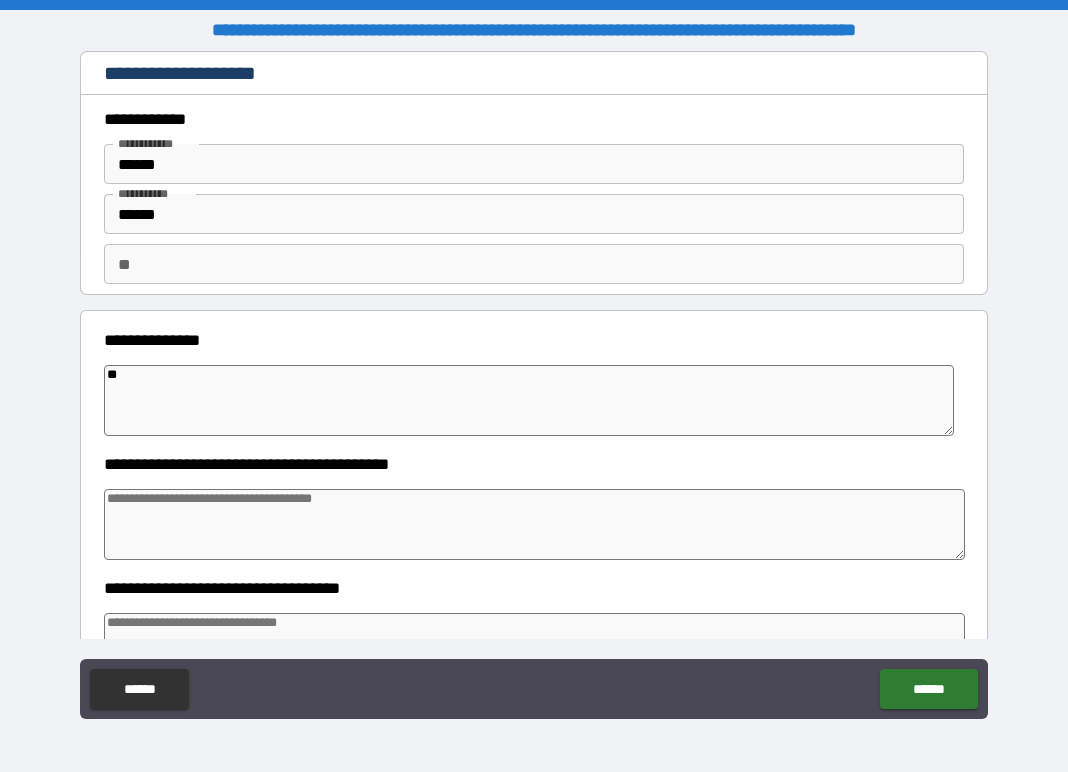 type on "*" 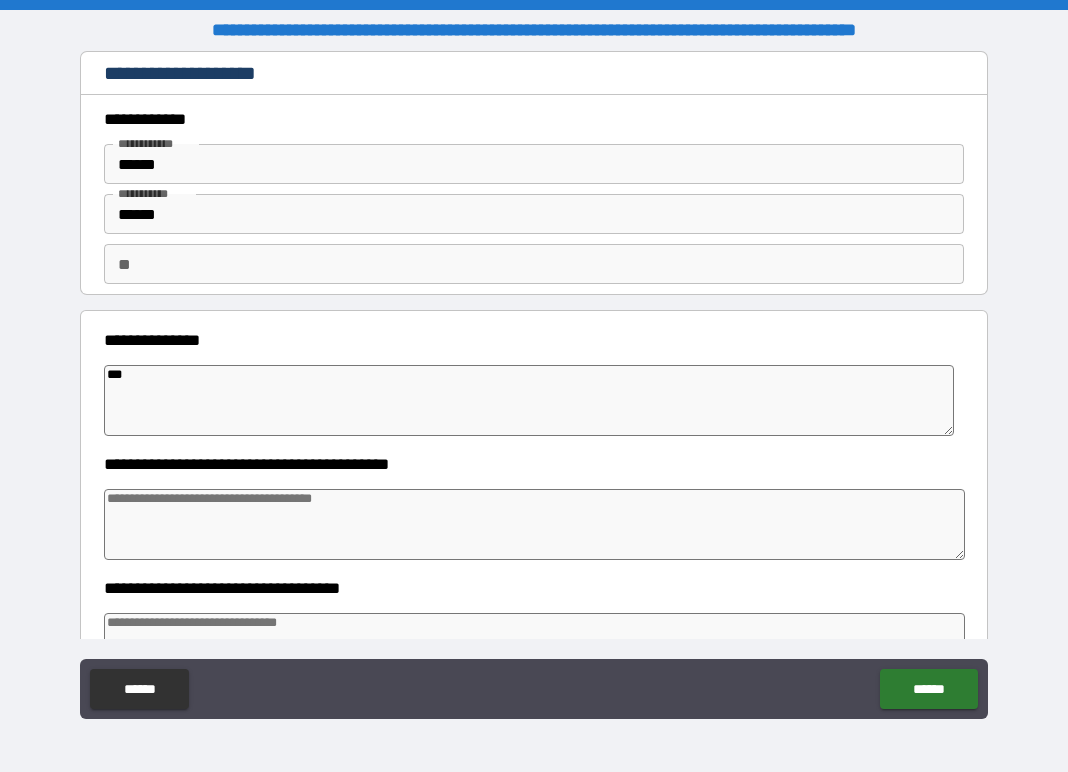 type on "****" 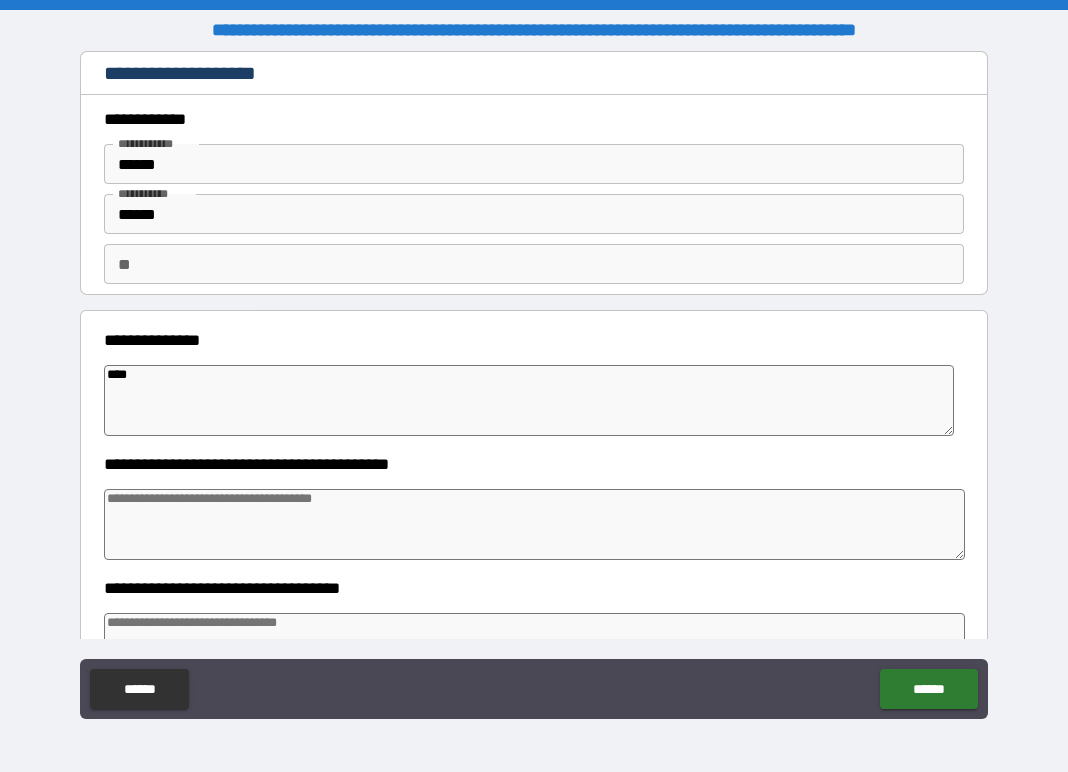 type on "*****" 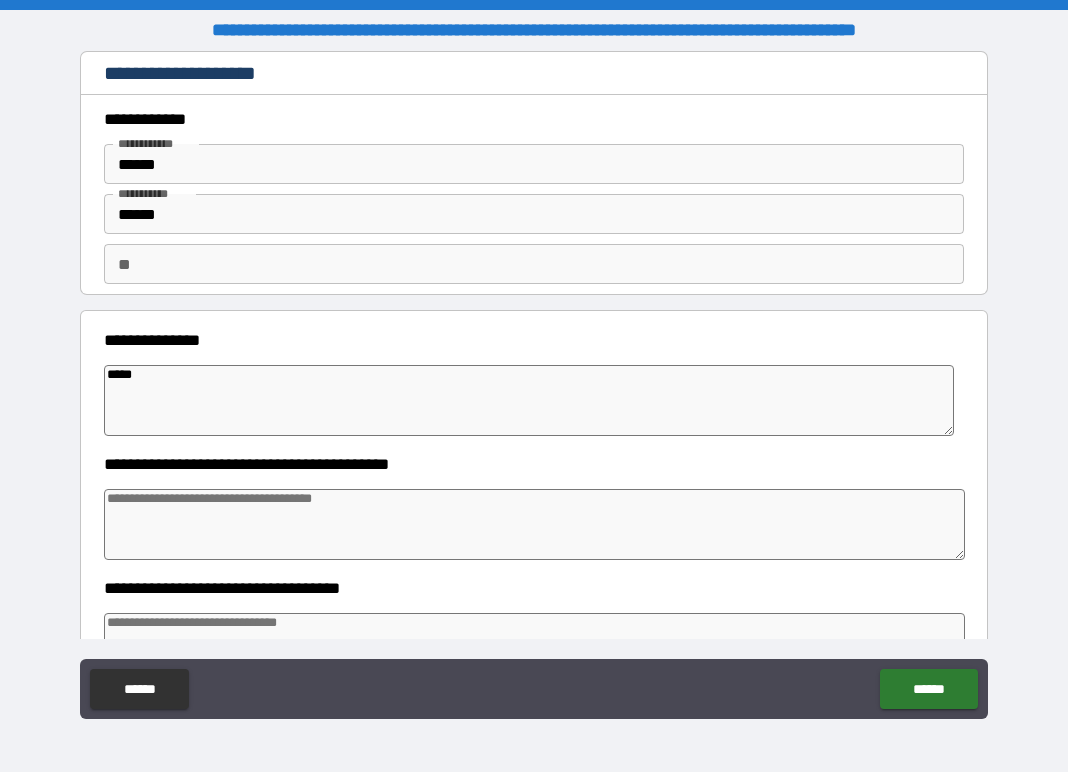 type on "******" 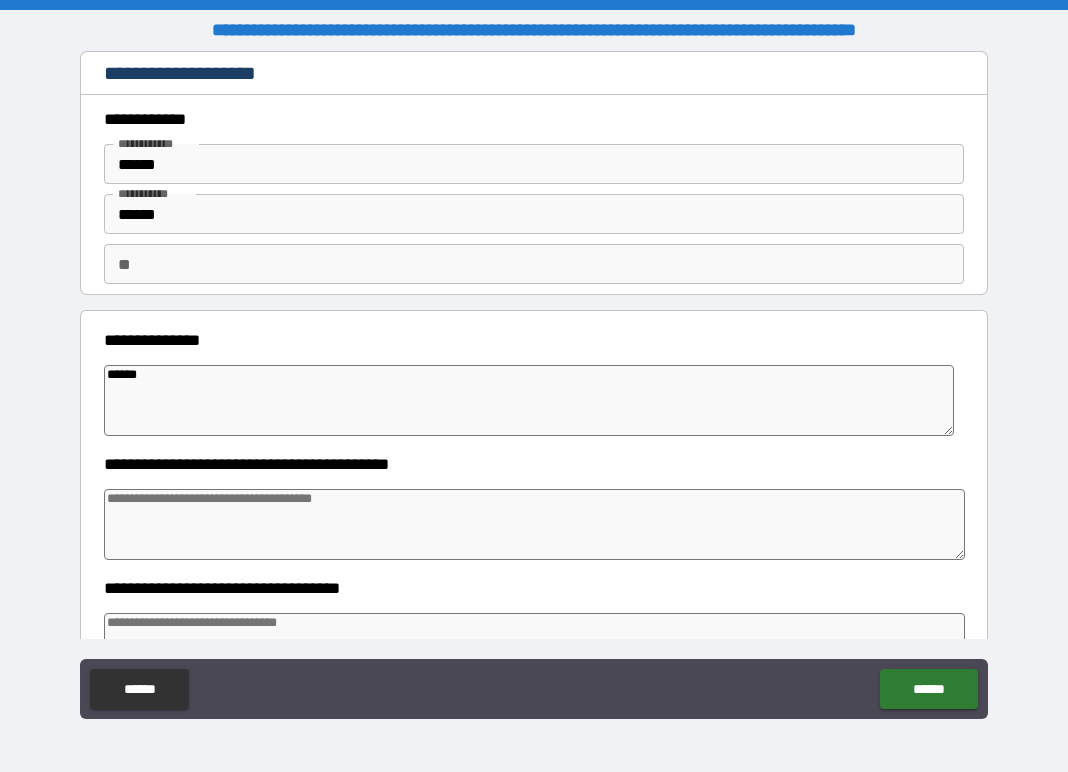 type on "******" 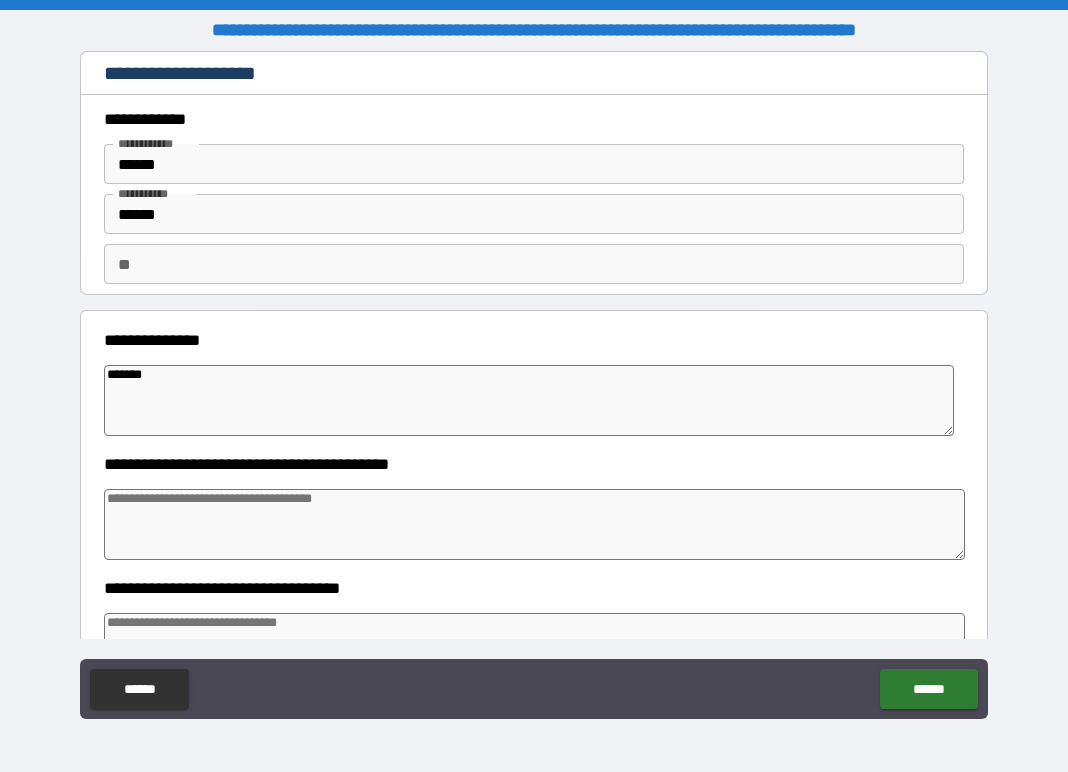 type on "*" 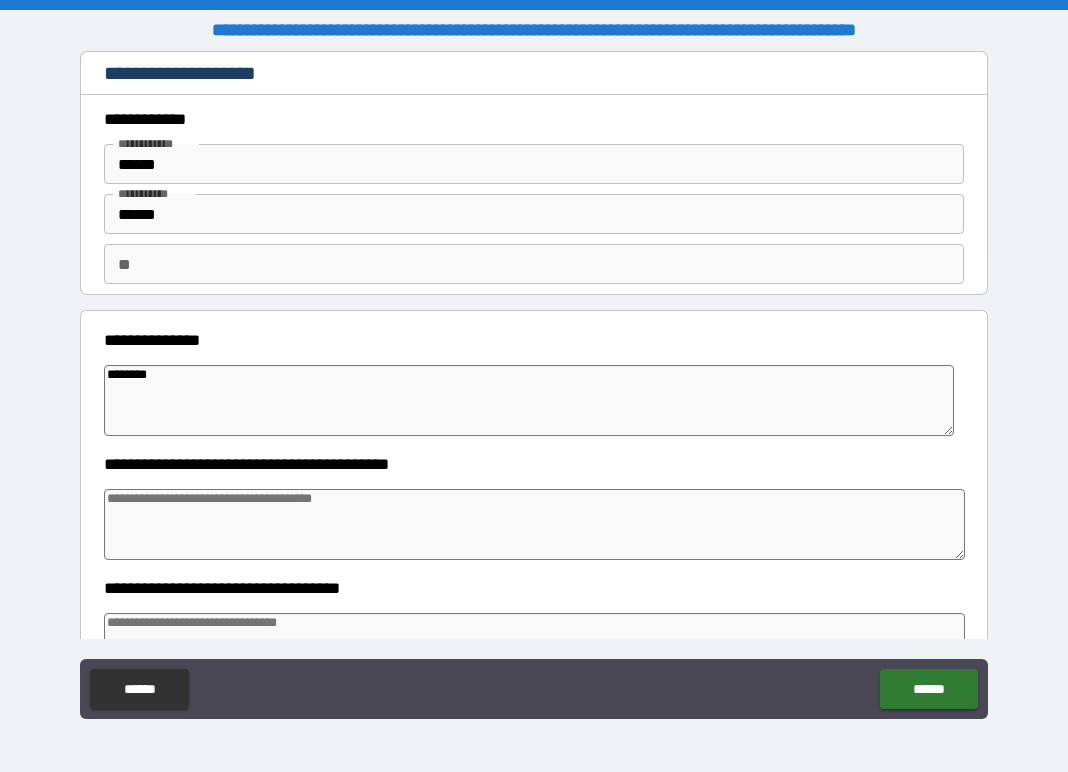 type on "*********" 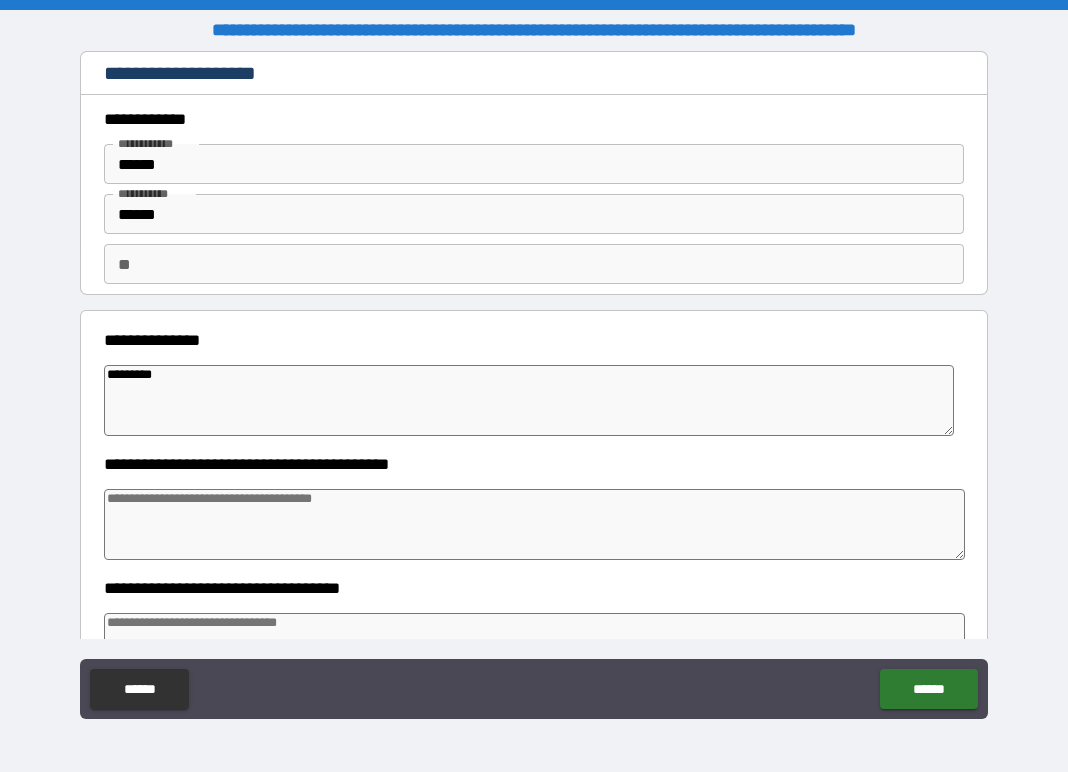 type on "**********" 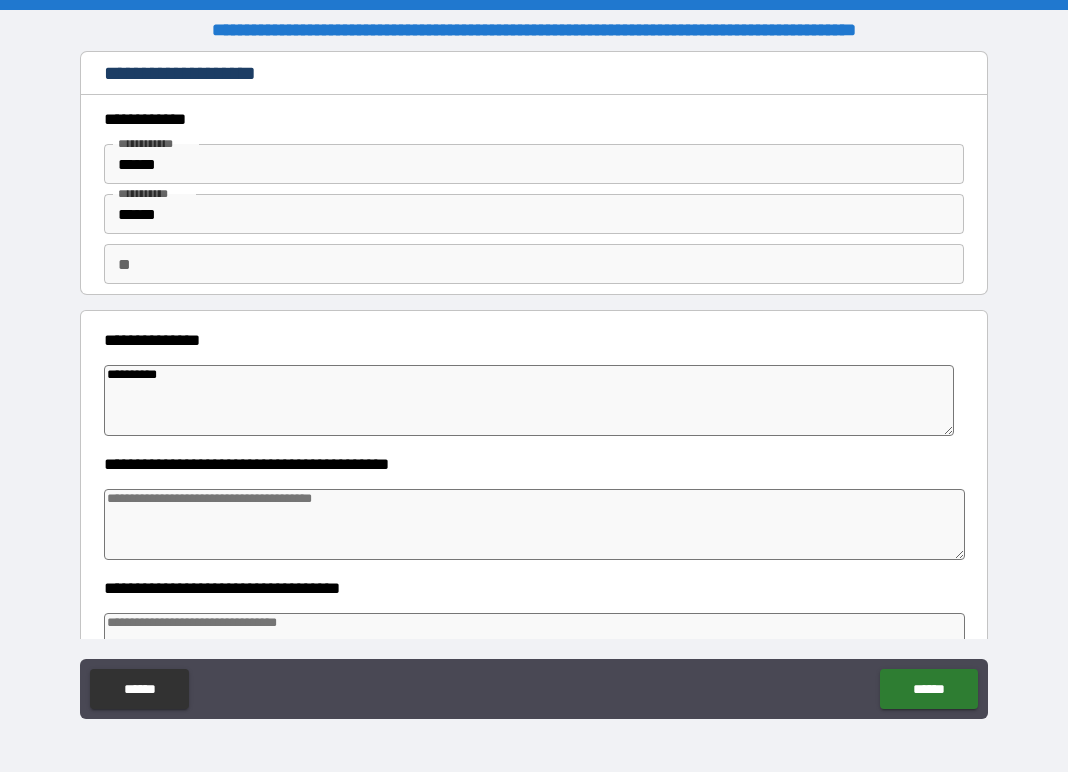 type on "**********" 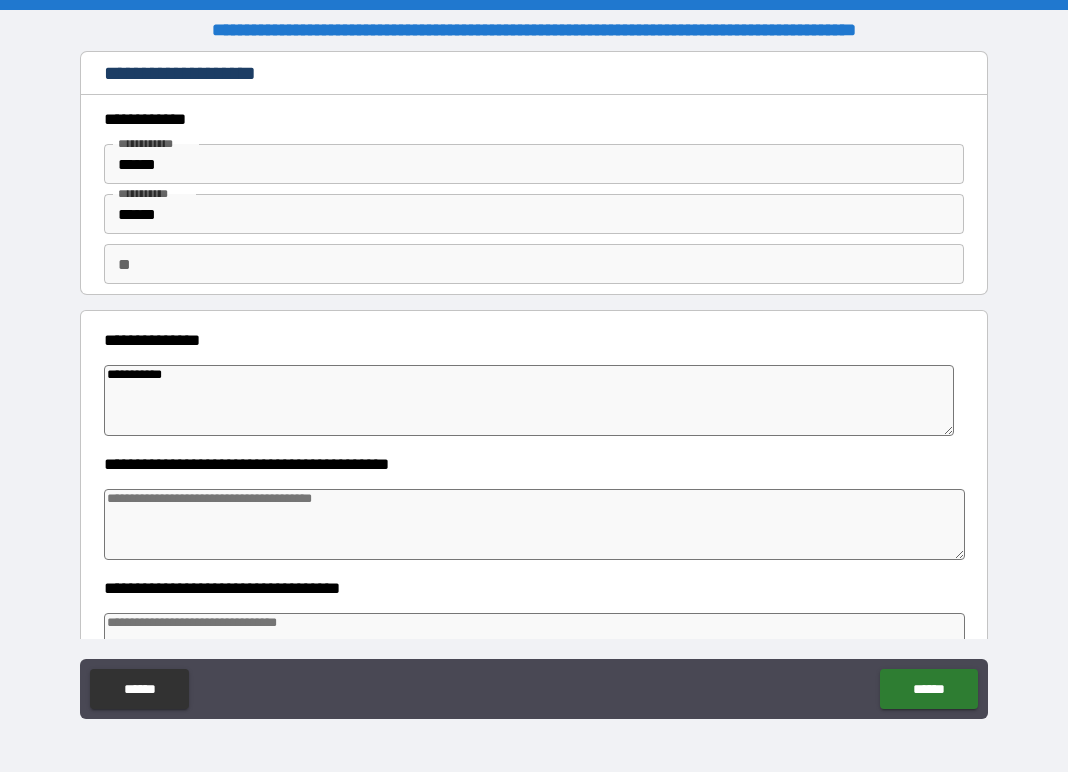 type on "**********" 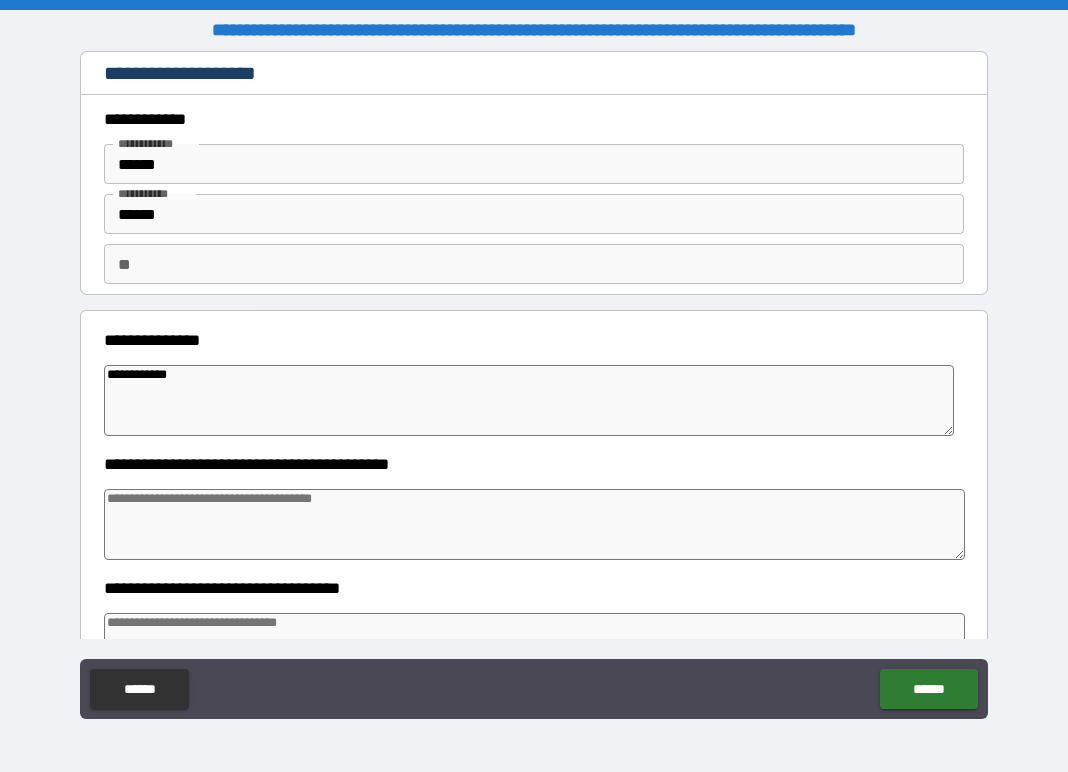 type on "**********" 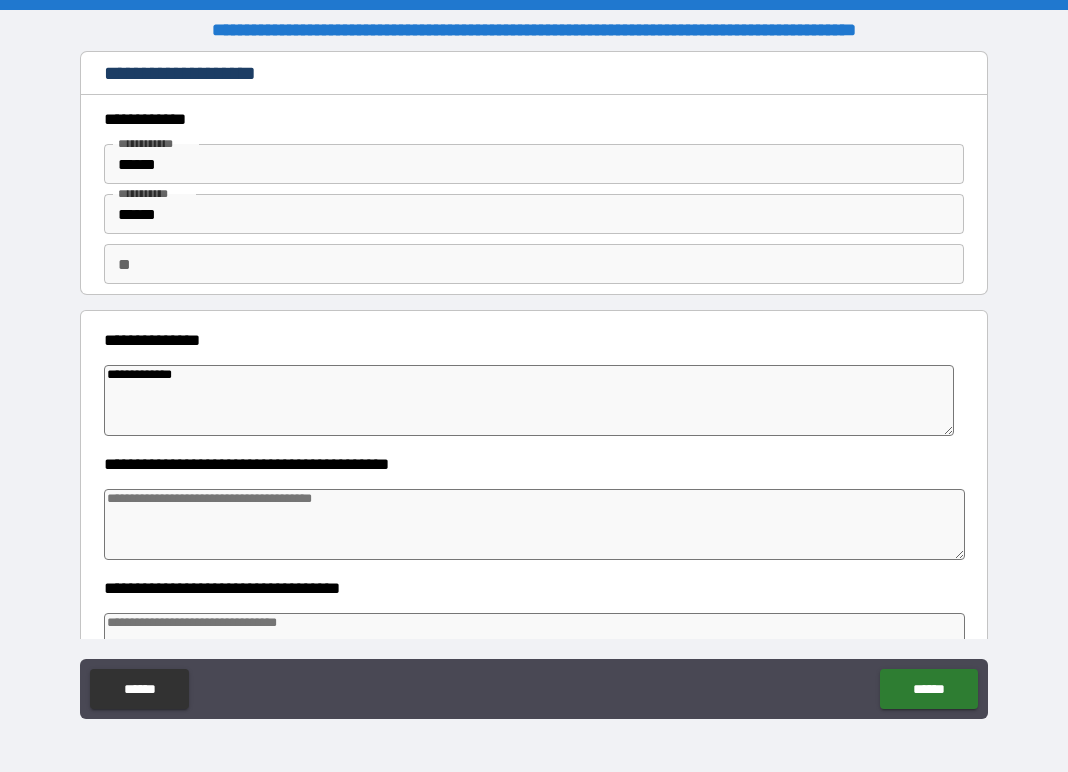 type on "**********" 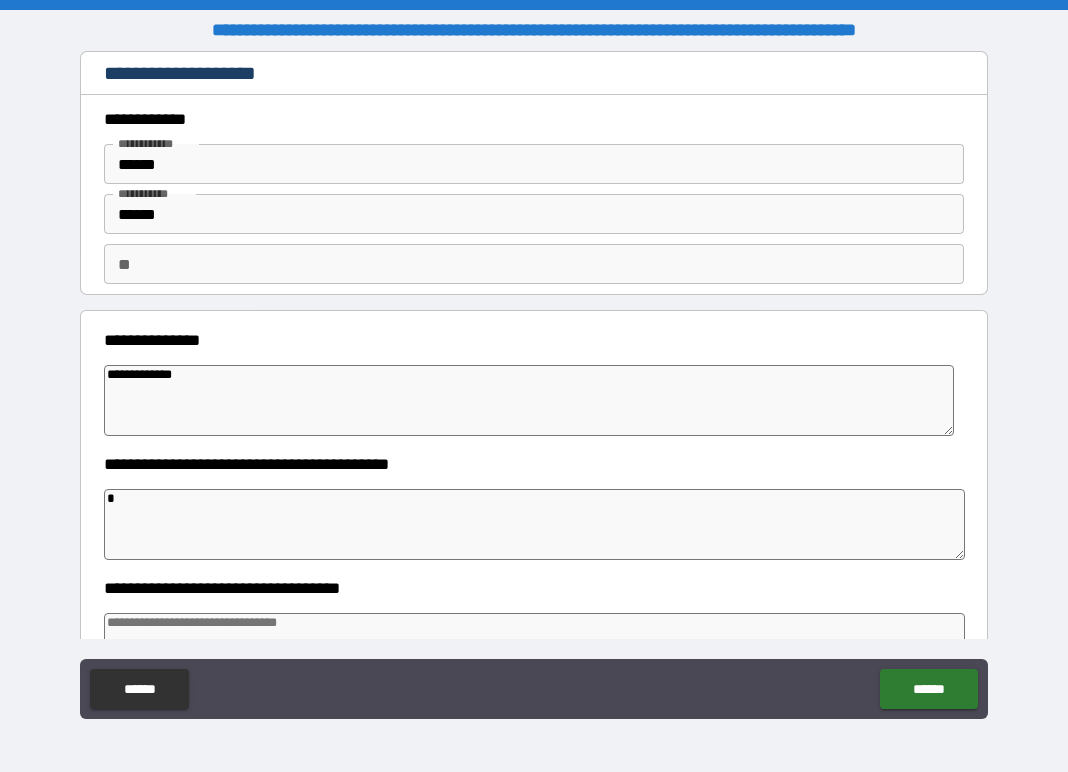 type on "*" 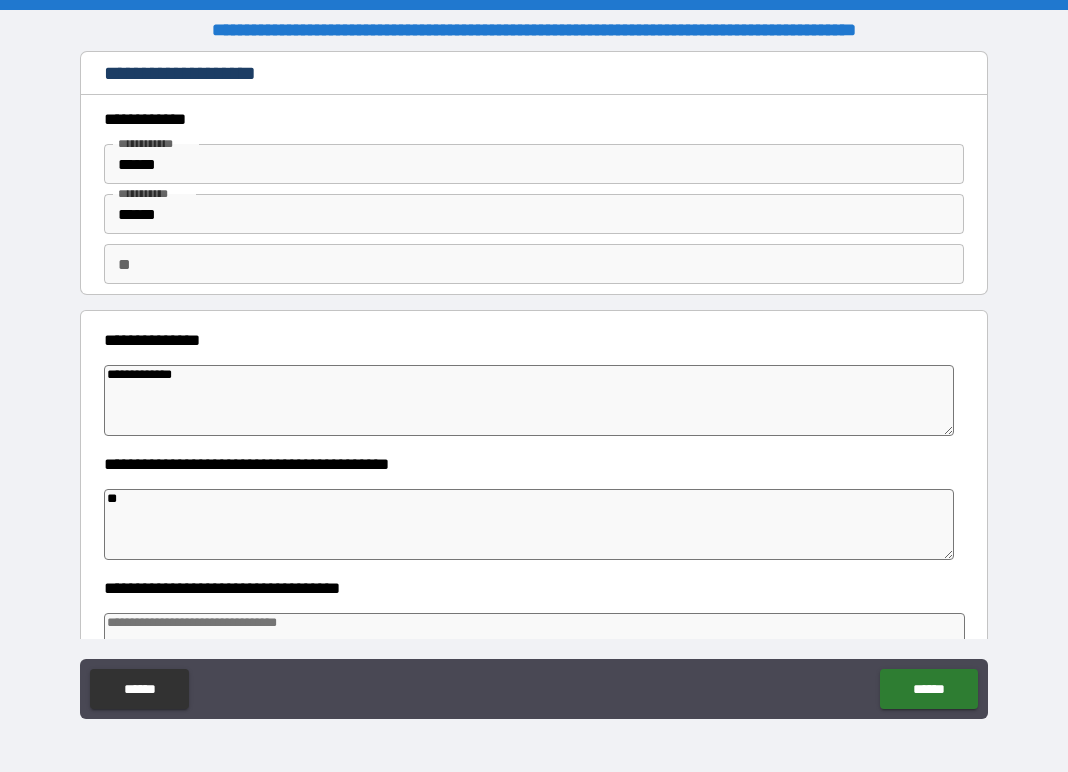 type on "*" 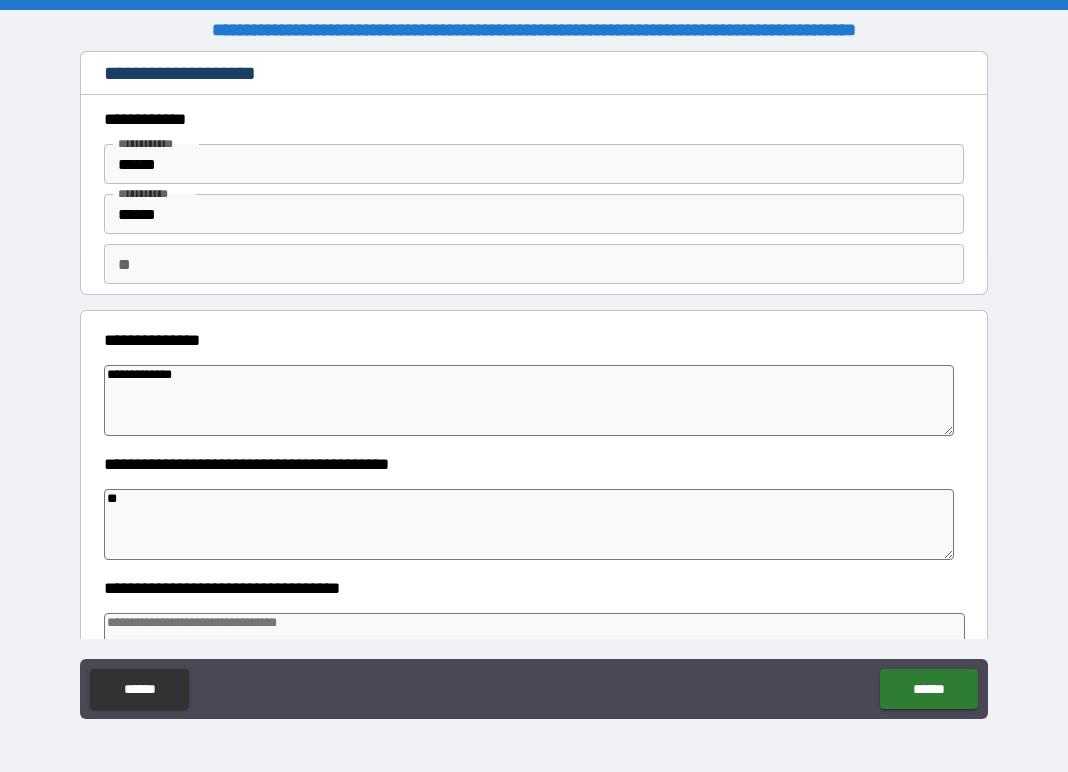 type on "***" 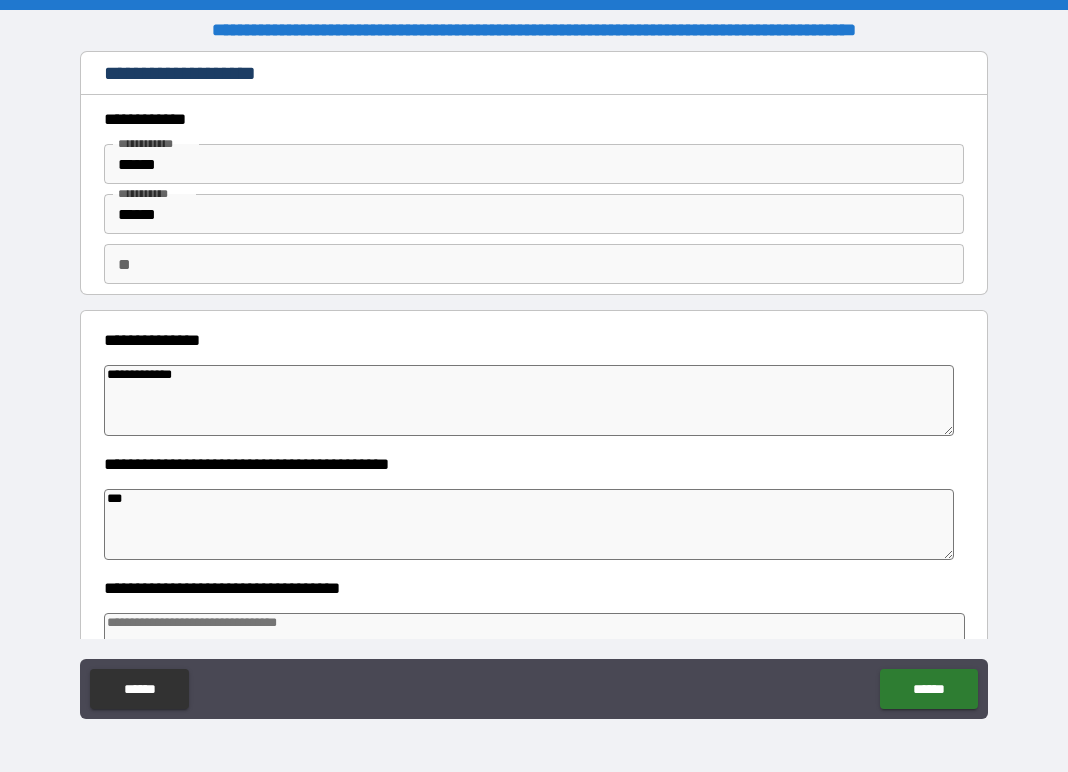 type on "*" 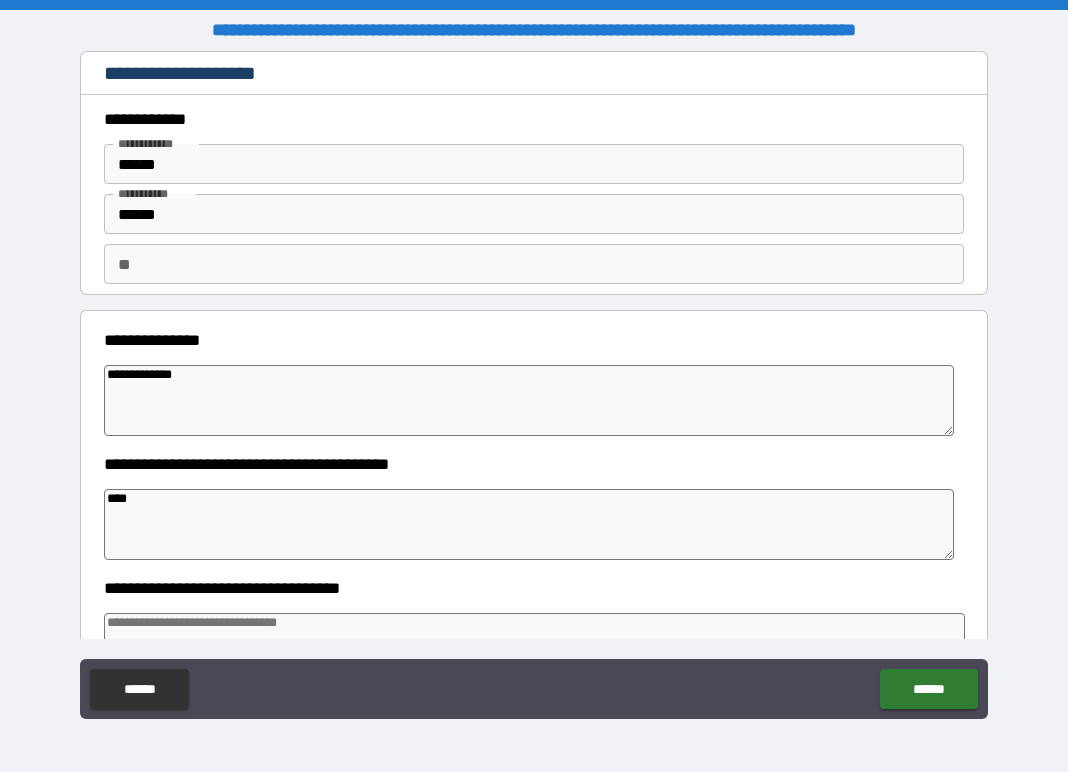 type on "*" 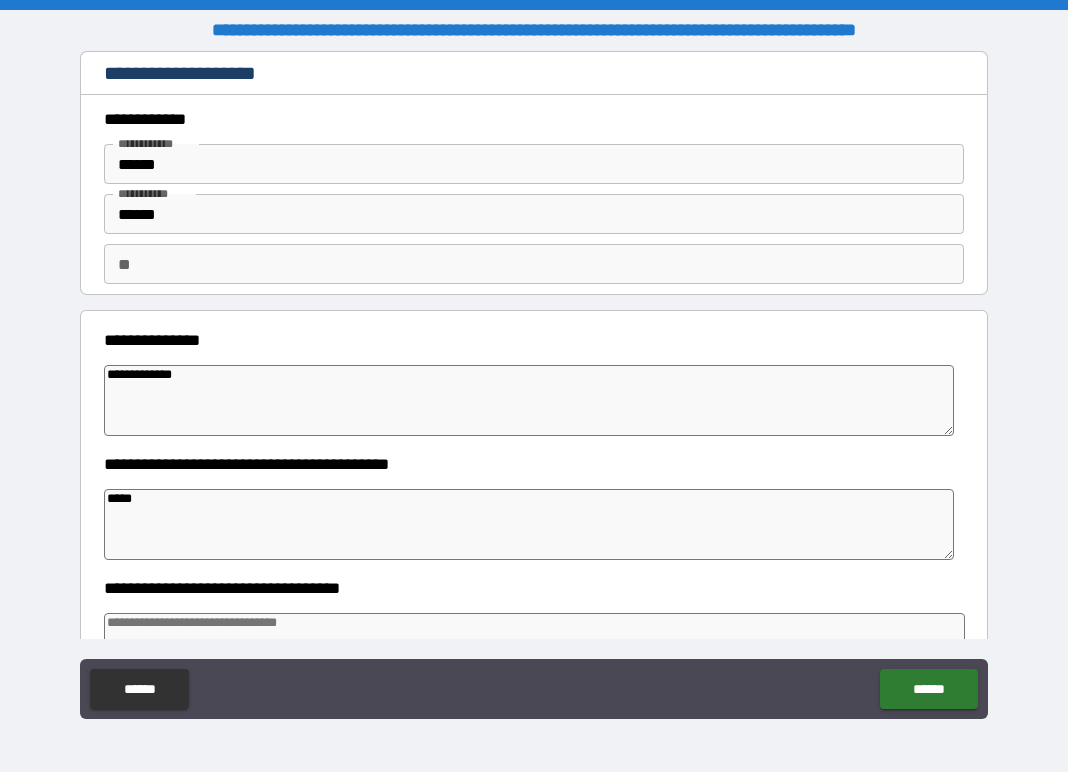 type on "*" 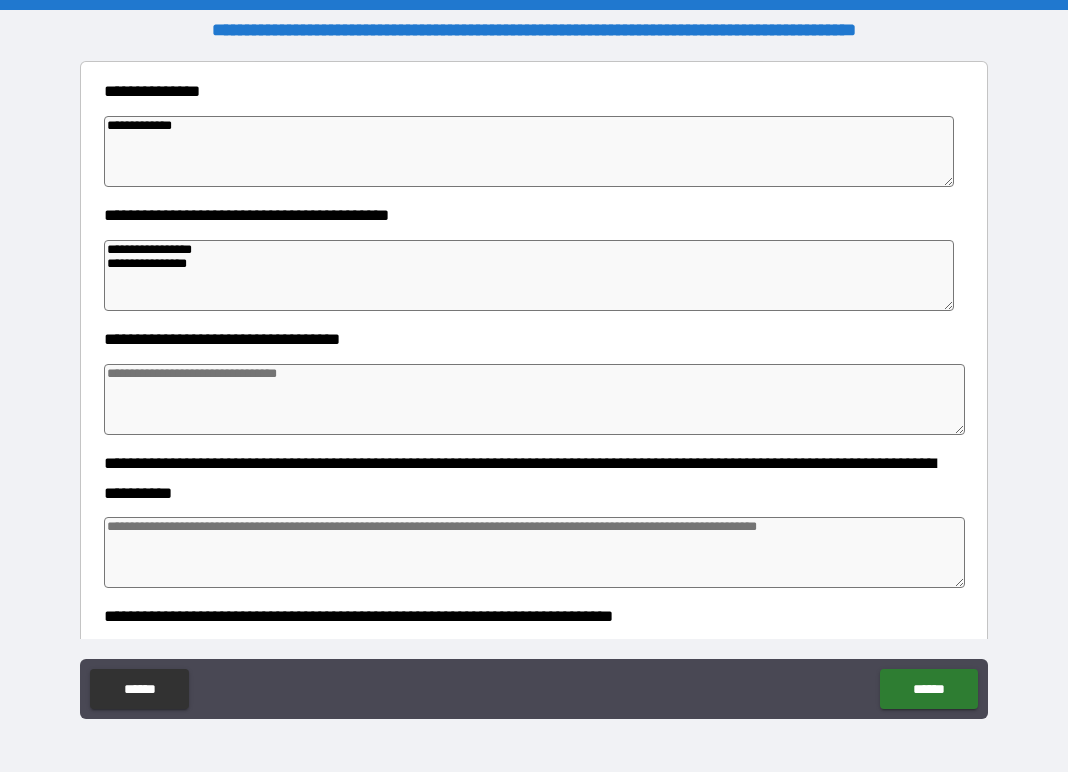 scroll, scrollTop: 249, scrollLeft: 0, axis: vertical 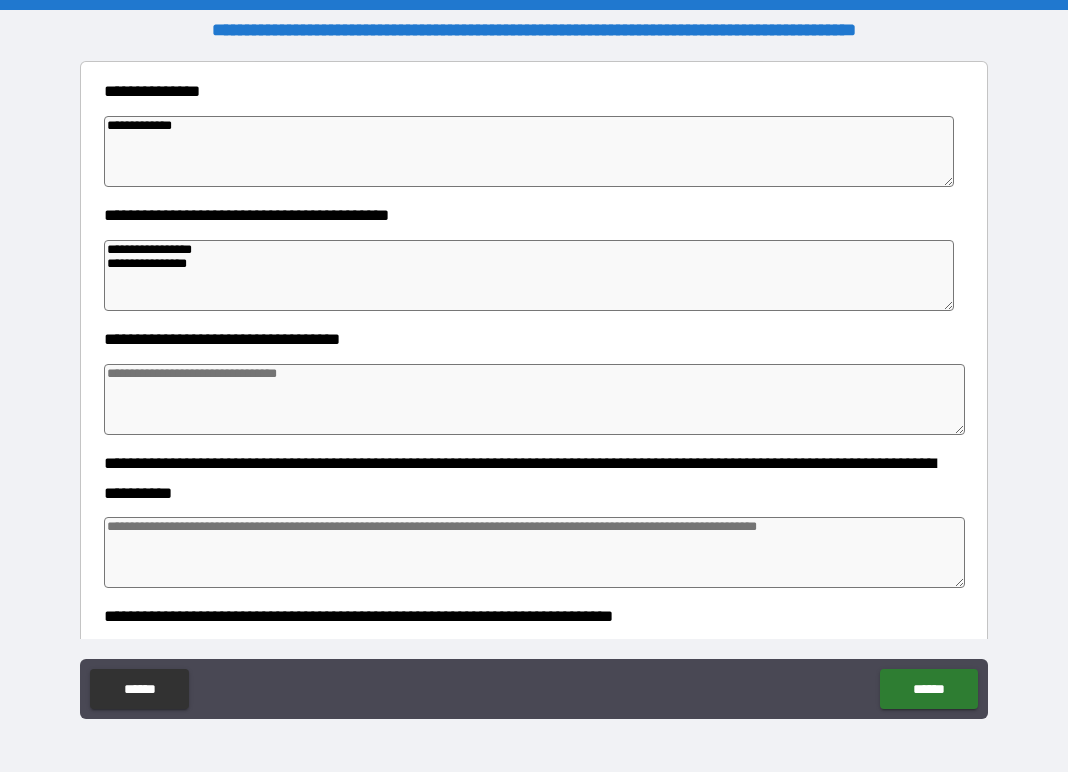 click at bounding box center [535, 399] 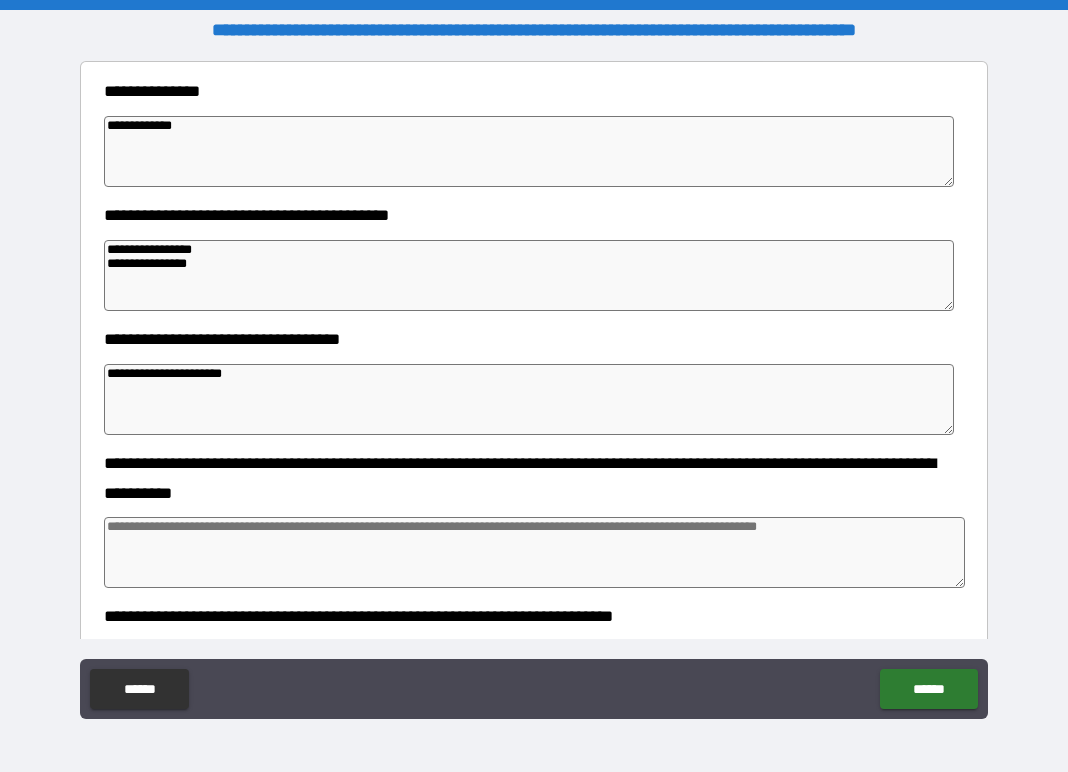 click at bounding box center [535, 552] 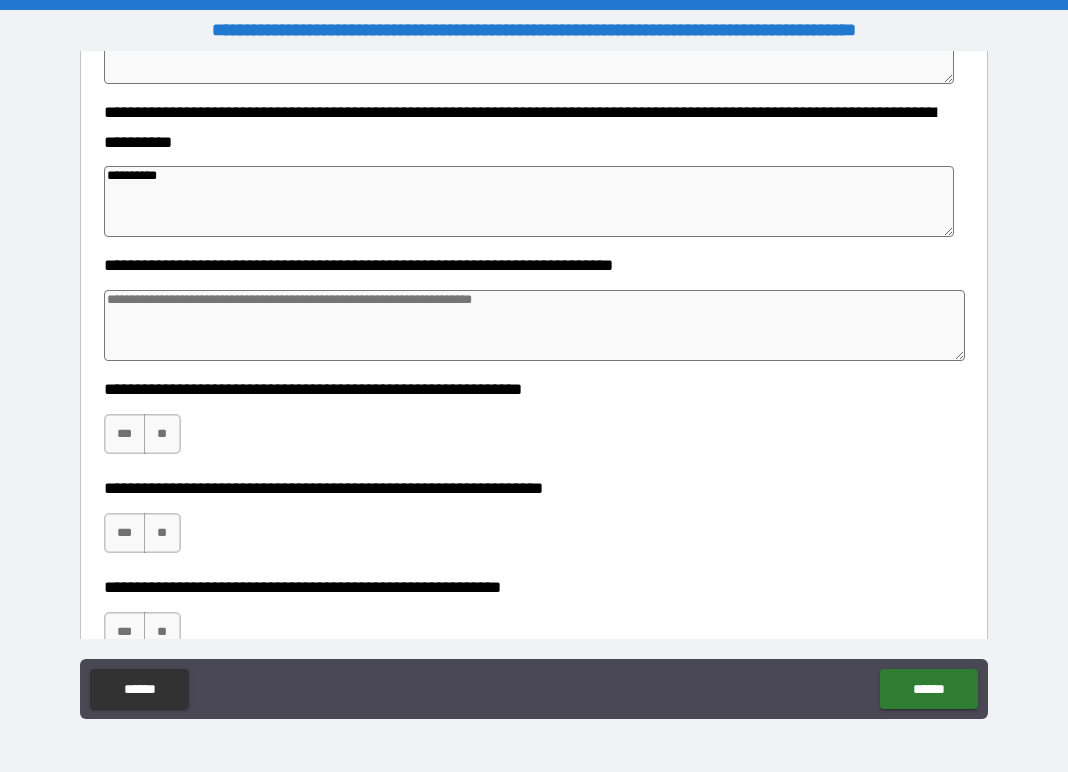 scroll, scrollTop: 603, scrollLeft: 0, axis: vertical 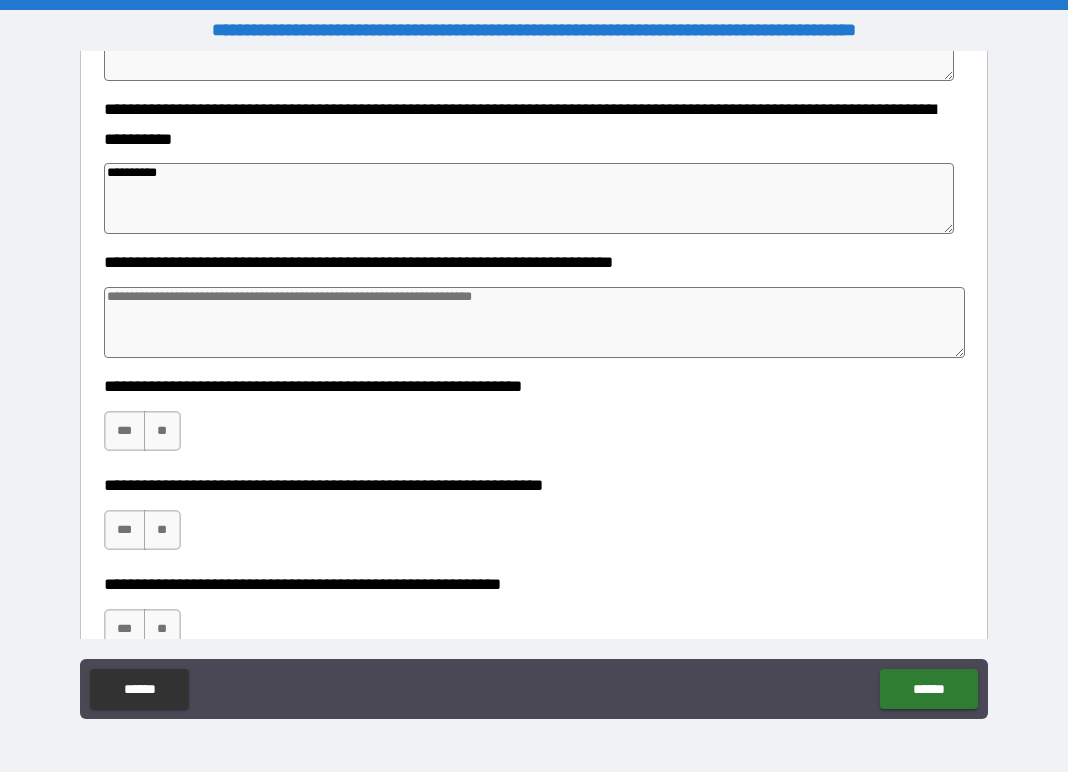 click at bounding box center (535, 322) 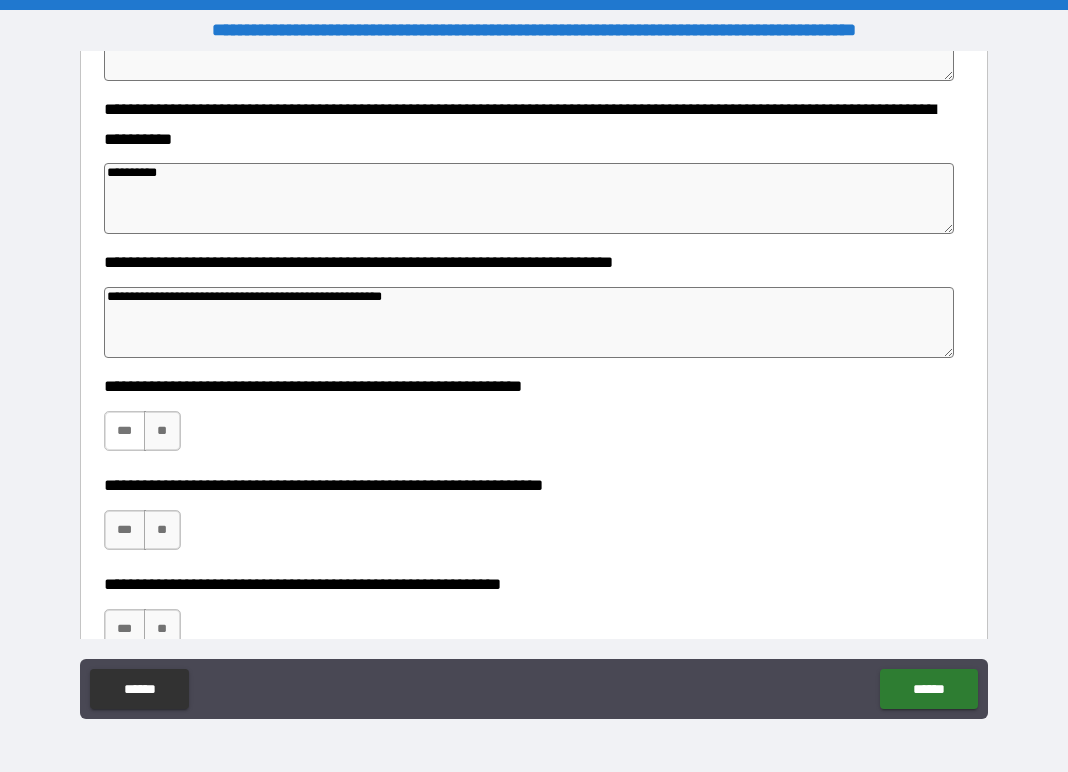 click on "***" at bounding box center [125, 431] 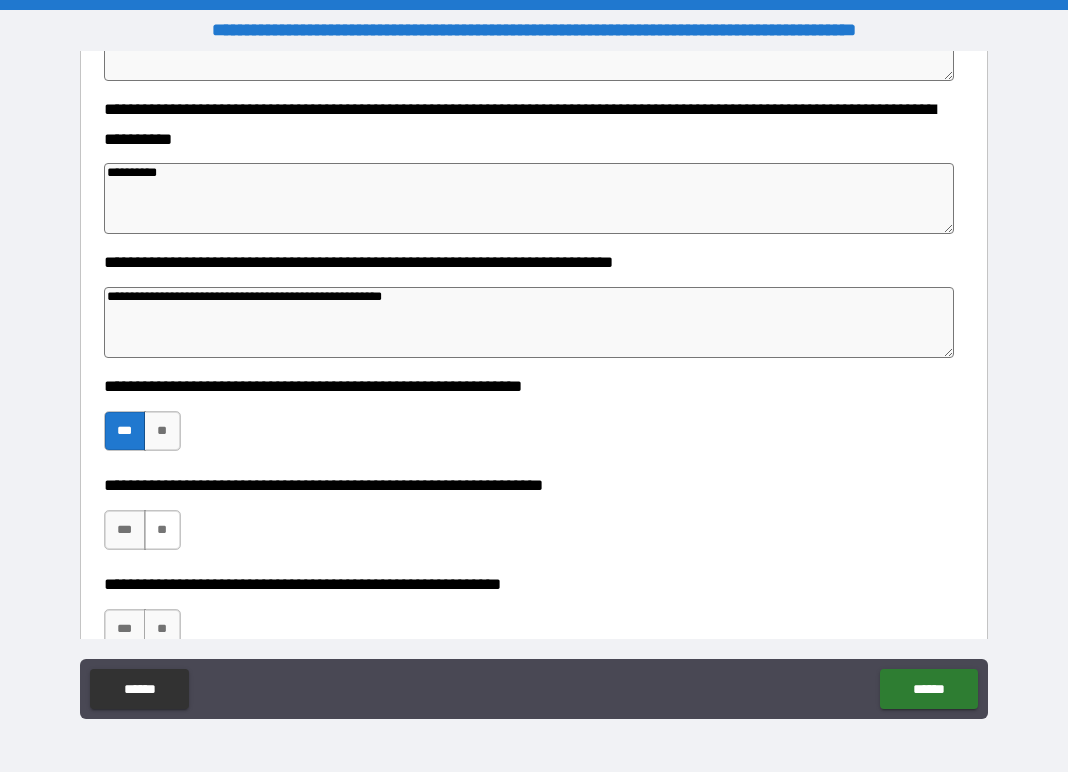 click on "**" at bounding box center [162, 530] 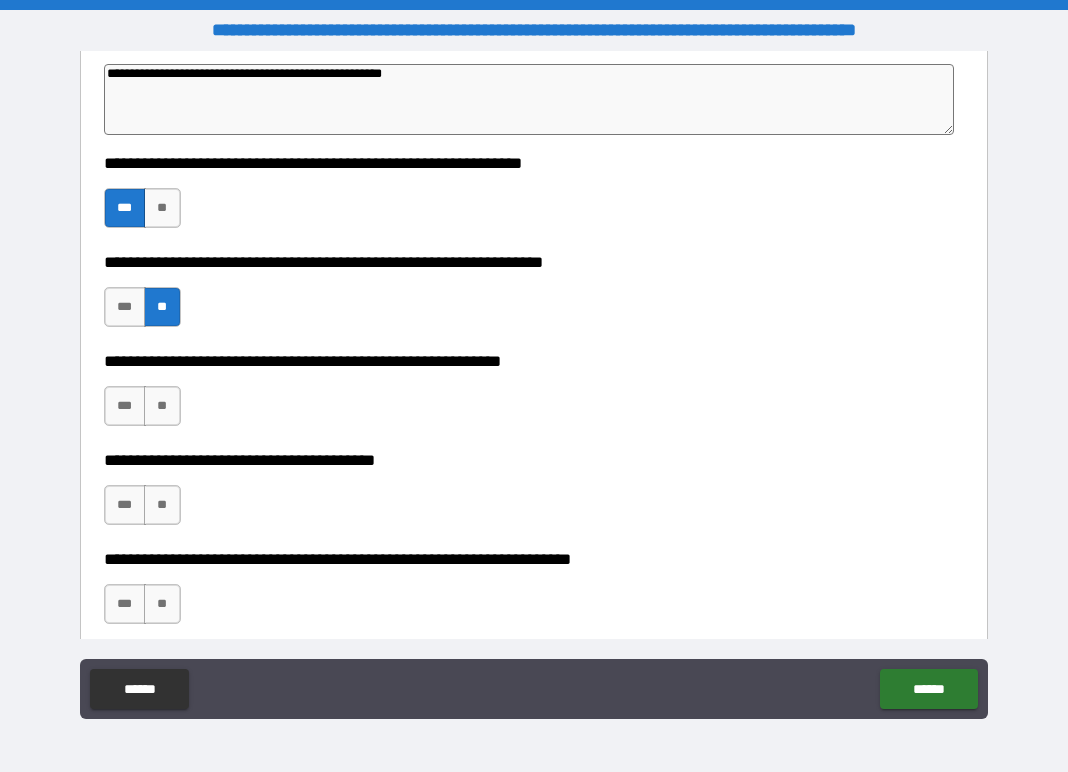 scroll, scrollTop: 842, scrollLeft: 0, axis: vertical 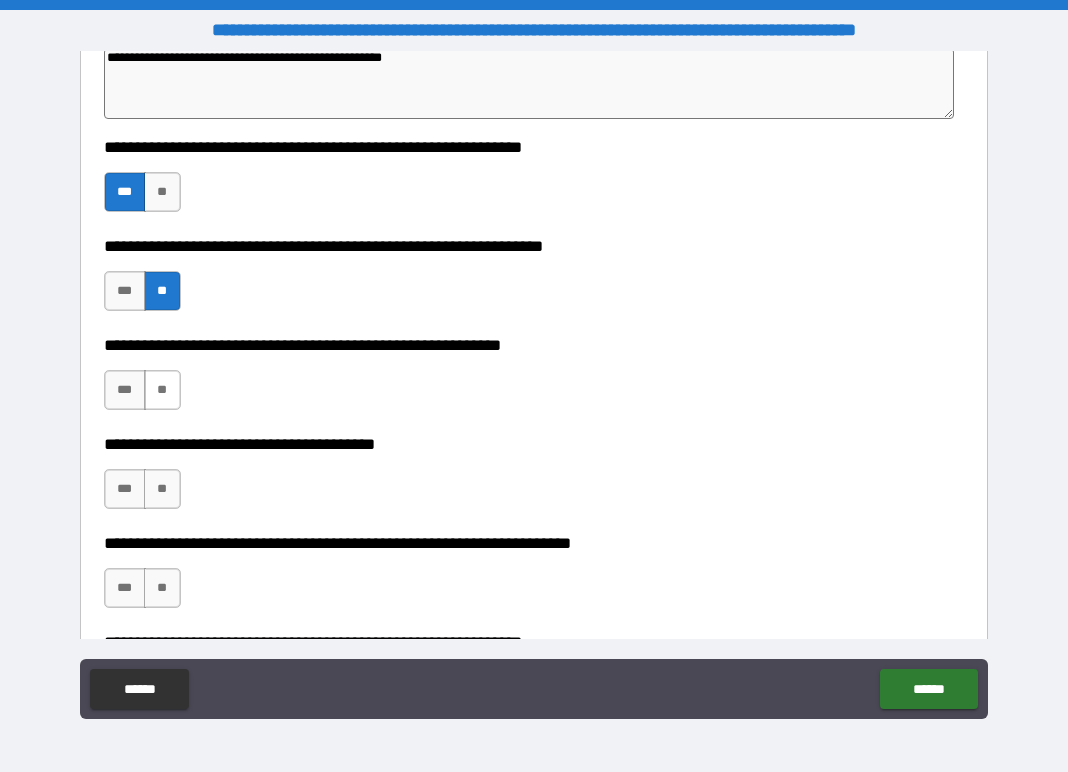 click on "**" at bounding box center (162, 390) 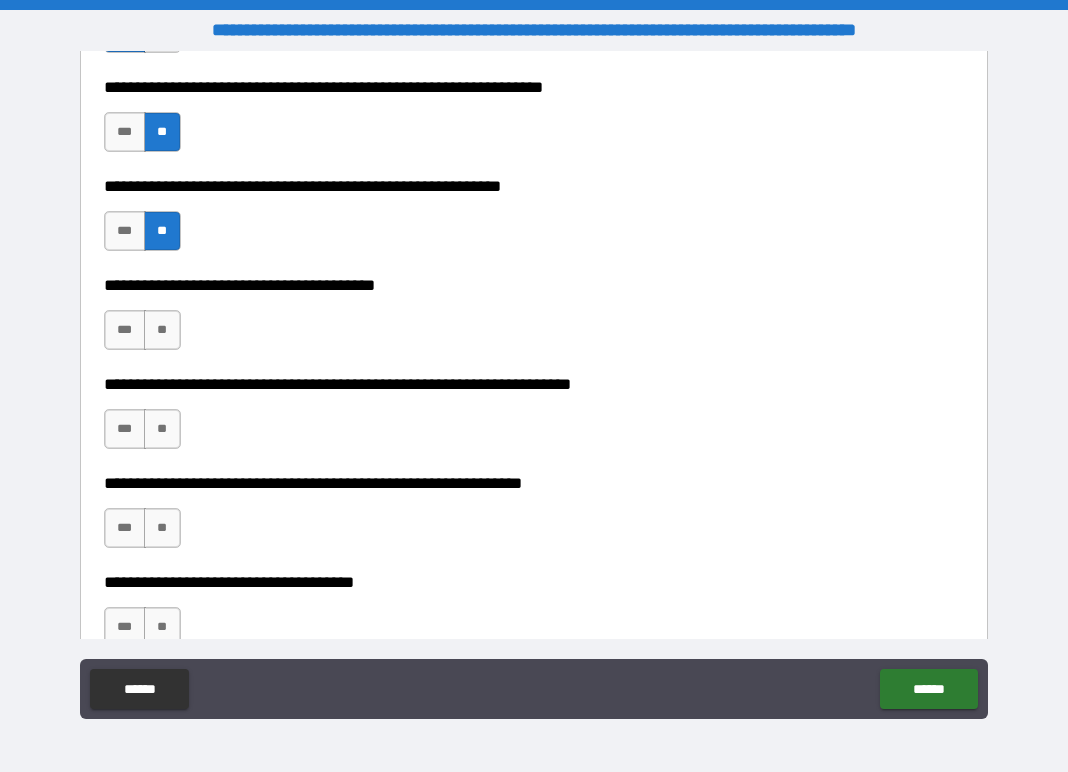 scroll, scrollTop: 1003, scrollLeft: 0, axis: vertical 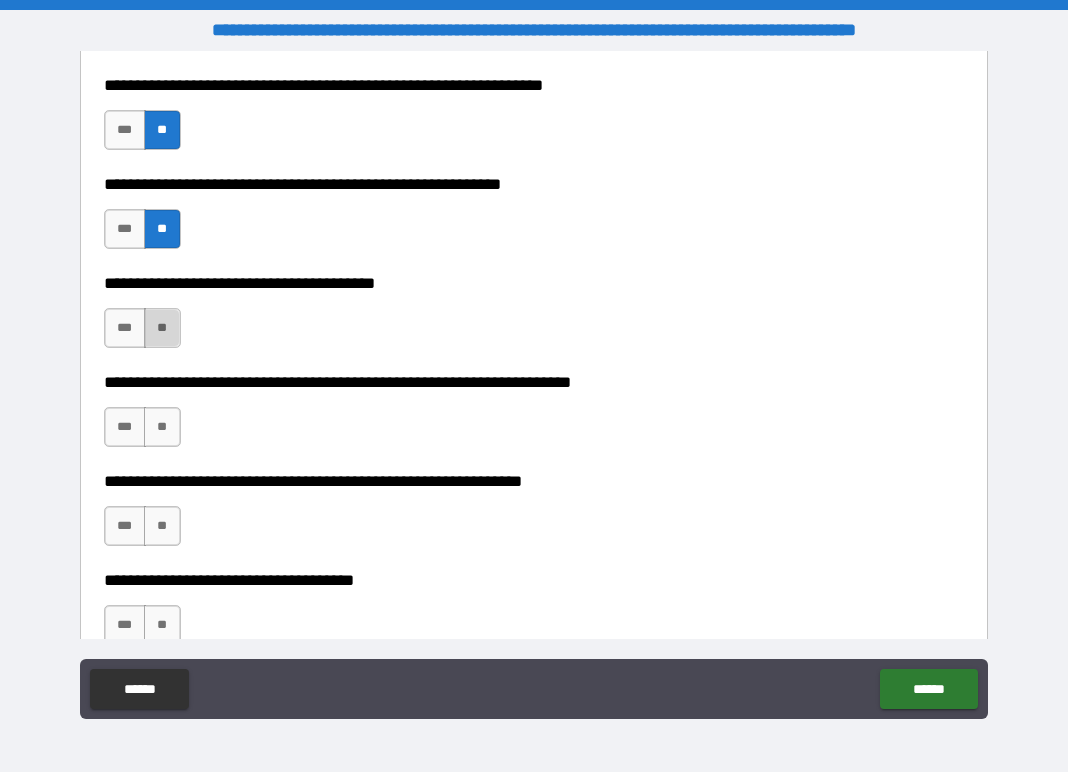 click on "**" at bounding box center [162, 328] 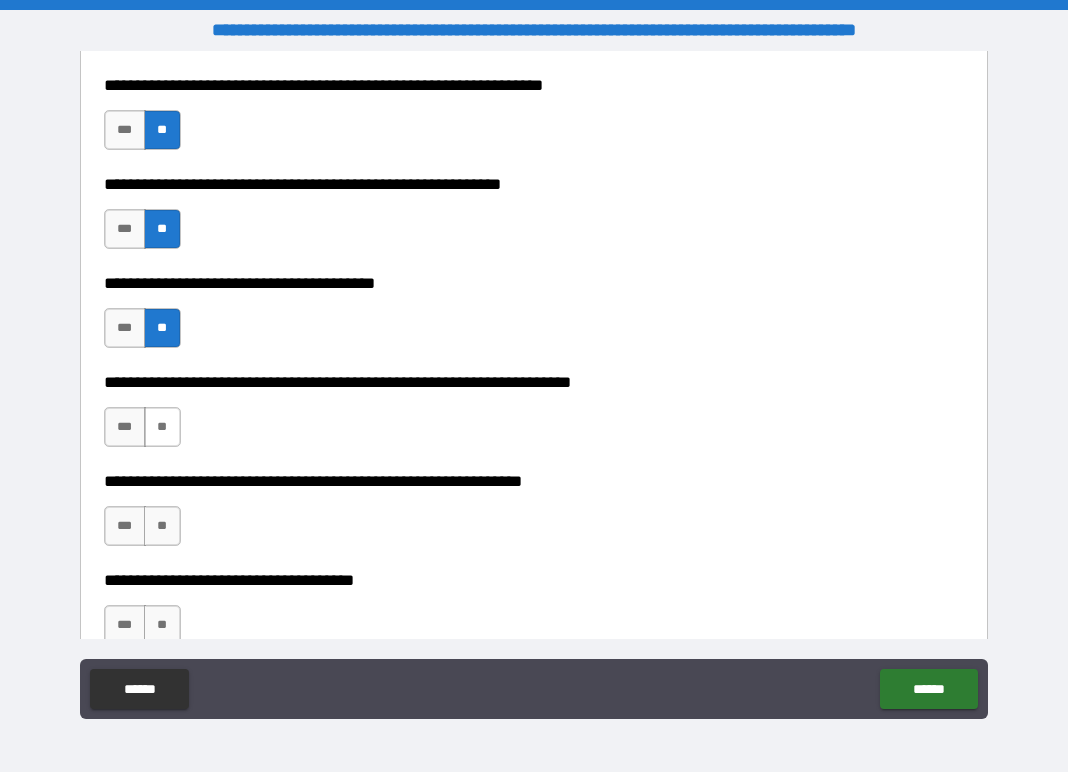 click on "**" at bounding box center (162, 427) 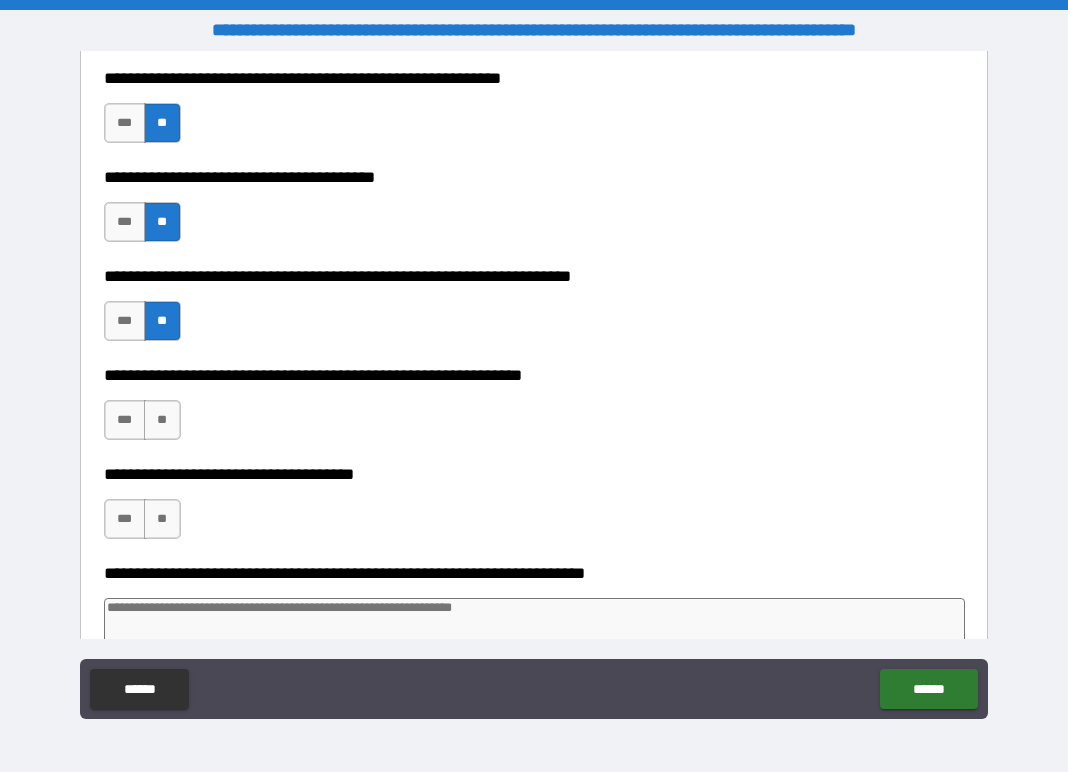 scroll, scrollTop: 1112, scrollLeft: 0, axis: vertical 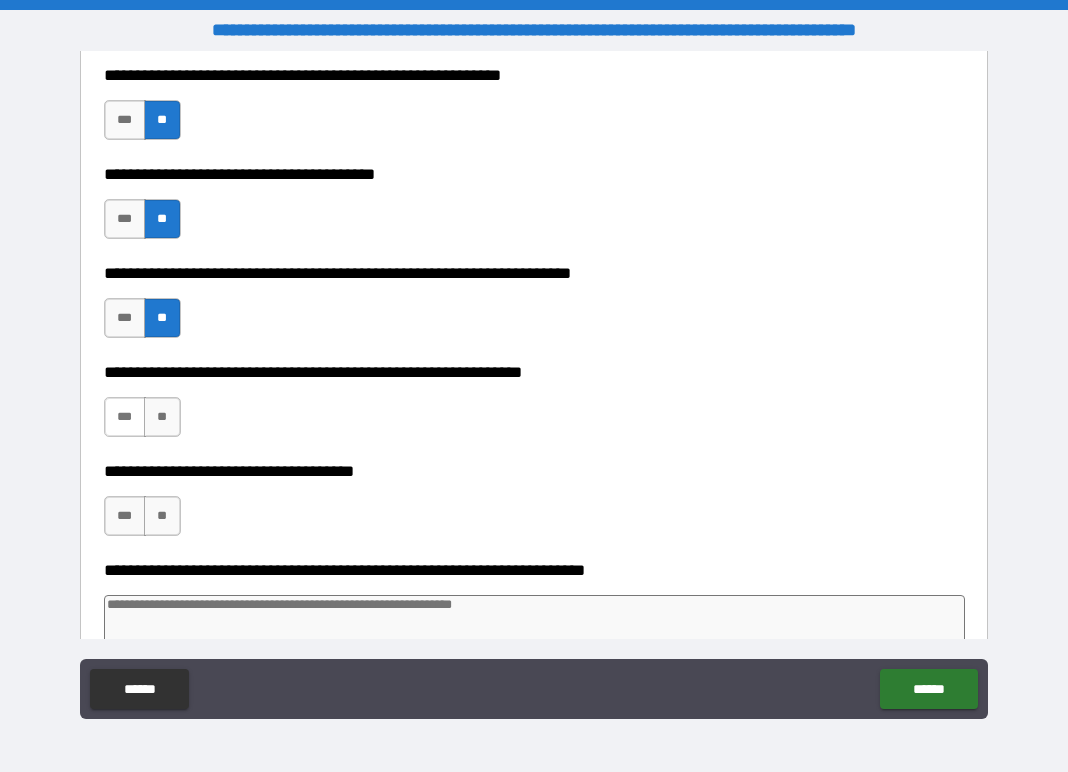 click on "***" at bounding box center (125, 417) 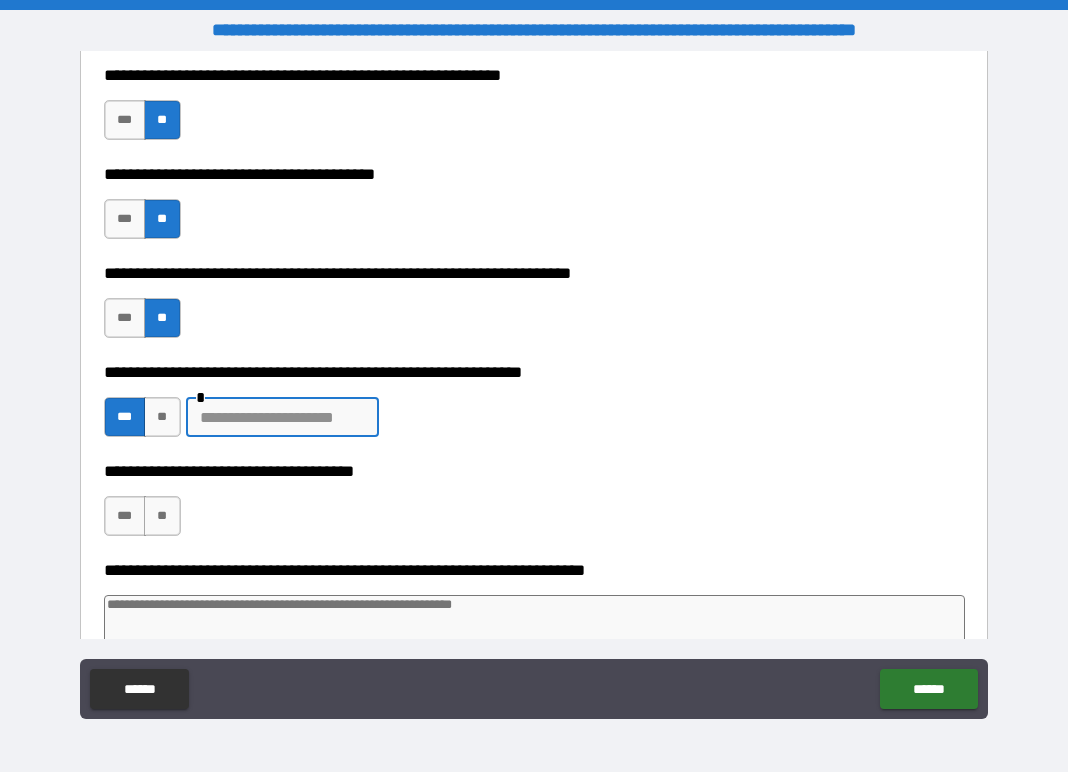 click at bounding box center (282, 417) 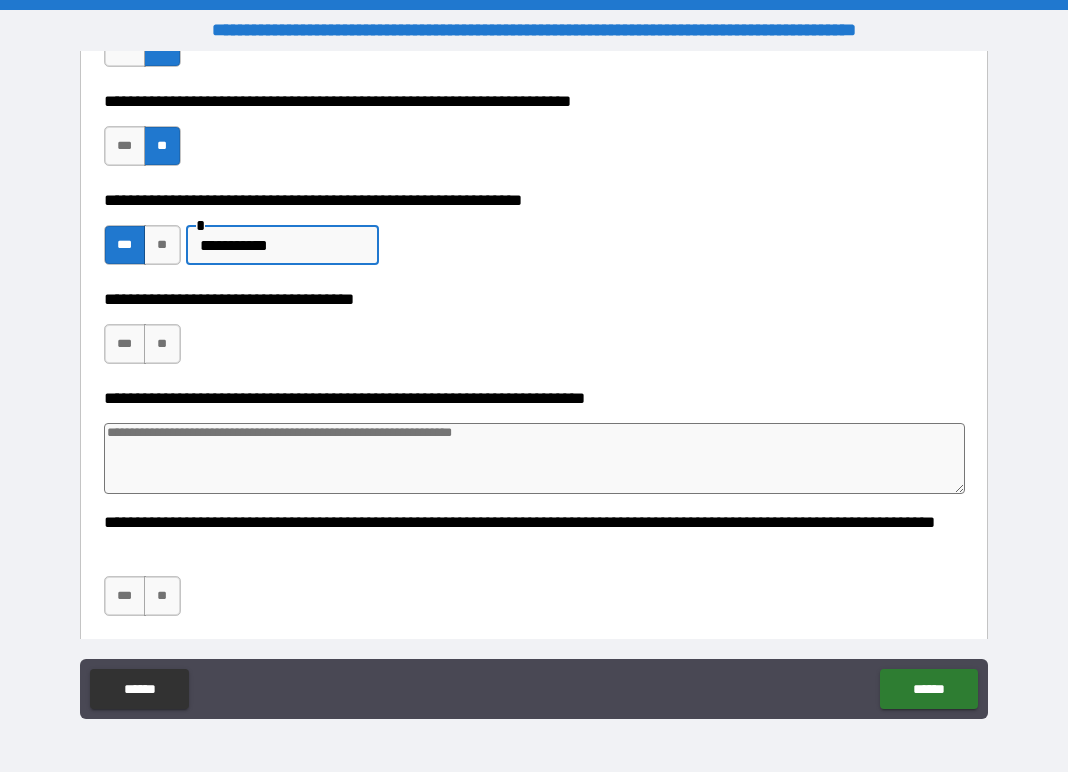 scroll, scrollTop: 1286, scrollLeft: 0, axis: vertical 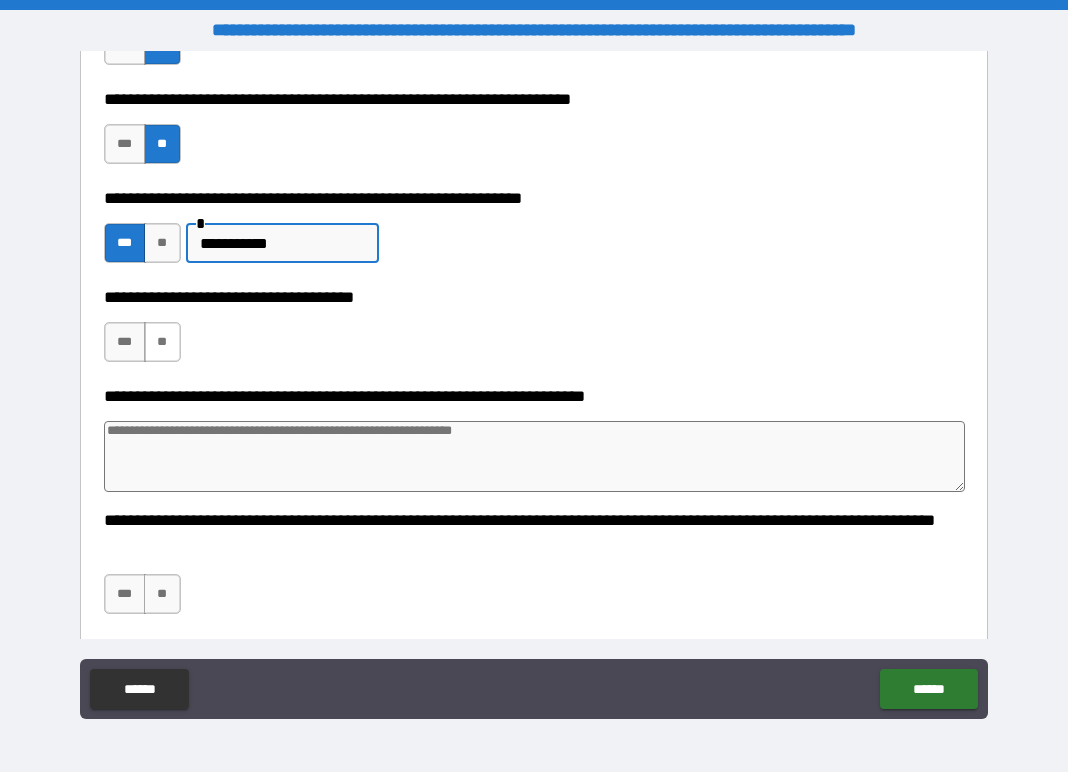 click on "**" at bounding box center (162, 342) 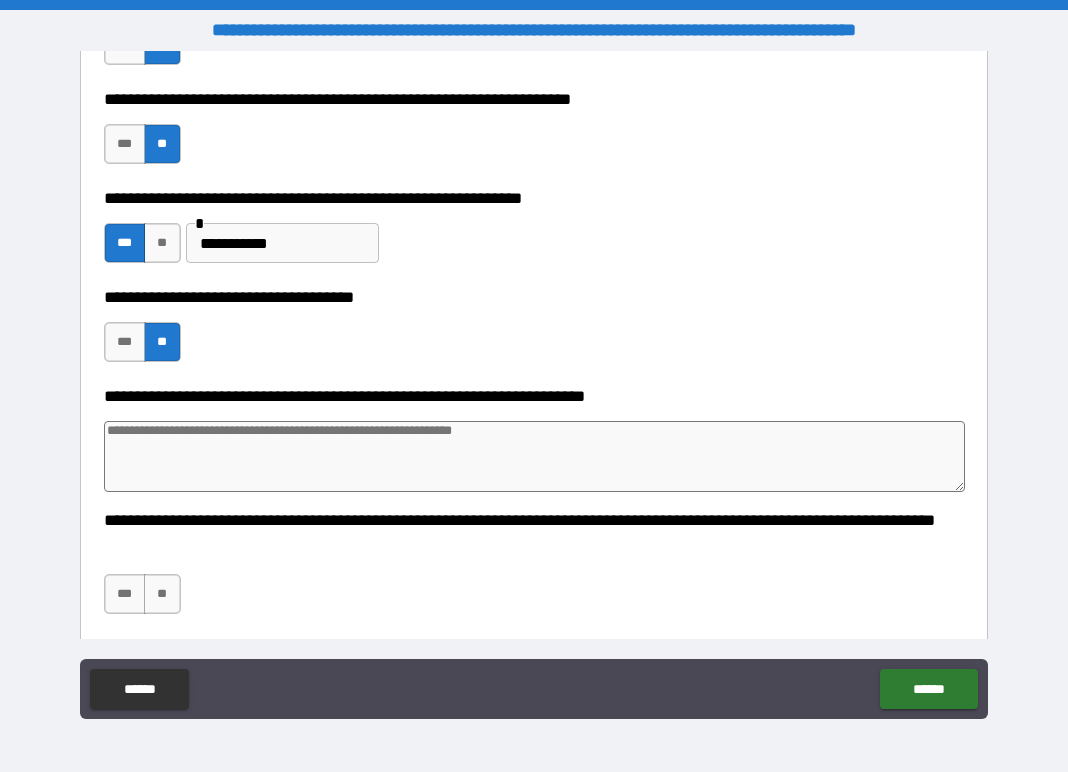 click at bounding box center (535, 456) 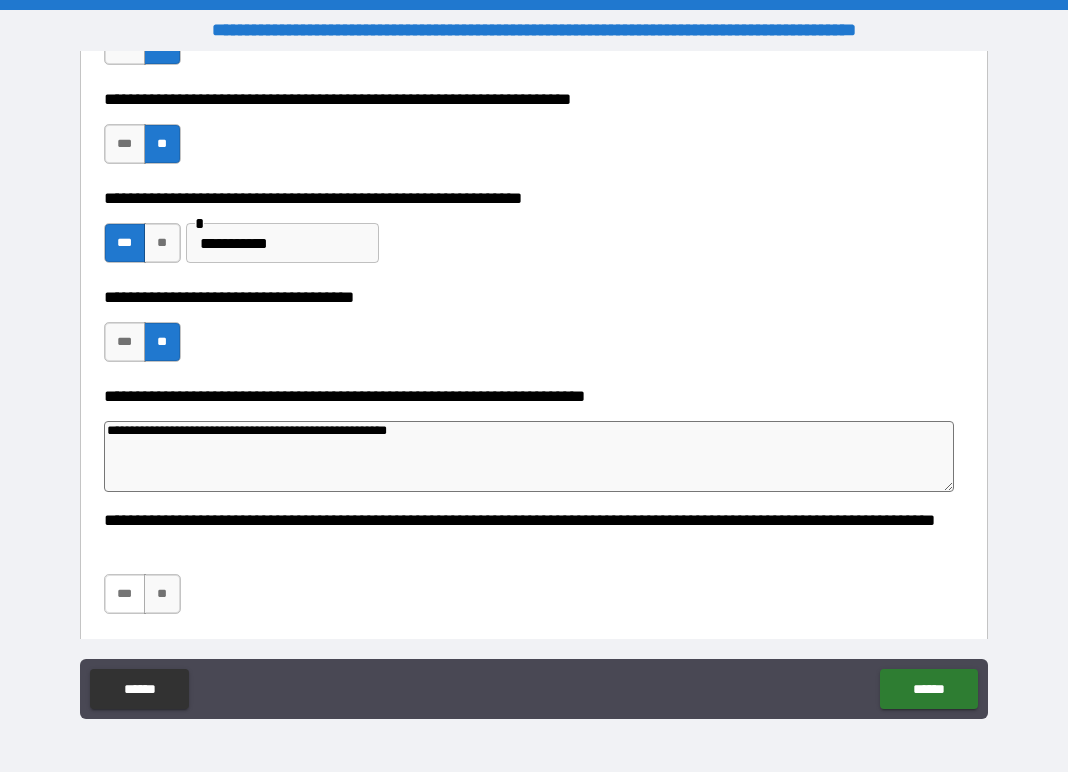click on "***" at bounding box center [125, 594] 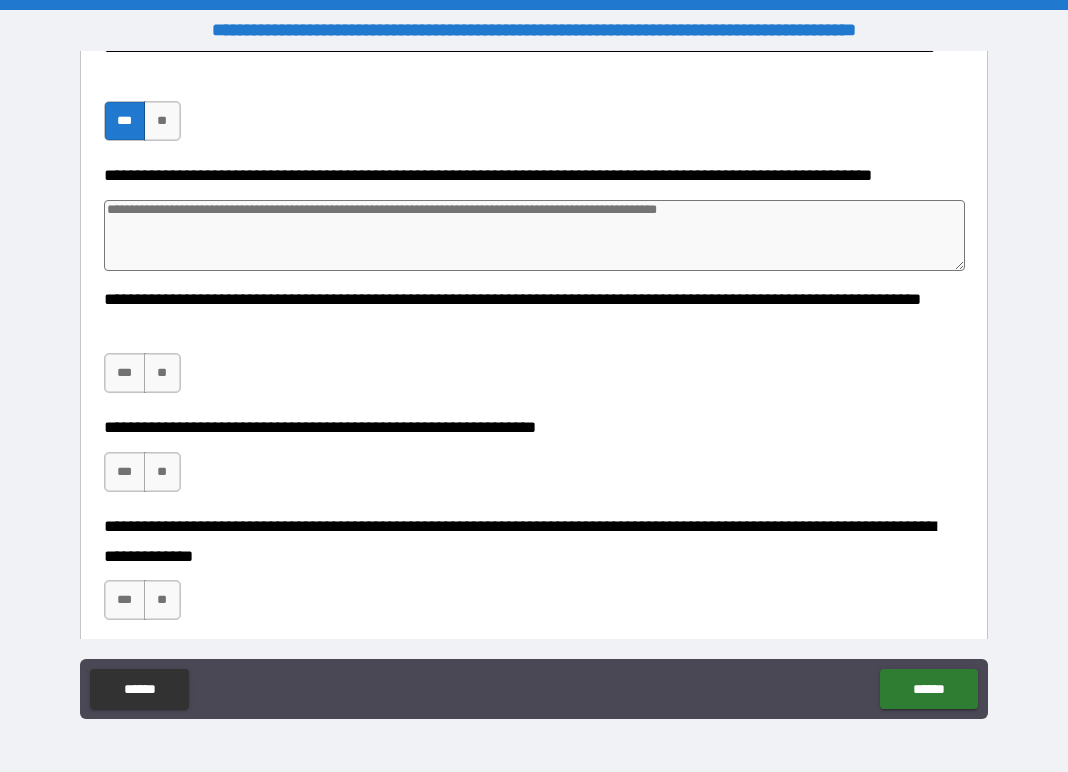 scroll, scrollTop: 1758, scrollLeft: 0, axis: vertical 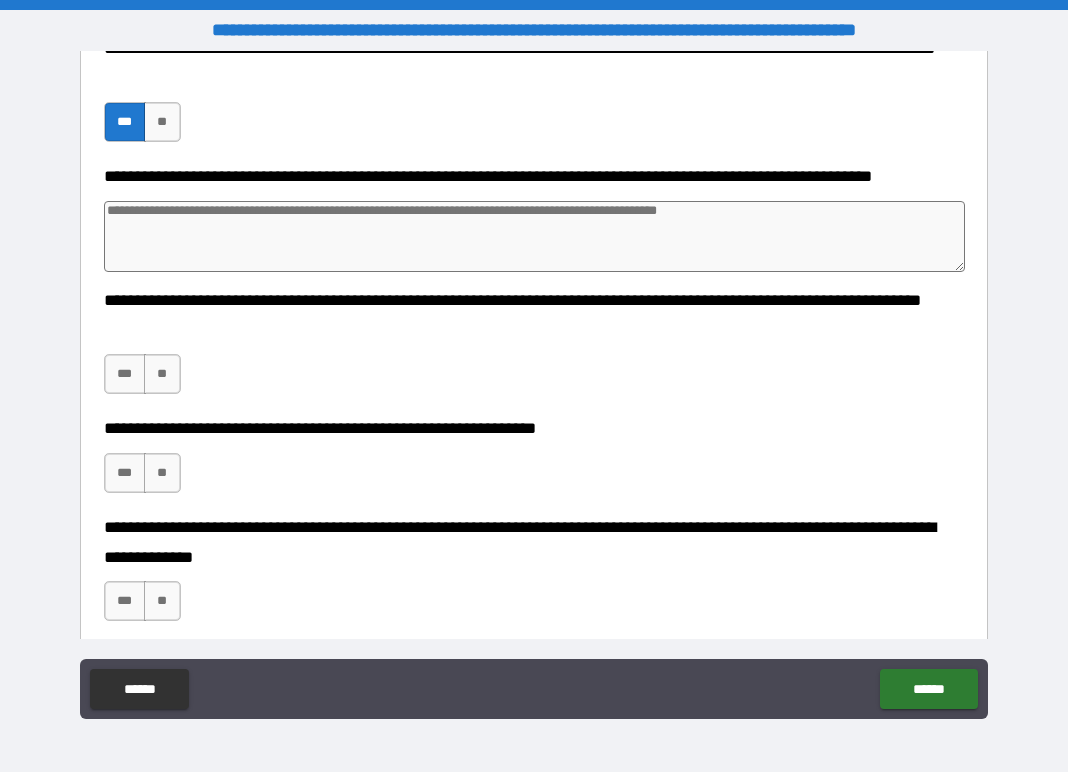 click at bounding box center [535, 236] 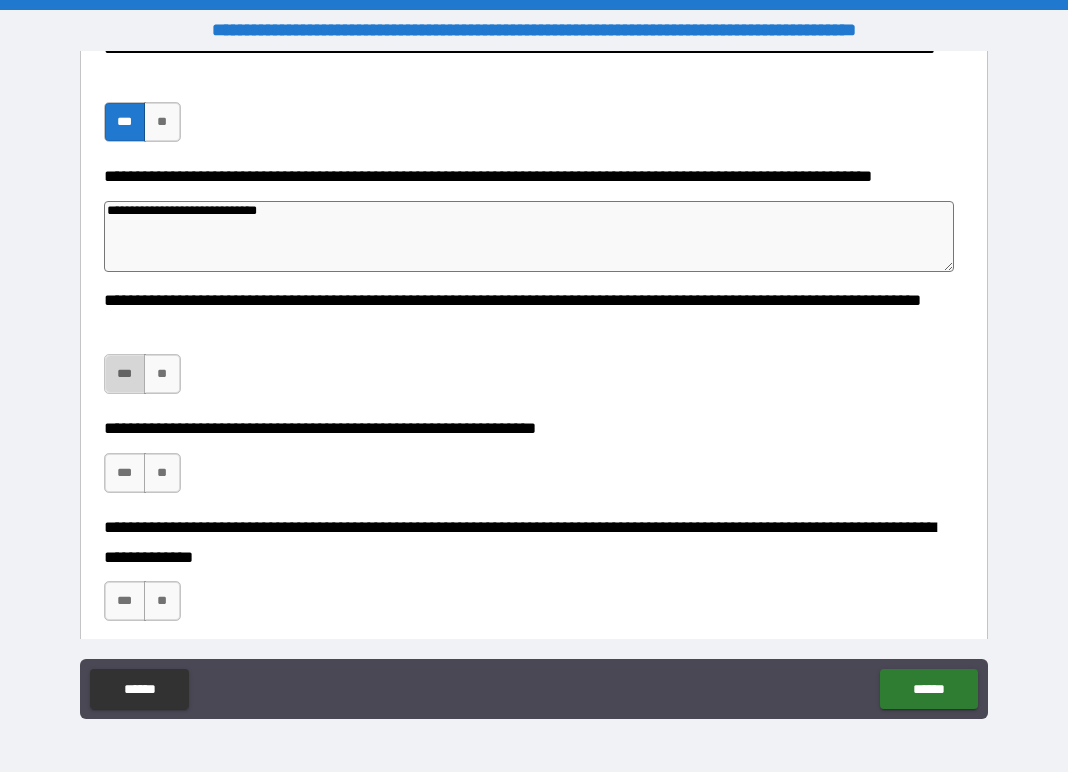 click on "***" at bounding box center [125, 374] 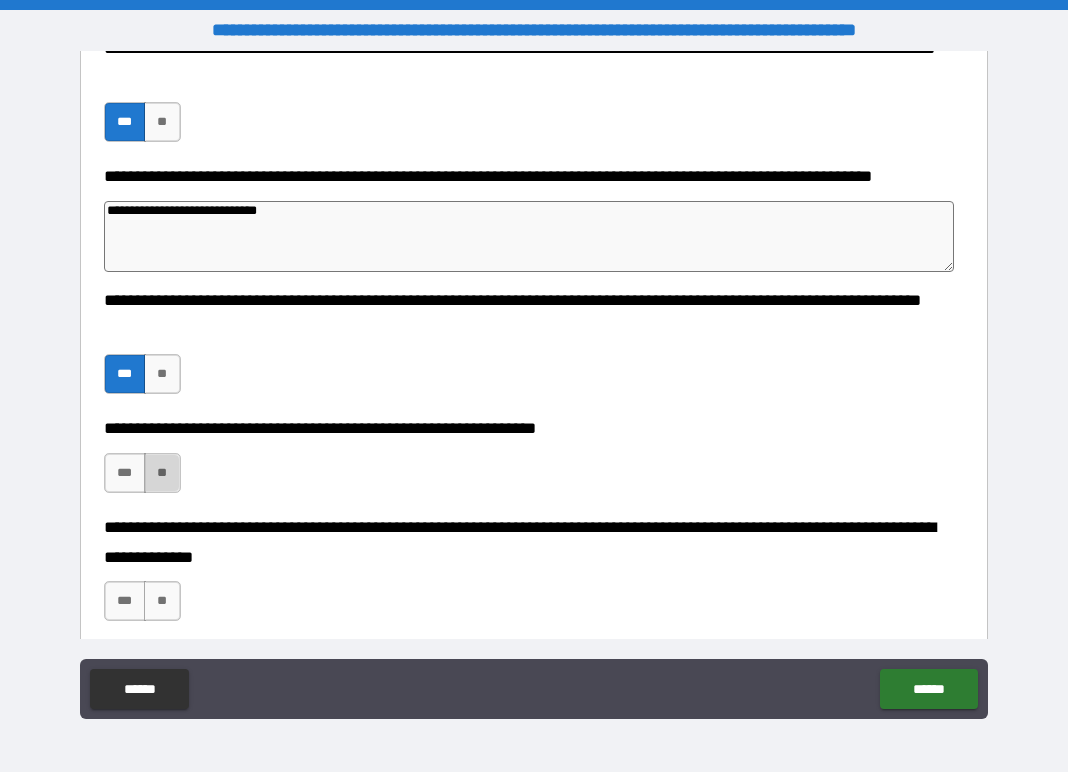 click on "**" at bounding box center (162, 473) 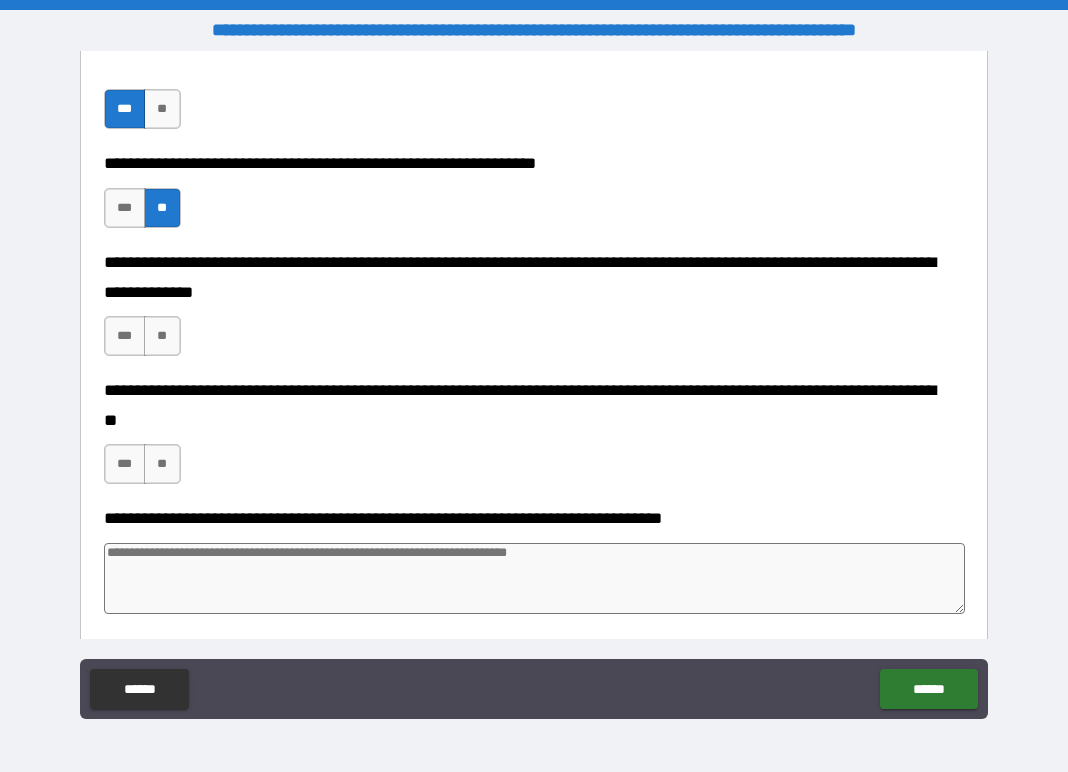 scroll, scrollTop: 2043, scrollLeft: 0, axis: vertical 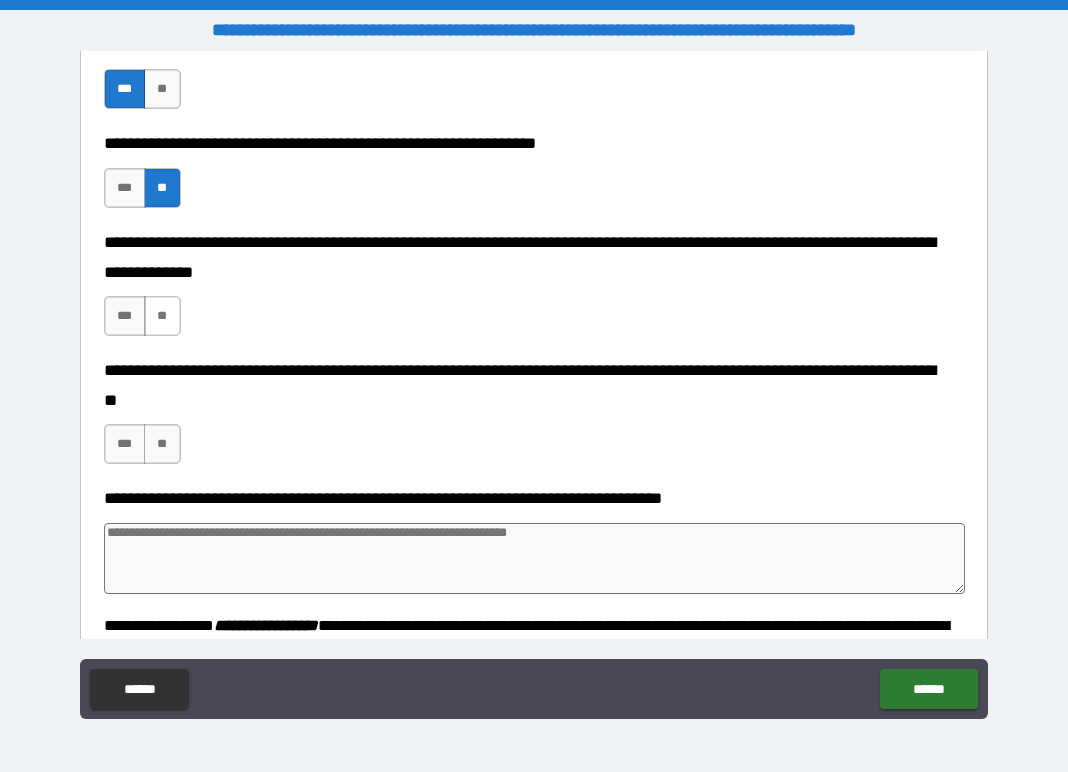 click on "**" at bounding box center (162, 316) 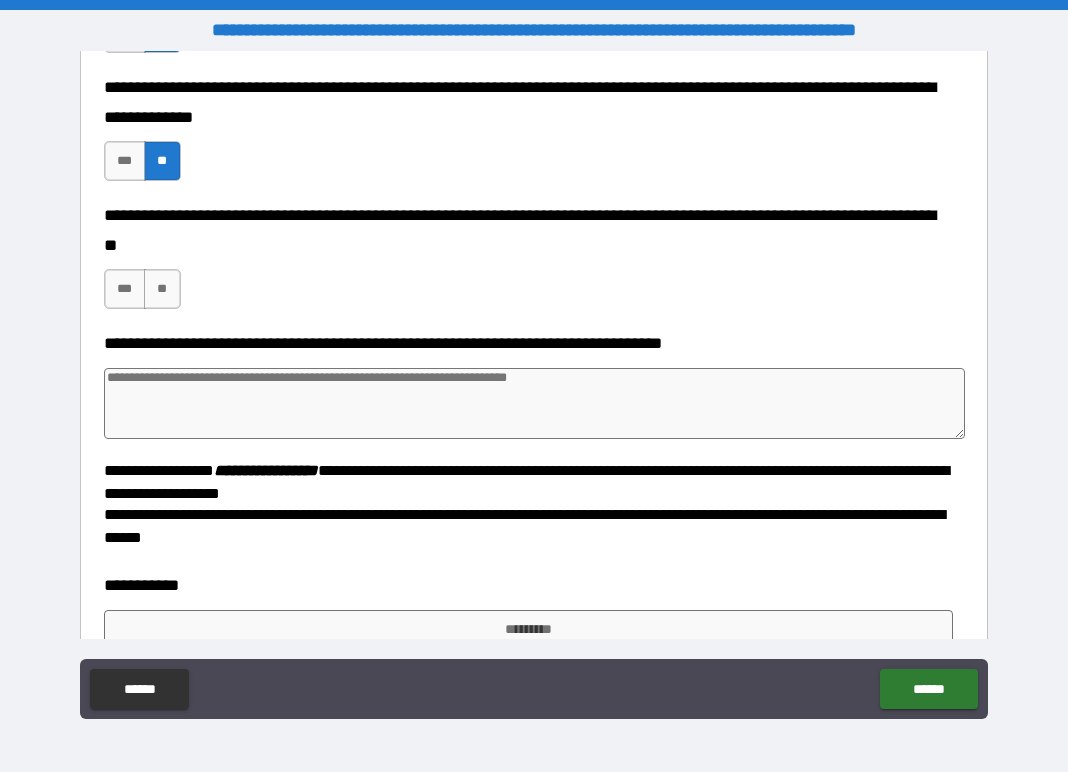 scroll, scrollTop: 2218, scrollLeft: 0, axis: vertical 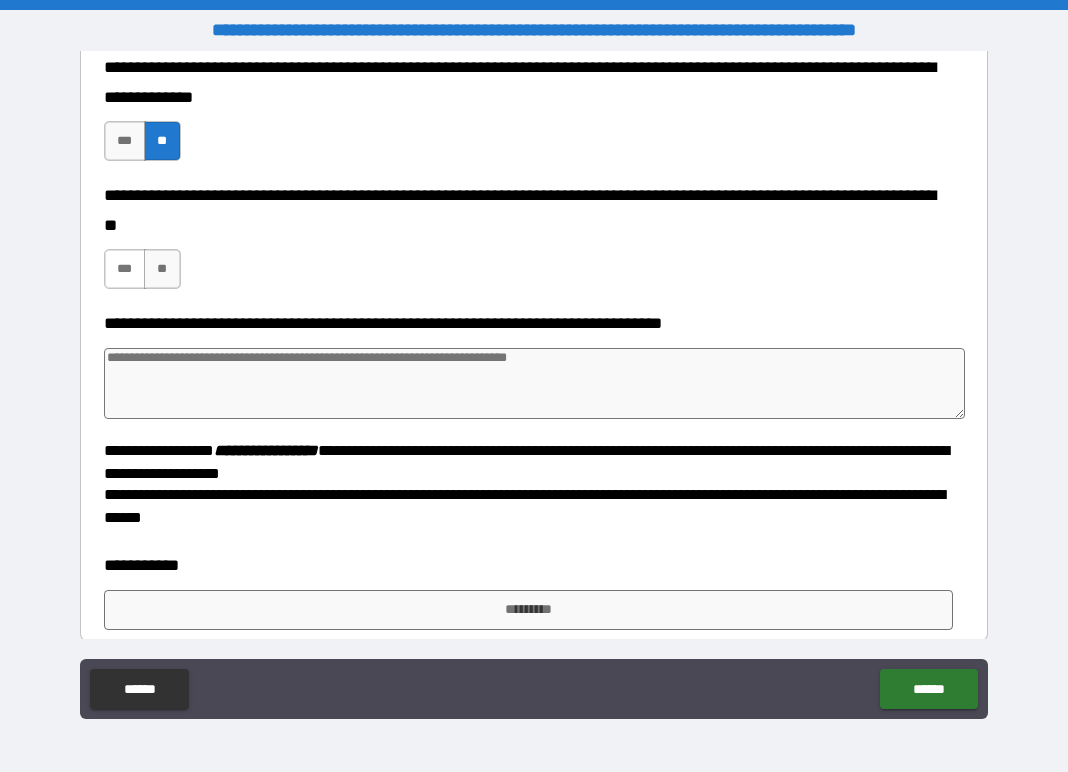click on "***" at bounding box center (125, 269) 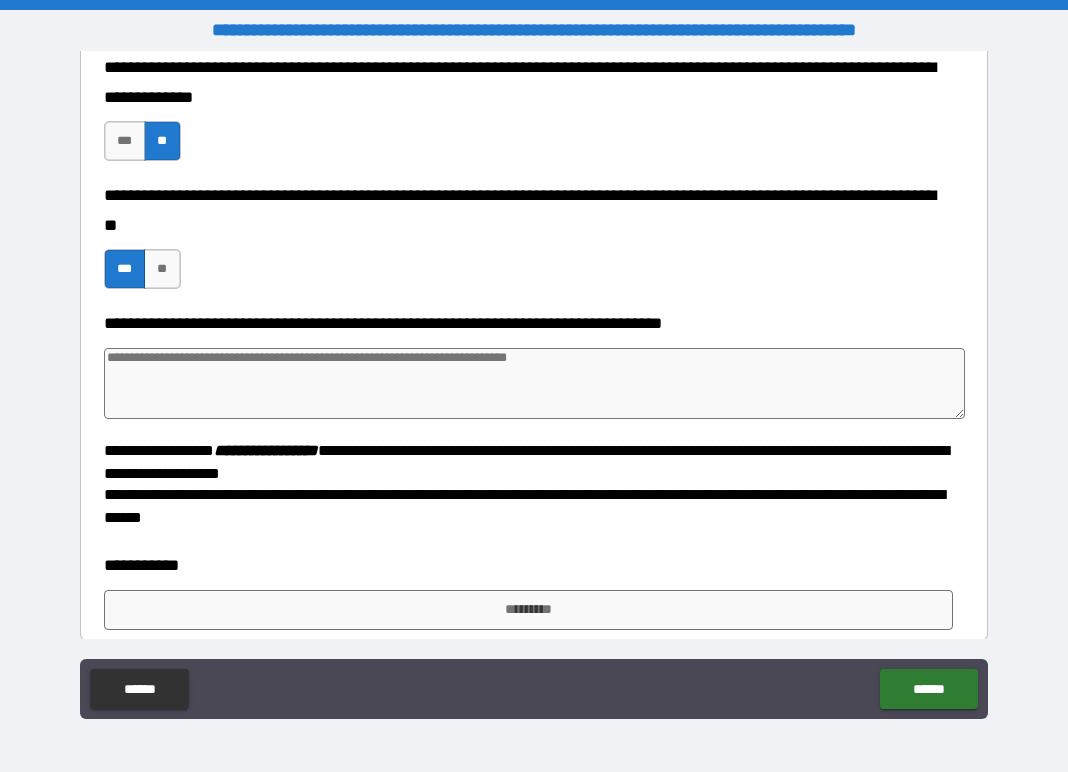 click at bounding box center (535, 383) 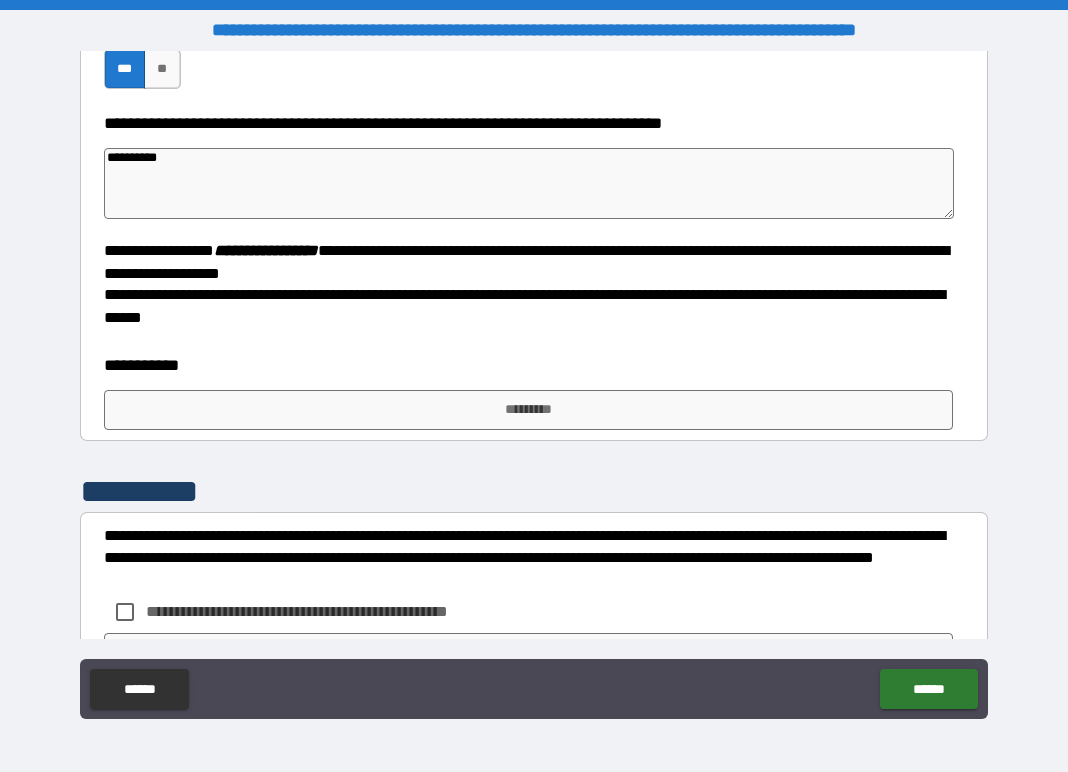 scroll, scrollTop: 2420, scrollLeft: 0, axis: vertical 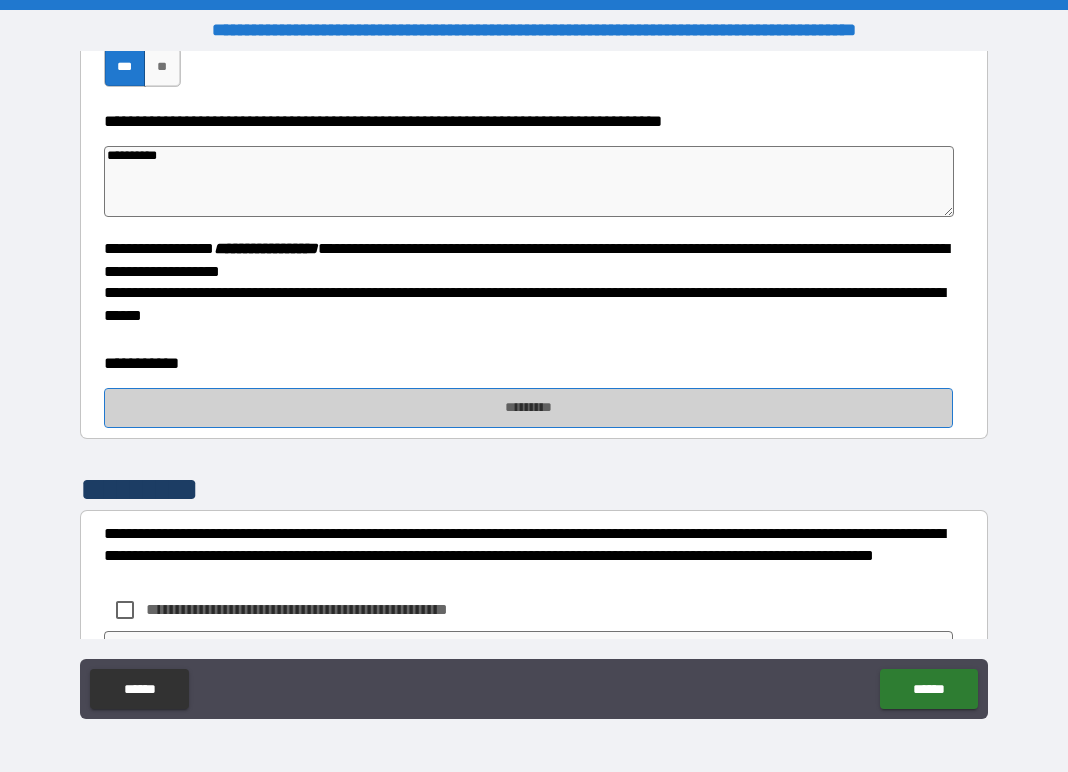 click on "*********" at bounding box center [528, 408] 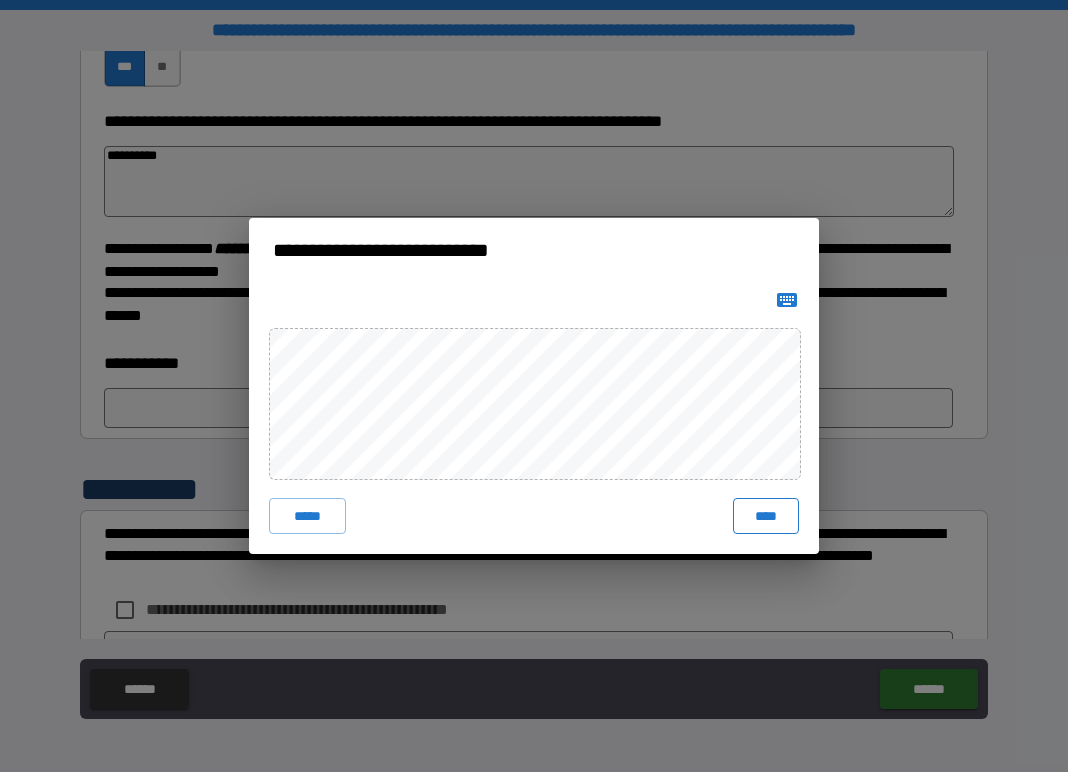 click on "***** ****" at bounding box center [534, 418] 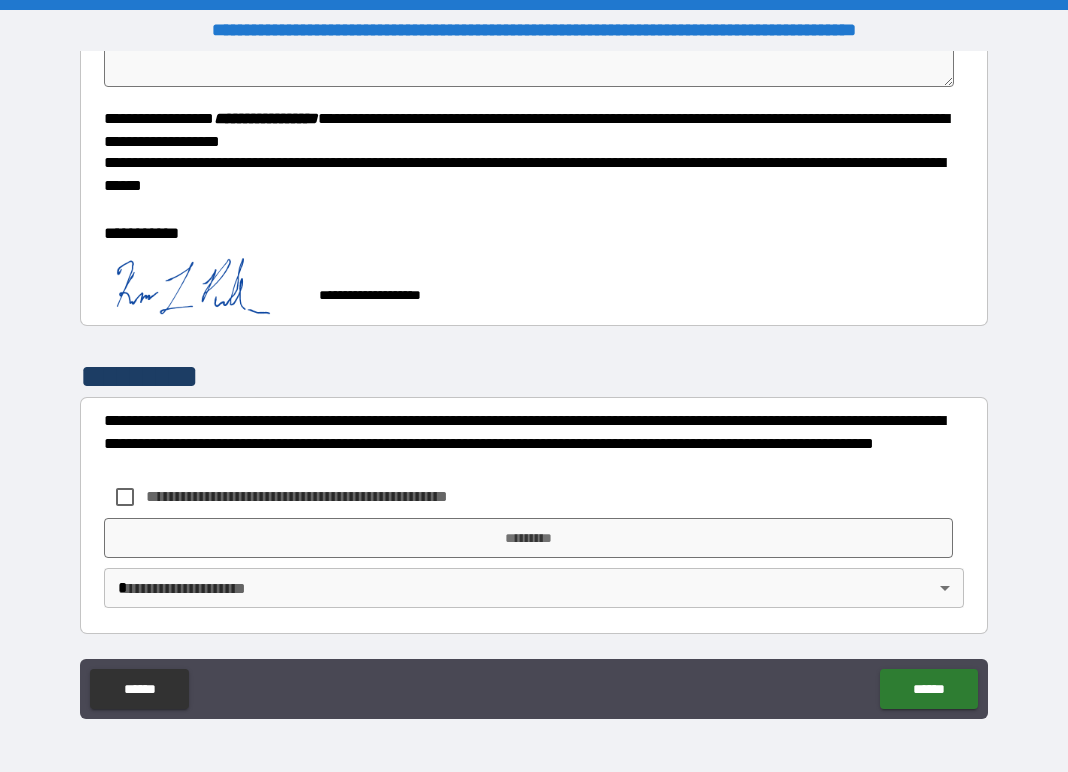 scroll, scrollTop: 2549, scrollLeft: 0, axis: vertical 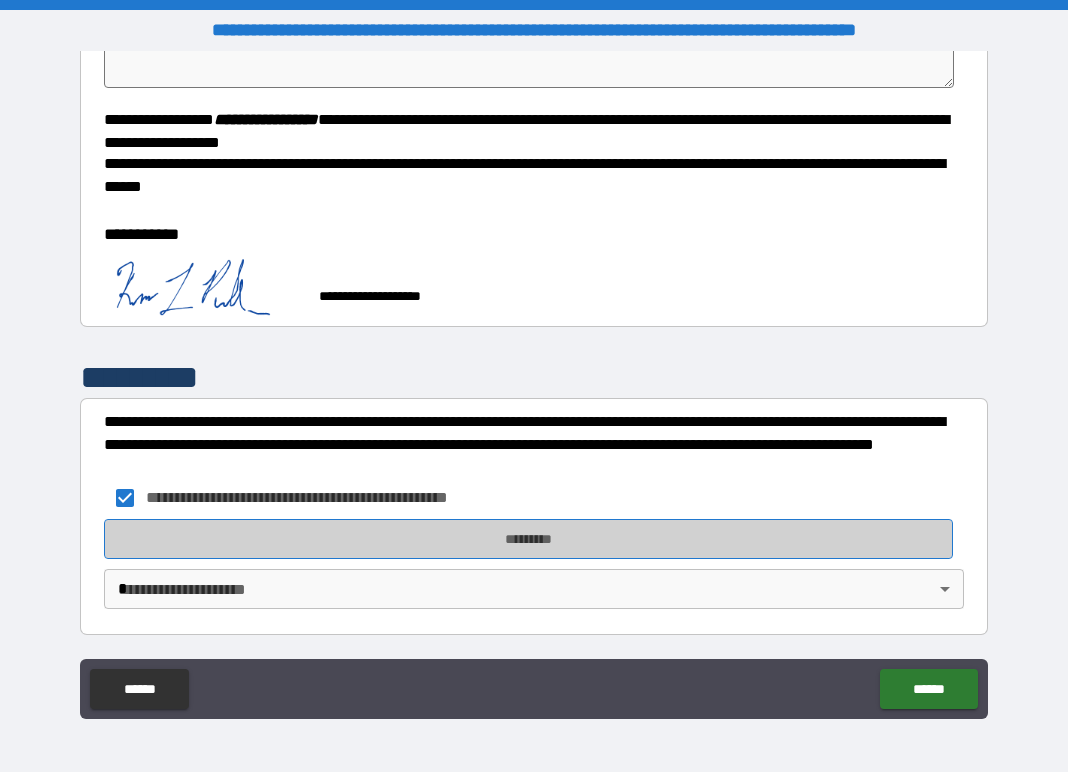 click on "*********" at bounding box center (528, 539) 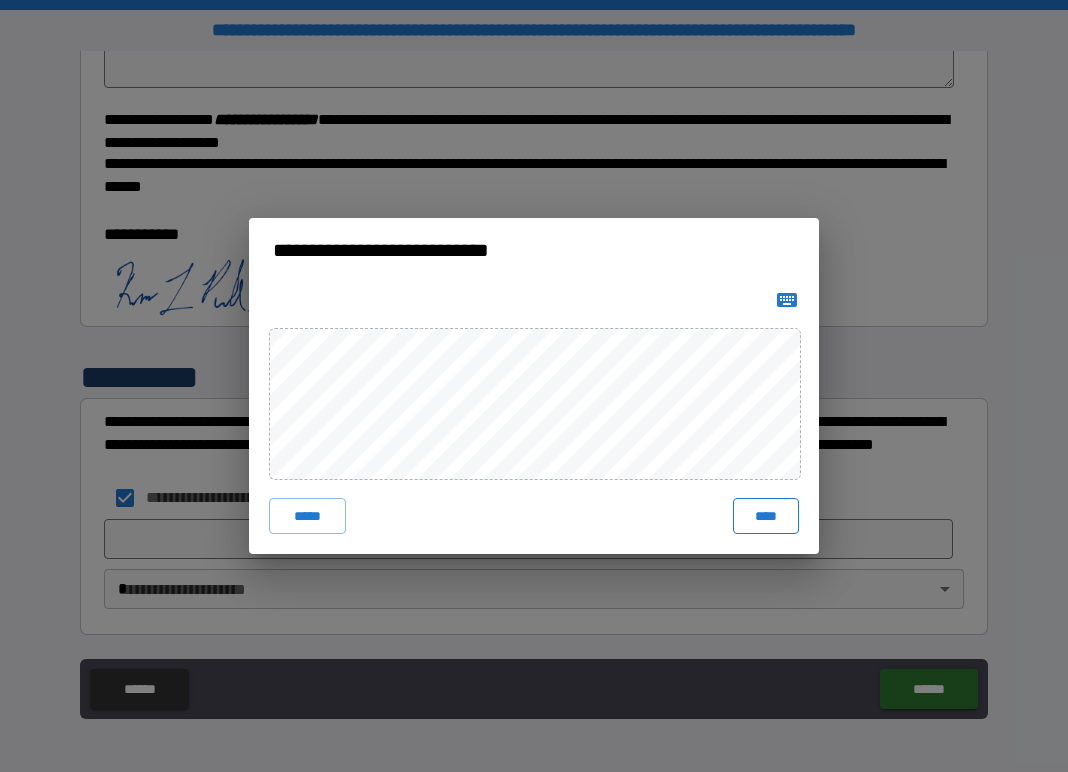 click on "****" at bounding box center [766, 516] 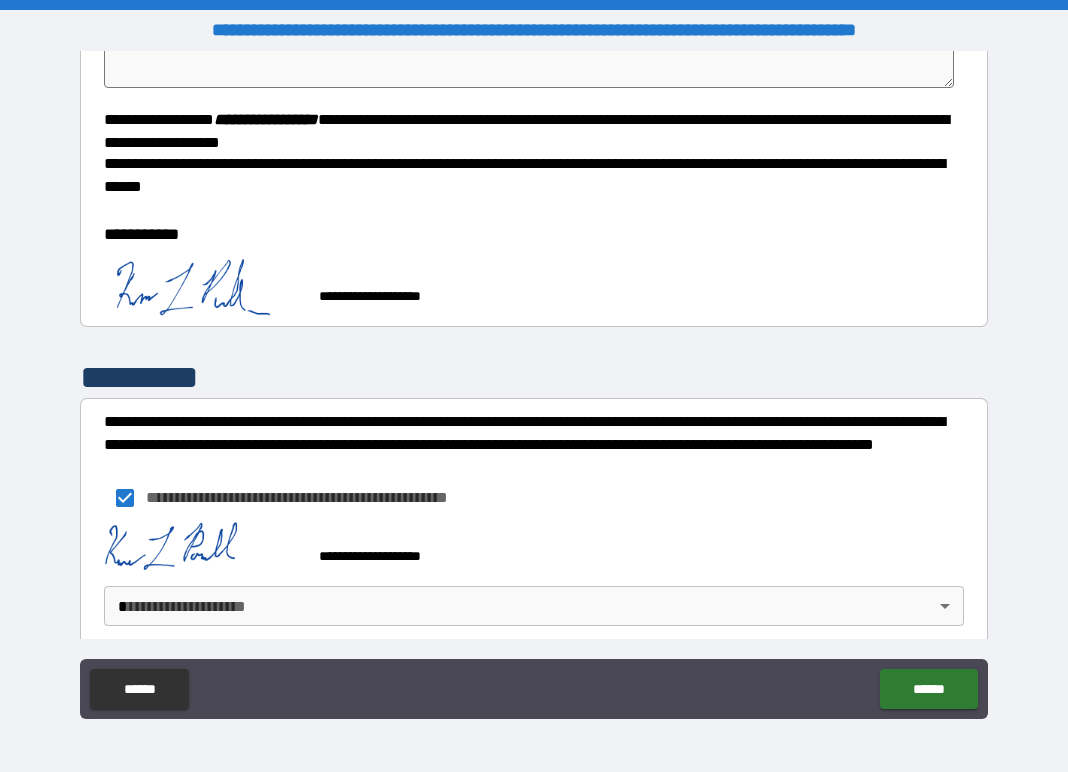 scroll, scrollTop: 2539, scrollLeft: 0, axis: vertical 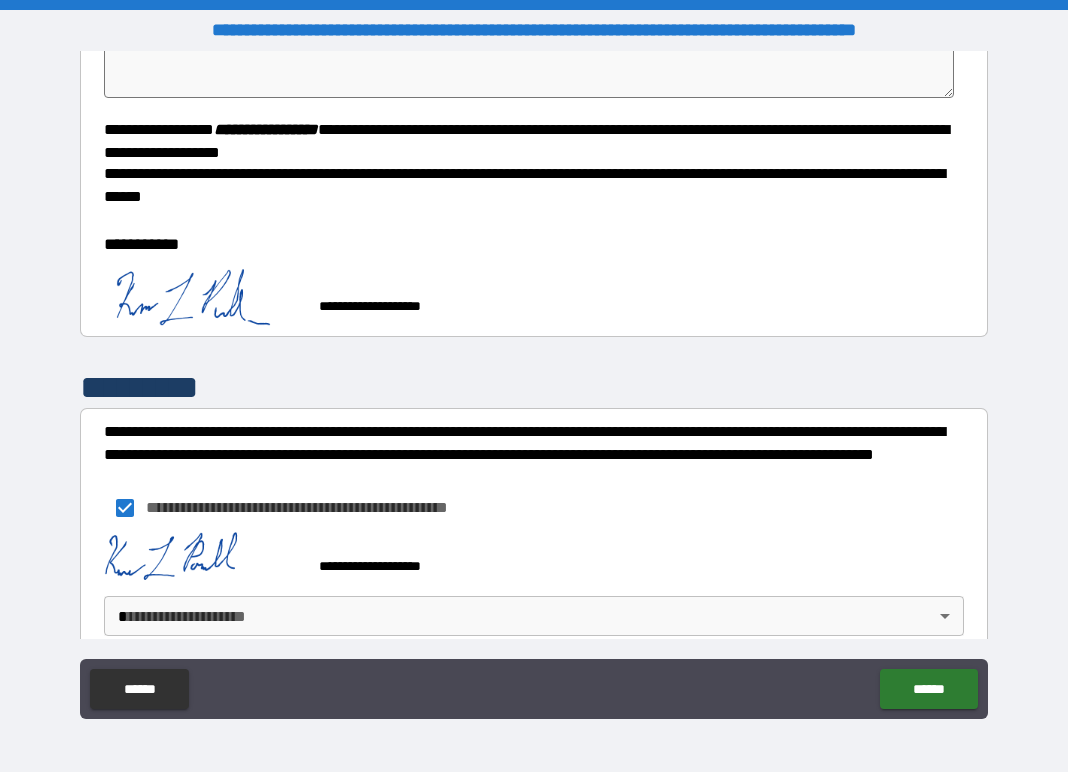 click on "**********" at bounding box center [534, 386] 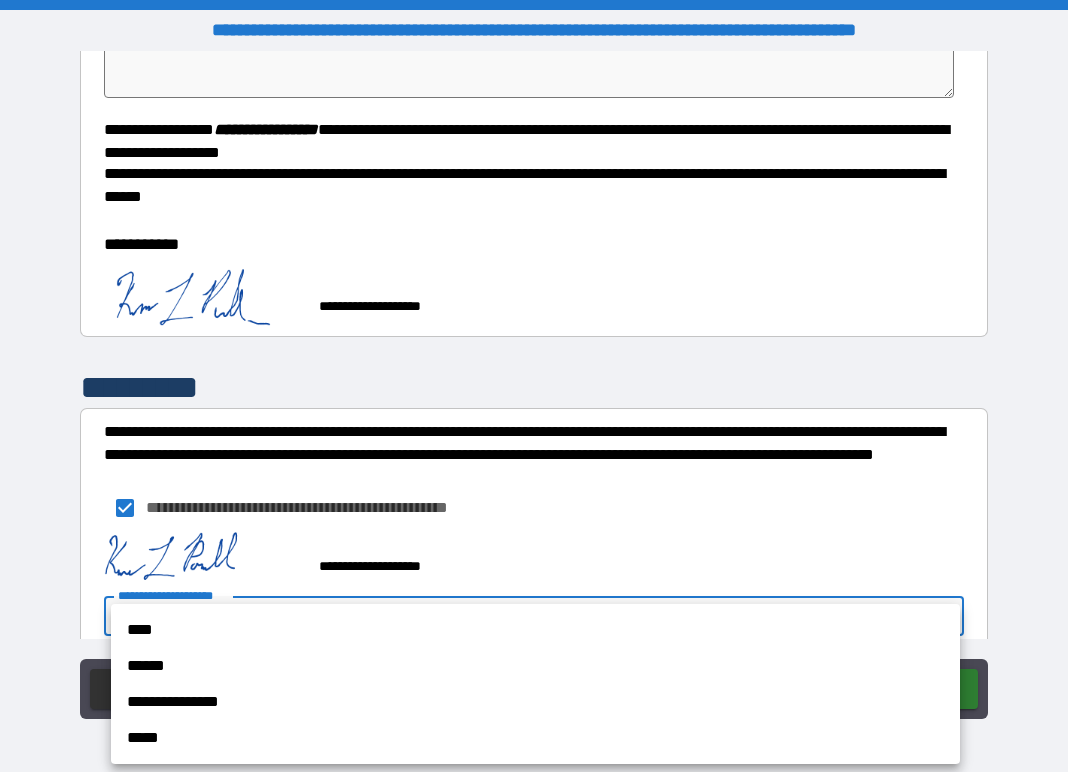 click on "**********" at bounding box center [535, 702] 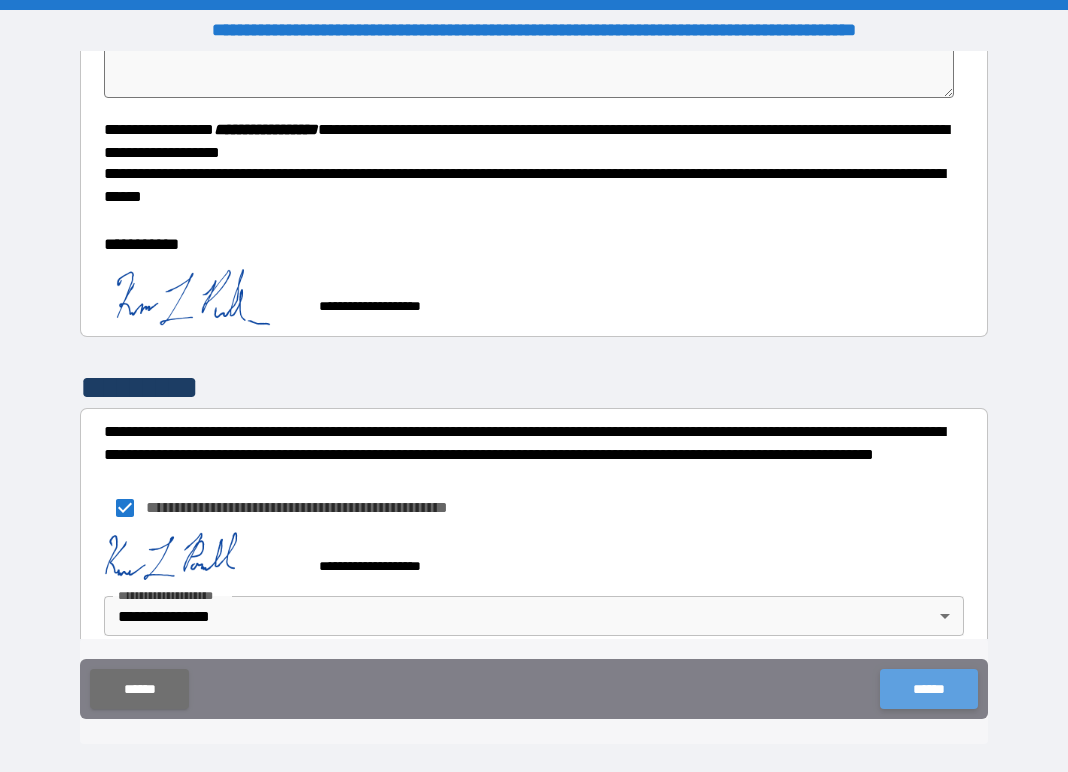click on "******" at bounding box center [928, 689] 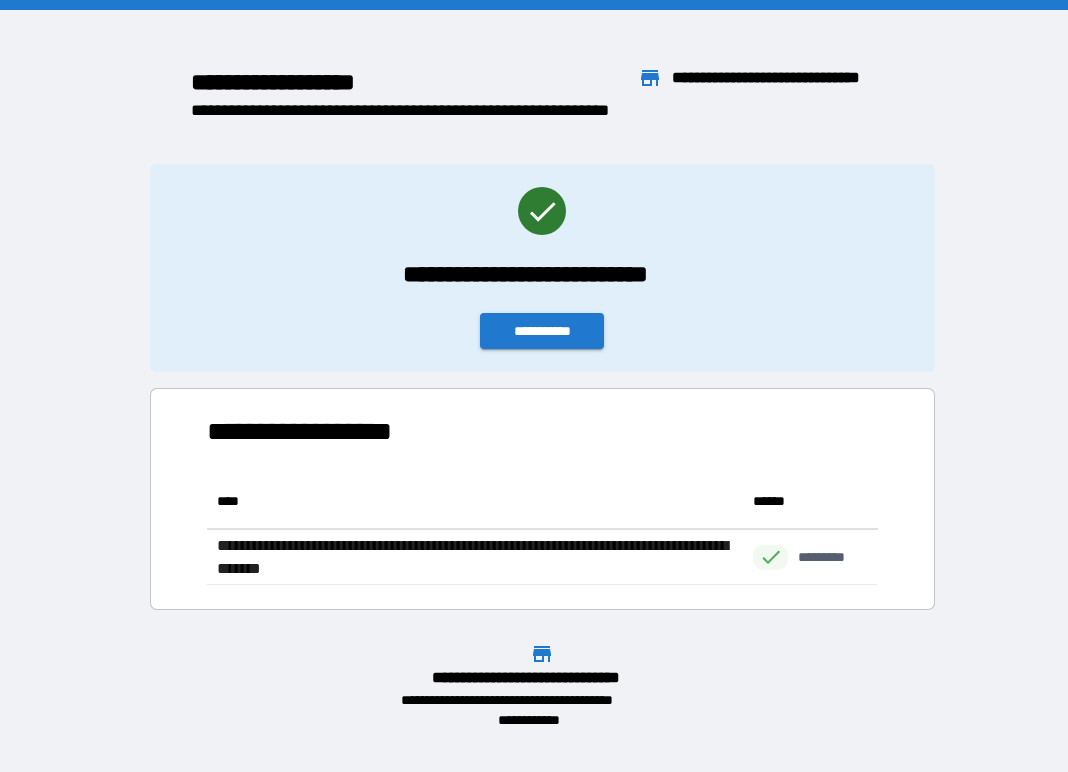 scroll, scrollTop: 1, scrollLeft: 1, axis: both 